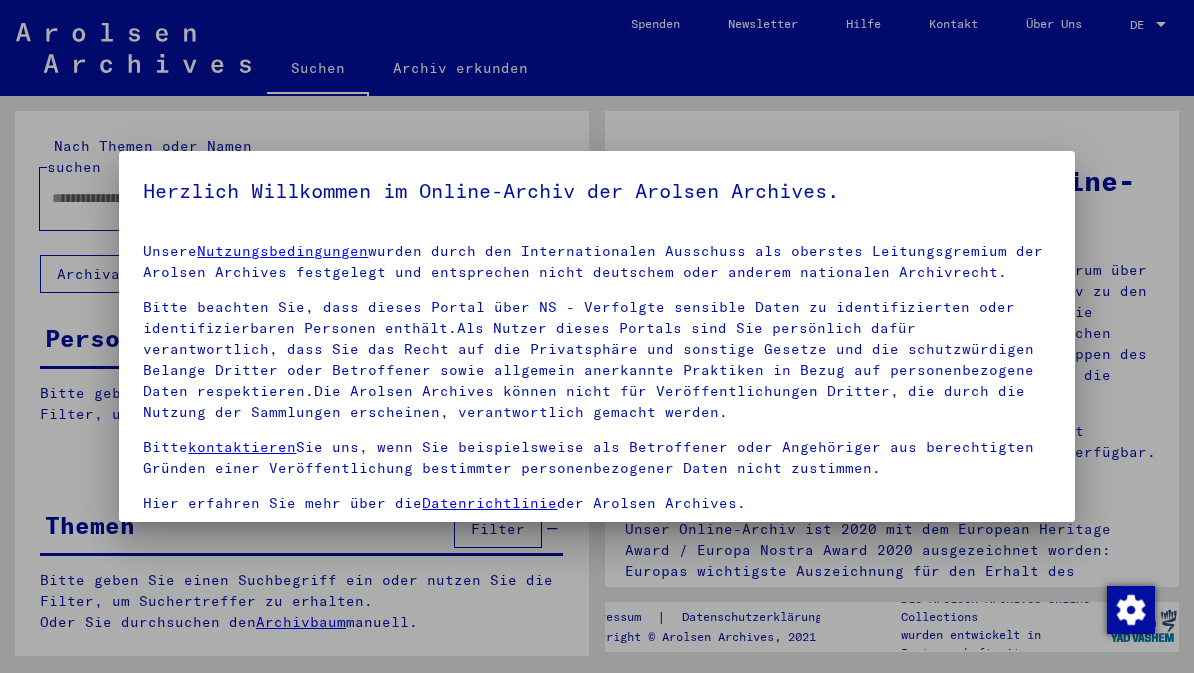 scroll, scrollTop: 0, scrollLeft: 0, axis: both 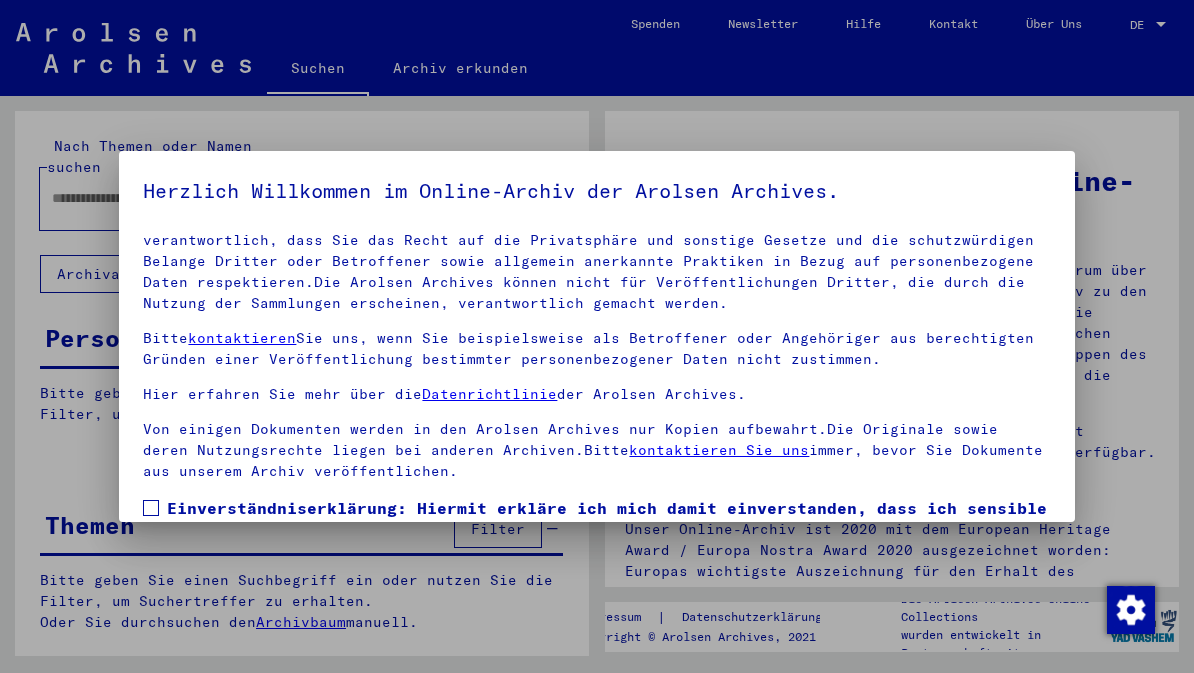 click on "Einverständniserklärung: Hiermit erkläre ich mich damit einverstanden, dass ich sensible personenbezogene Daten ausschließlich für wissenschaftliche Zwecke und in Übereinstimmung mit den geltenden nationalen Gesetzen und Bestimmungen nutze. Mir ist bewusst, dass ein Verstoß gegen diese Gesetze und/oder Bestimmungen strafrechtliche Konsequenzen nach sich ziehen kann." at bounding box center [596, 556] 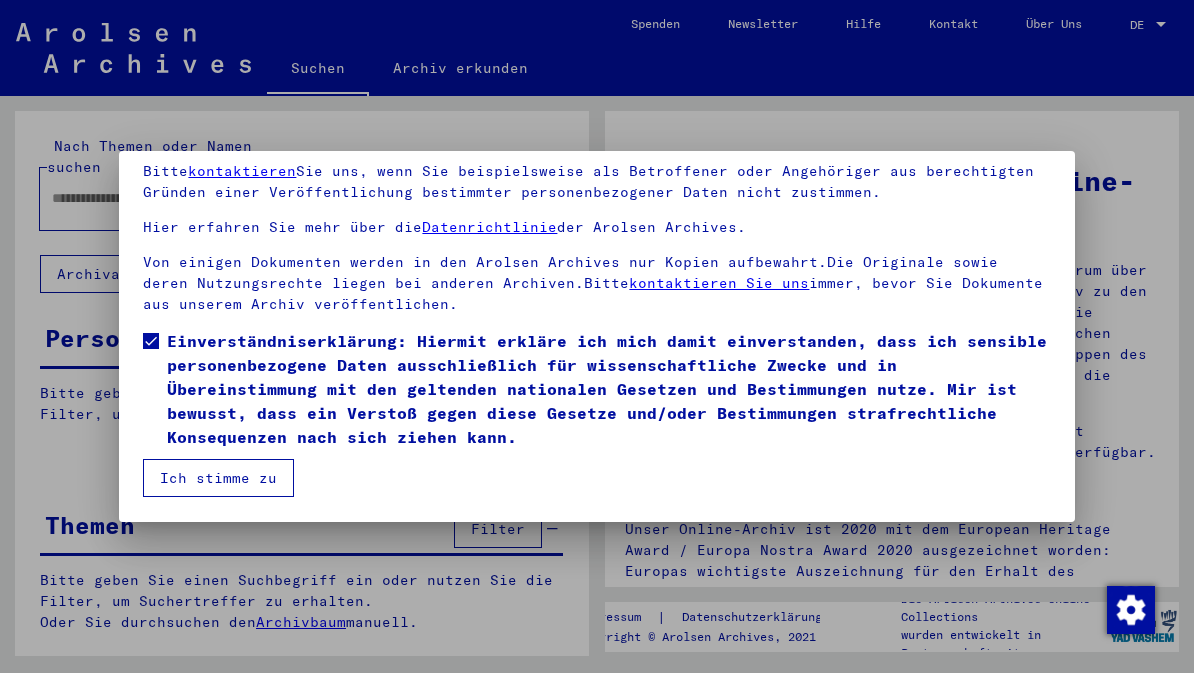 scroll, scrollTop: 167, scrollLeft: 0, axis: vertical 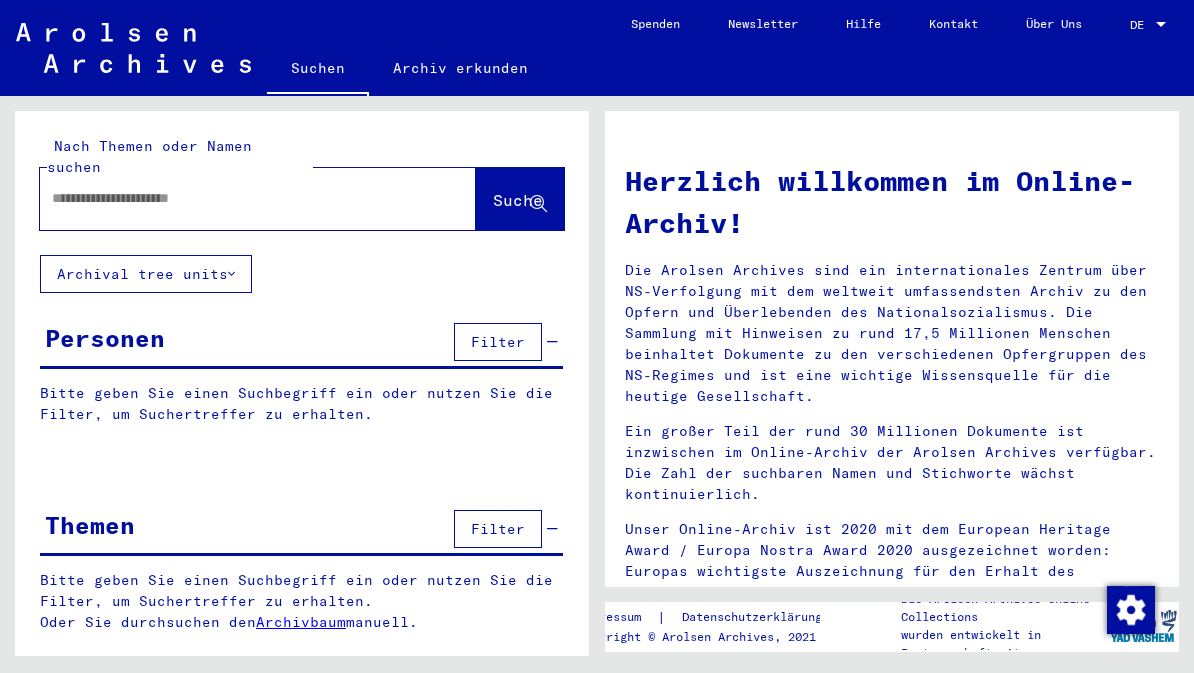 click at bounding box center (234, 198) 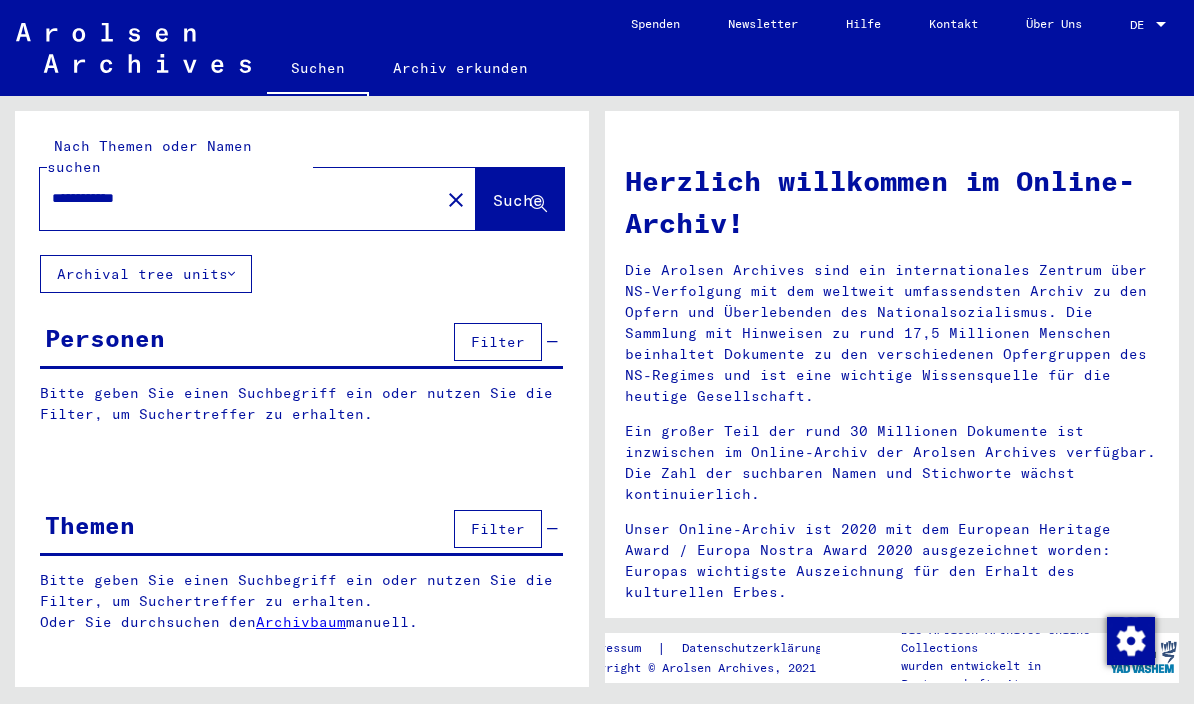 type on "**********" 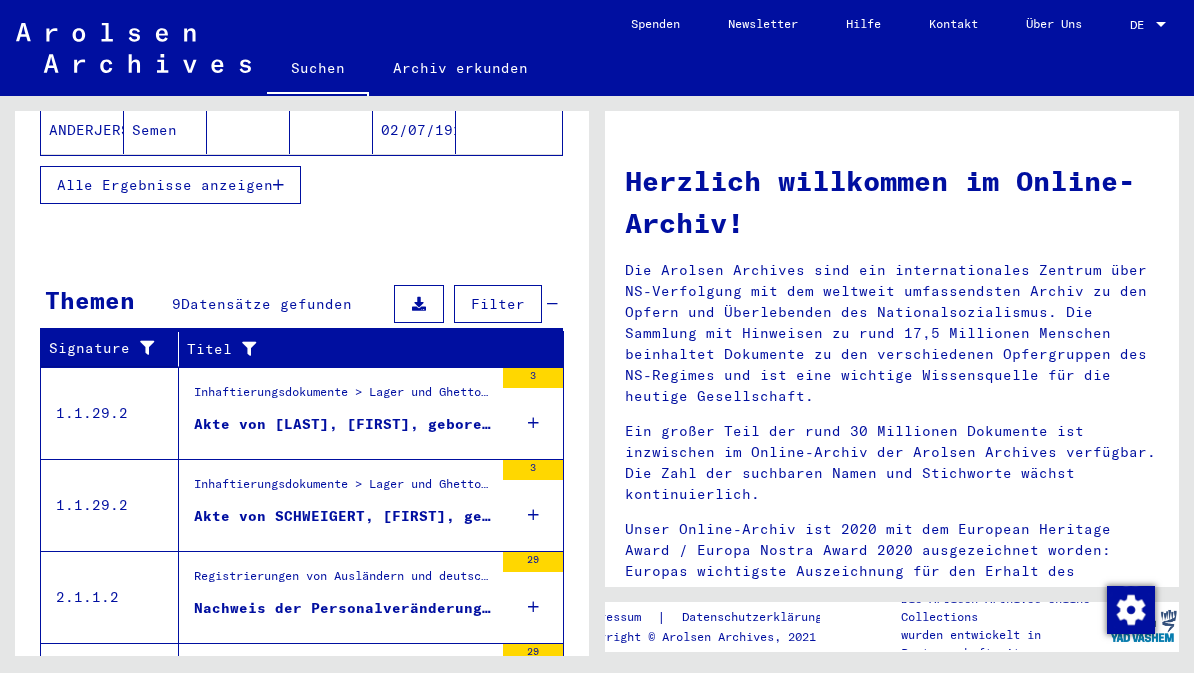 scroll, scrollTop: 517, scrollLeft: 0, axis: vertical 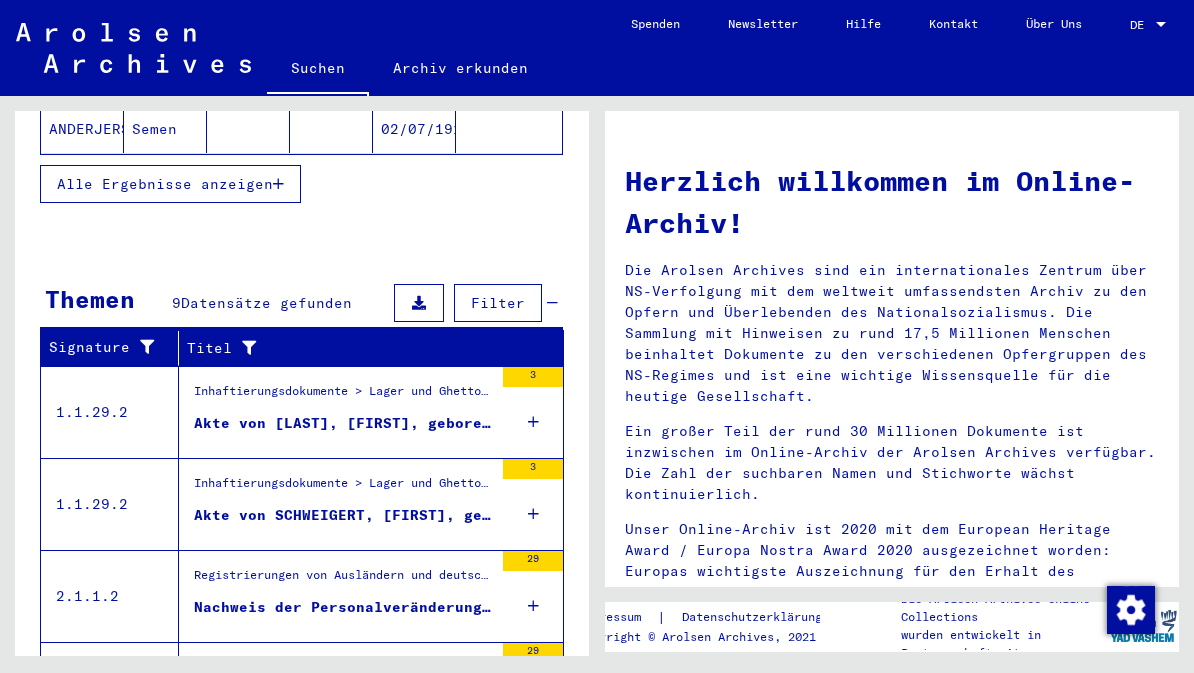 click on "Akte von [LAST], [FIRST], geboren am [DATE], geboren in [CITY]" at bounding box center (343, 423) 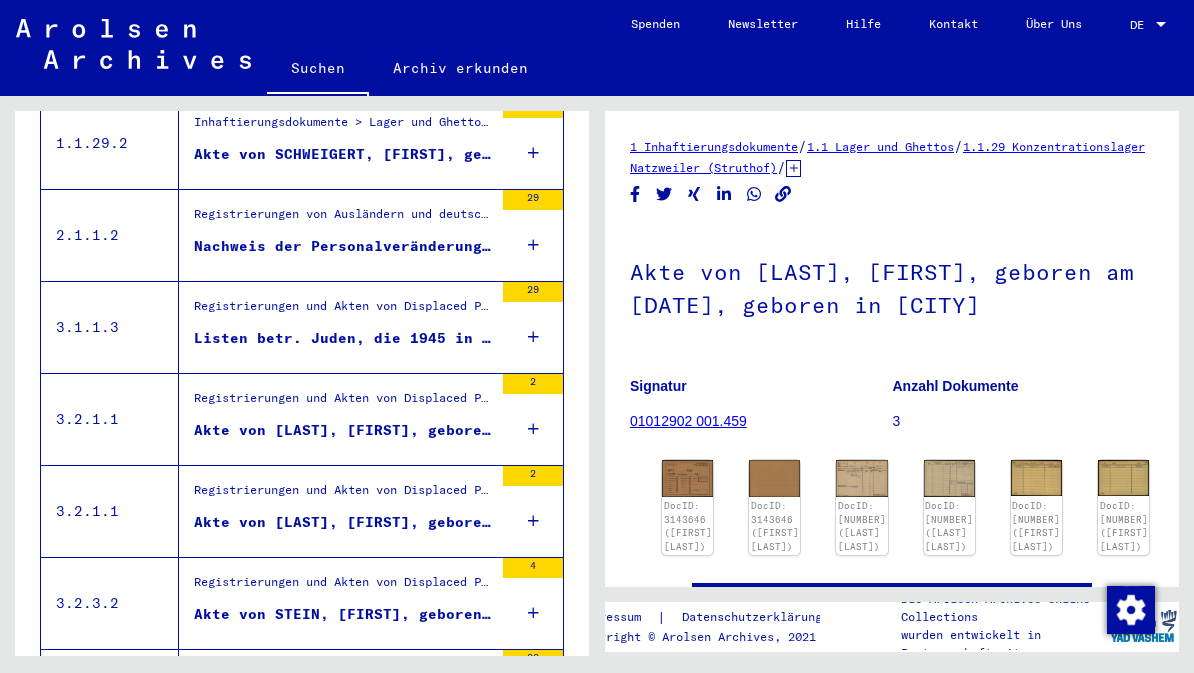 click 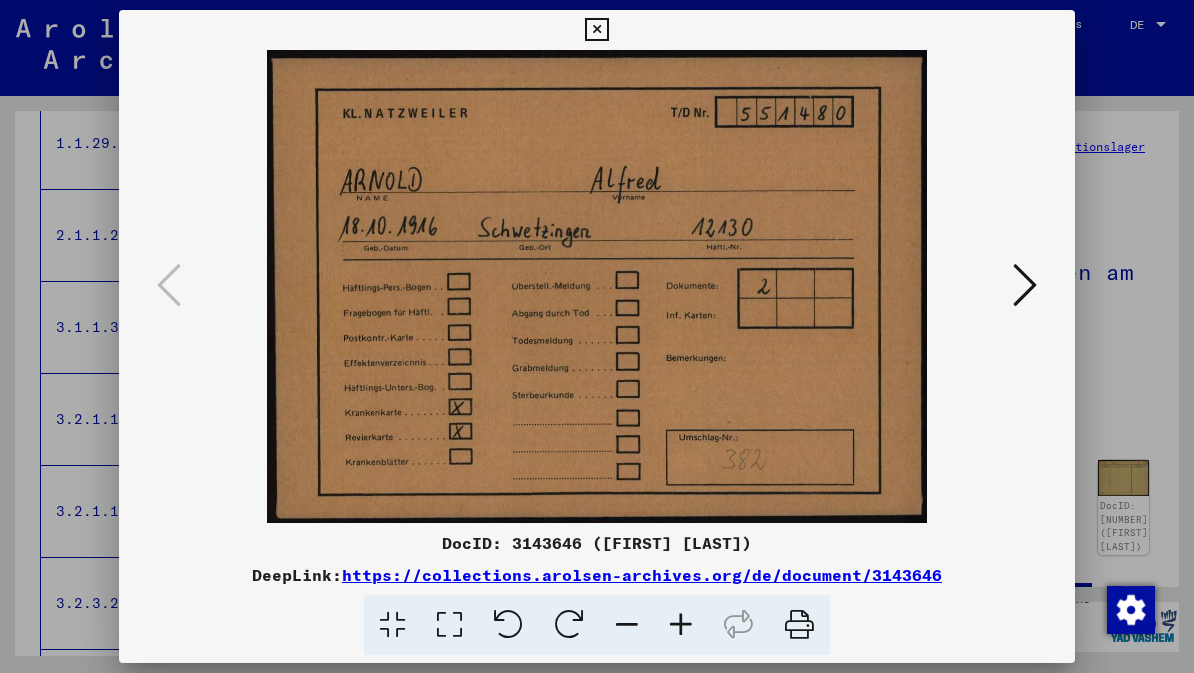 click at bounding box center (1025, 285) 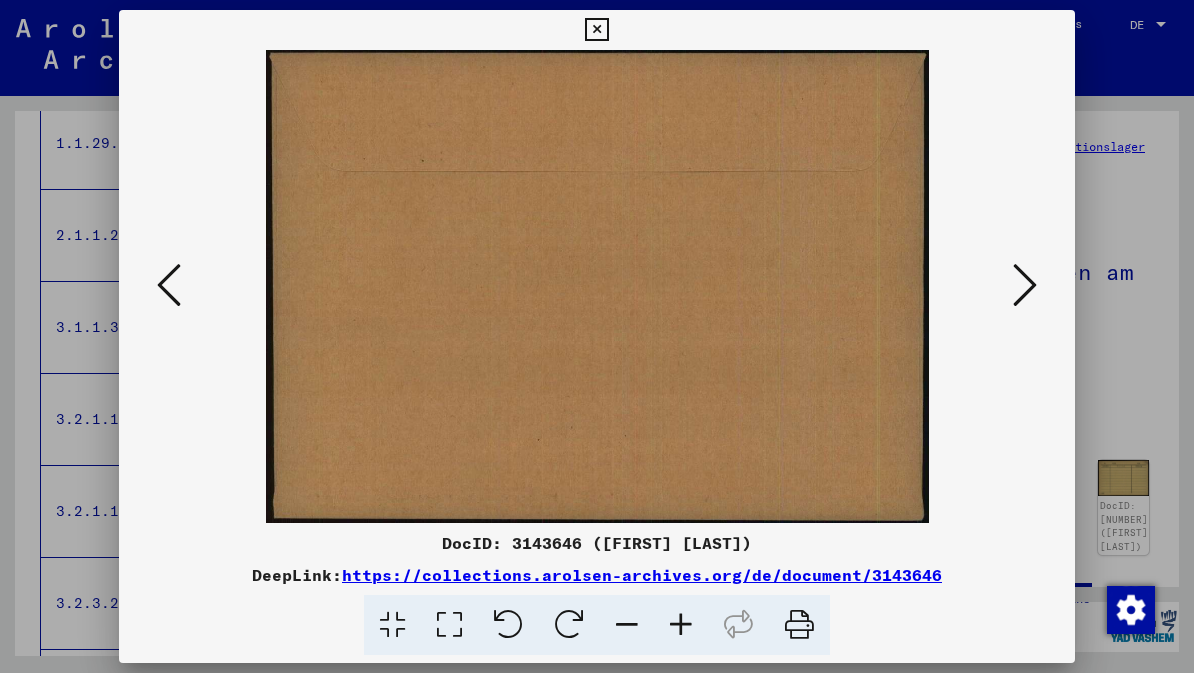 click at bounding box center [1025, 285] 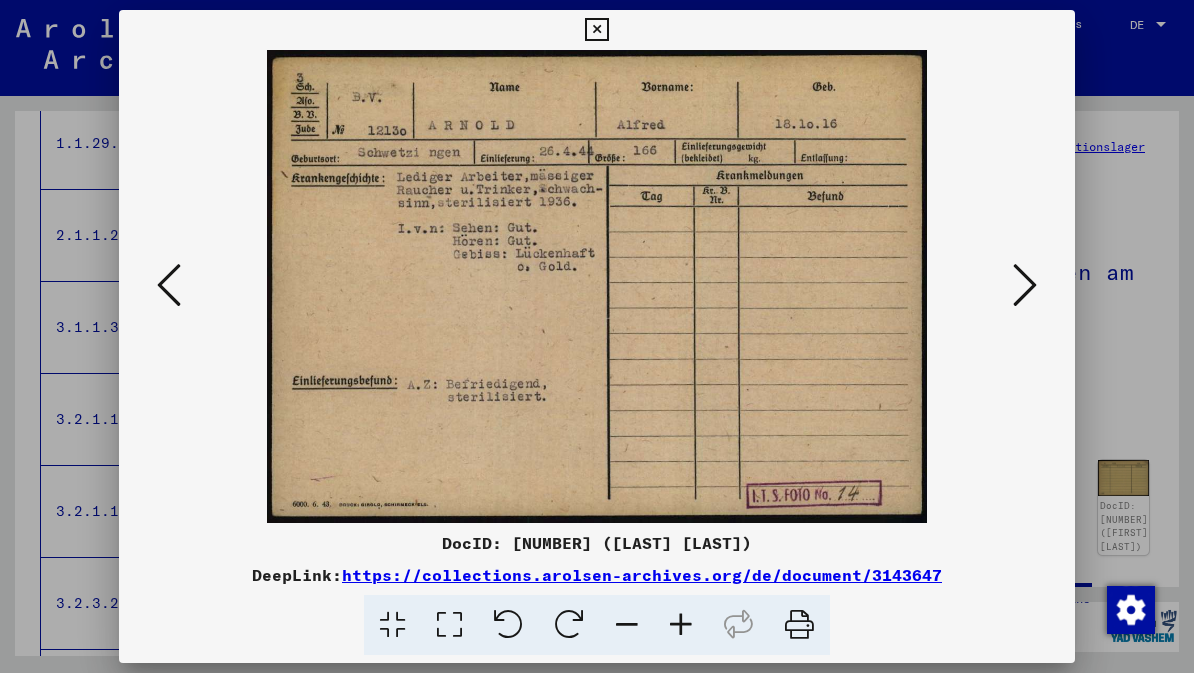 click at bounding box center [1025, 285] 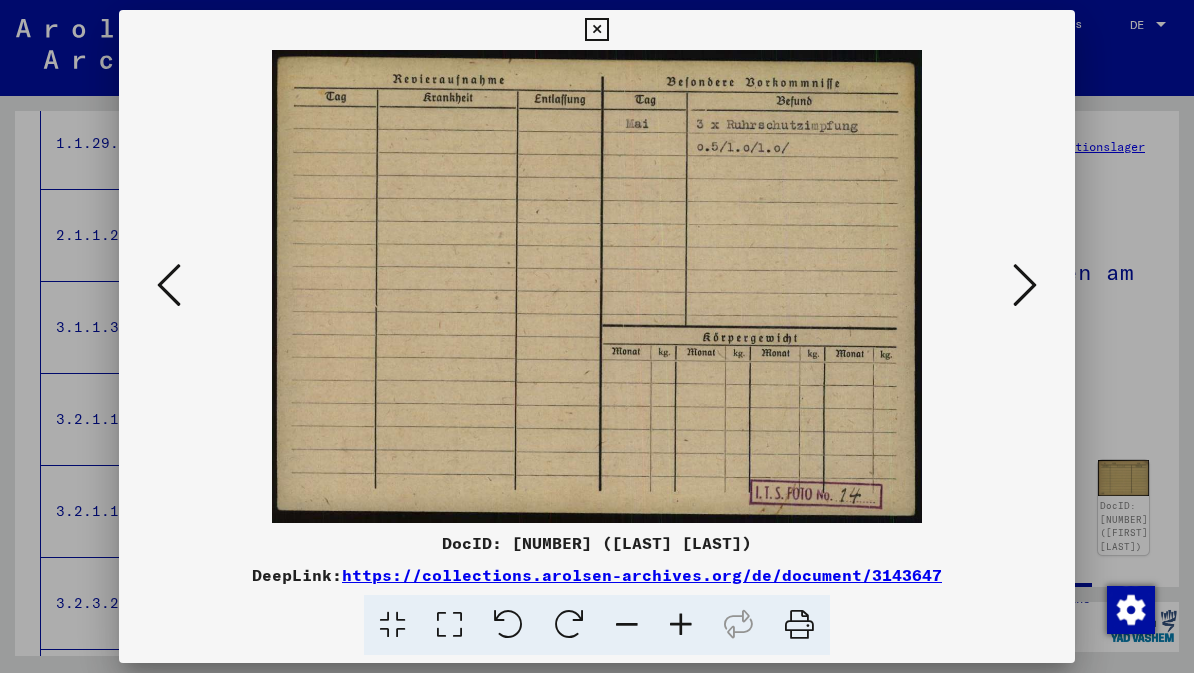click at bounding box center (1025, 285) 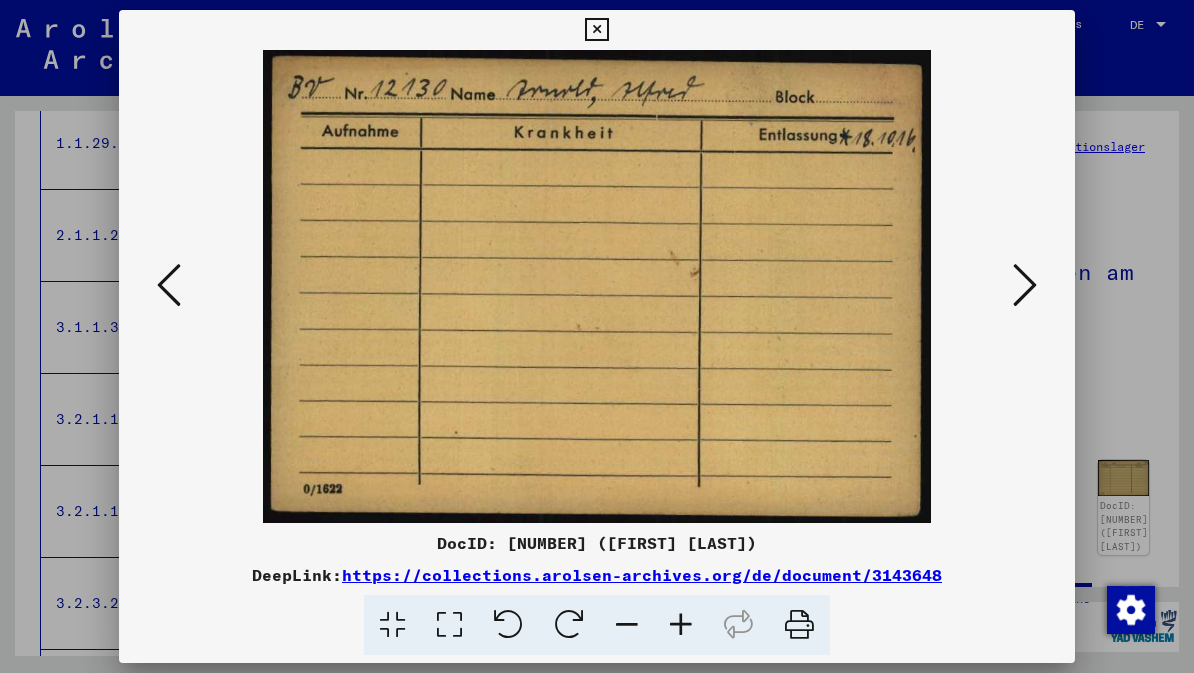 click at bounding box center (1025, 285) 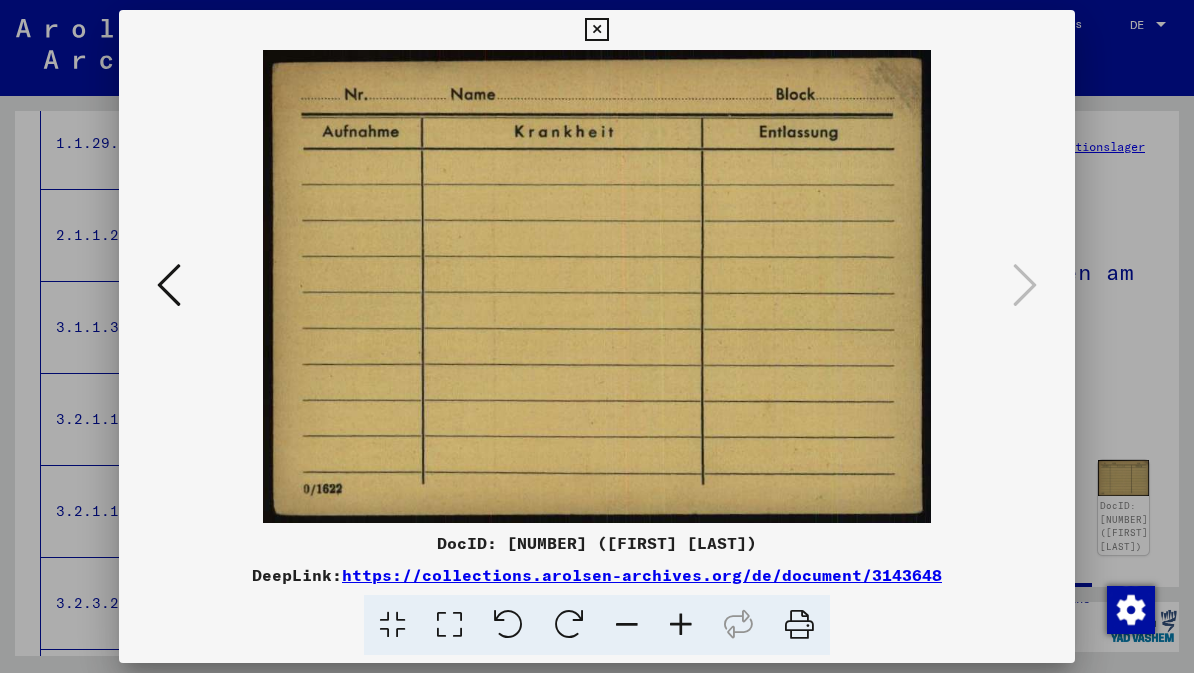 click at bounding box center [596, 30] 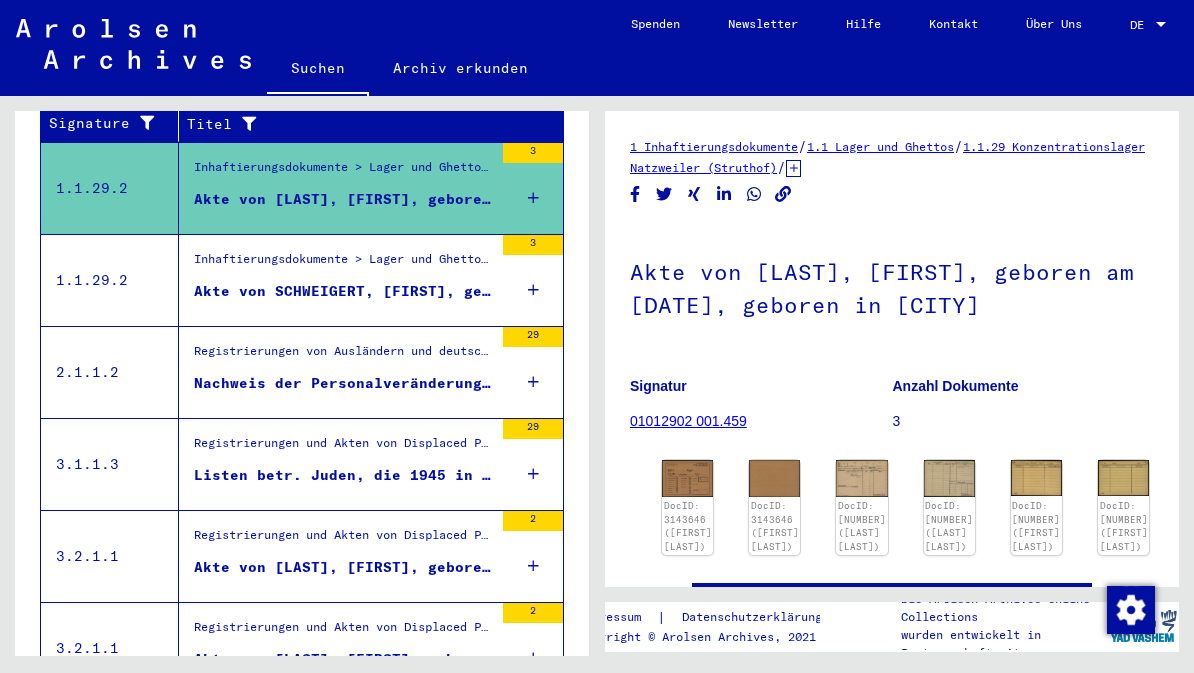 scroll, scrollTop: 377, scrollLeft: 0, axis: vertical 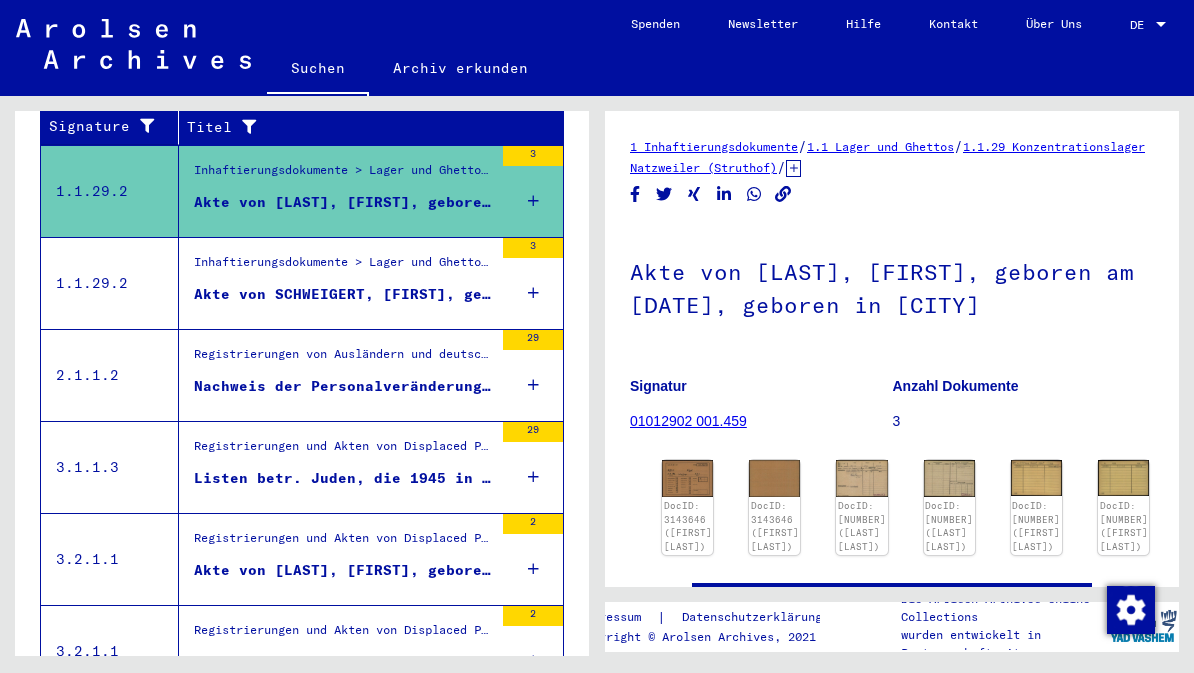 click on "Akte von SCHWEIGERT, [FIRST], geboren am [DATE], geboren in [CITY]" at bounding box center (343, 294) 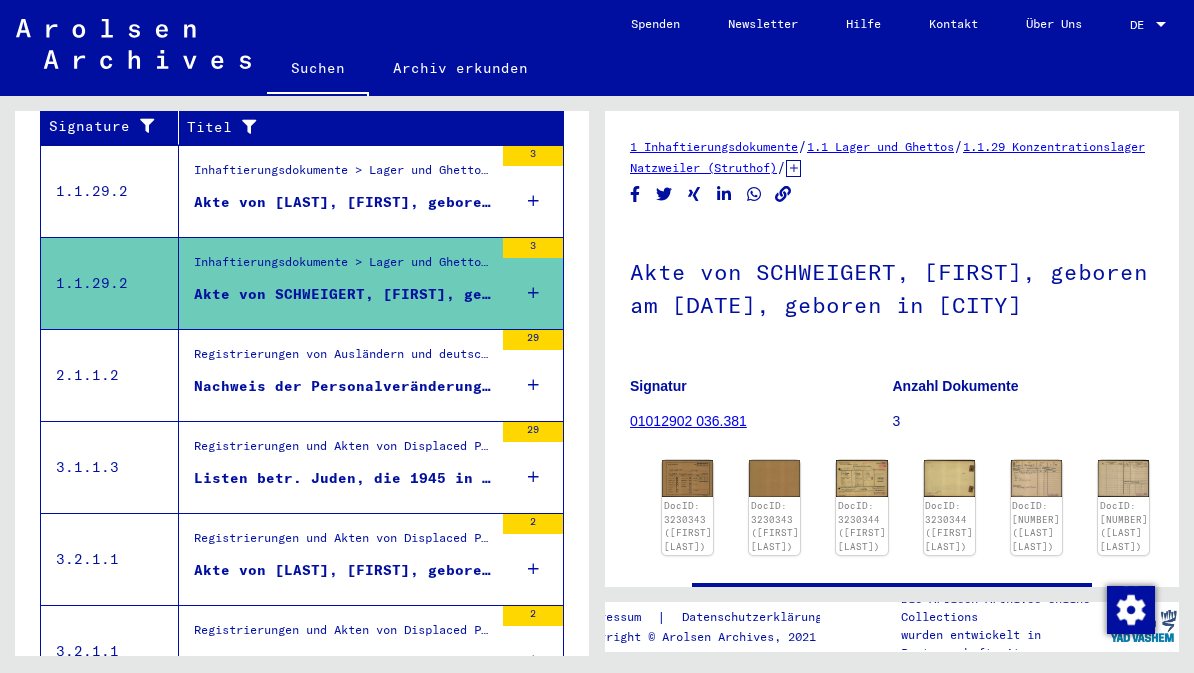 click 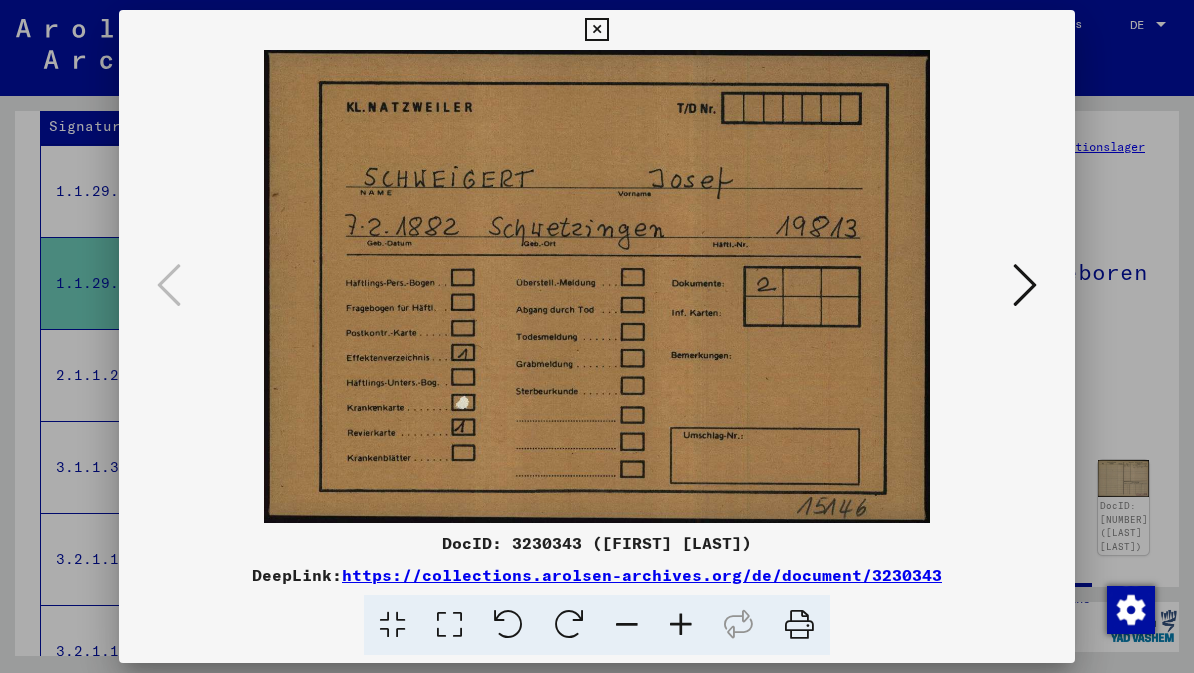 click at bounding box center (596, 286) 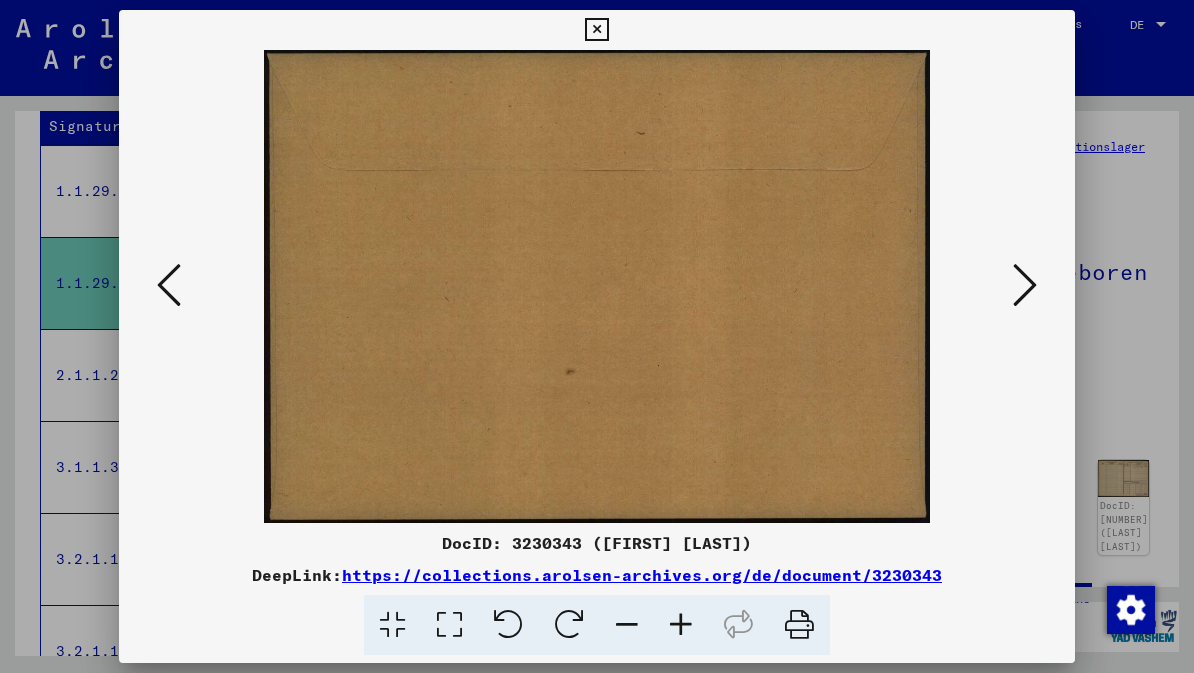 click at bounding box center [596, 286] 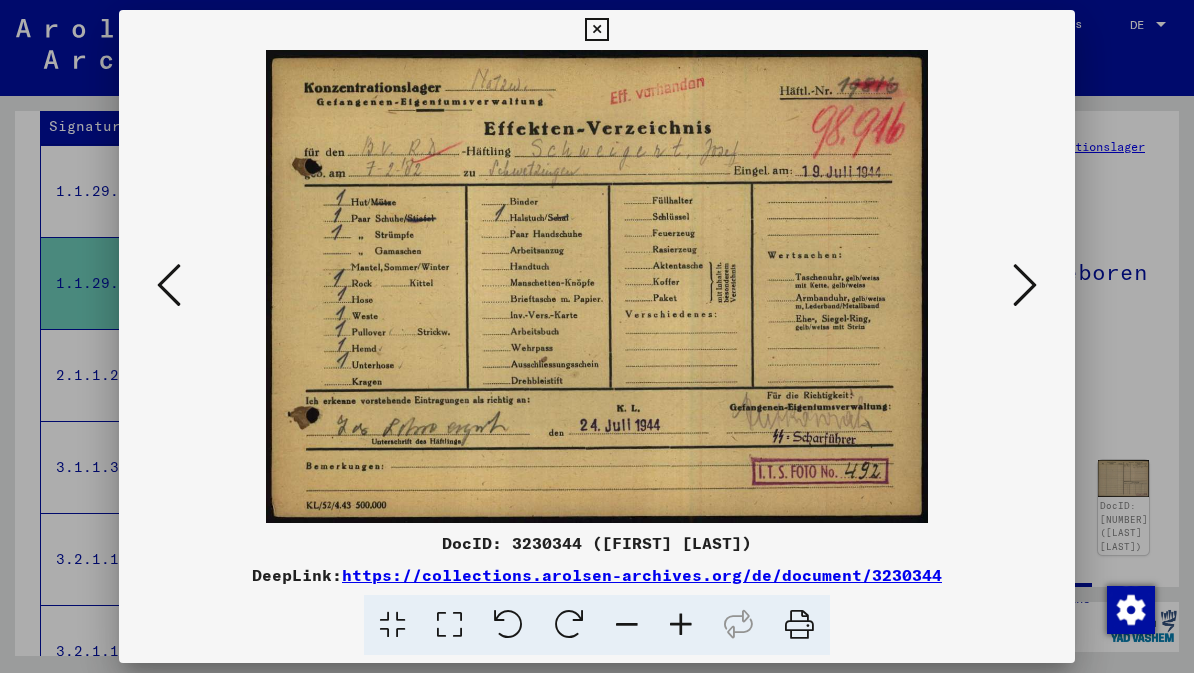 click at bounding box center [1025, 285] 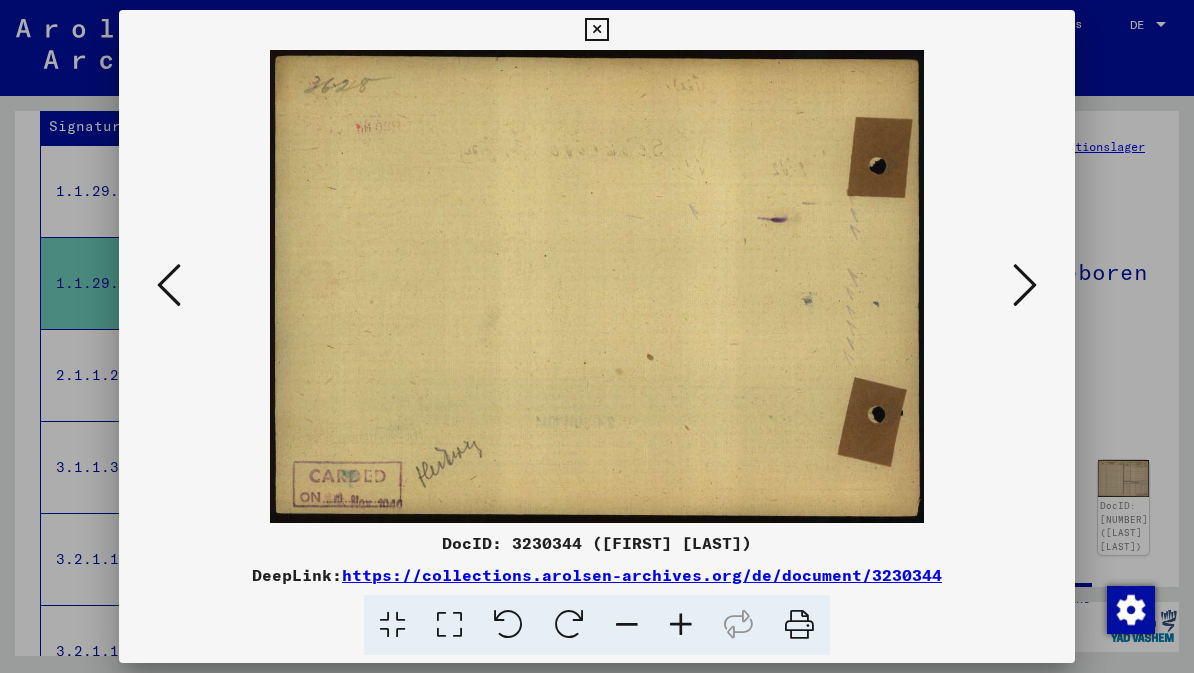 click at bounding box center (1025, 285) 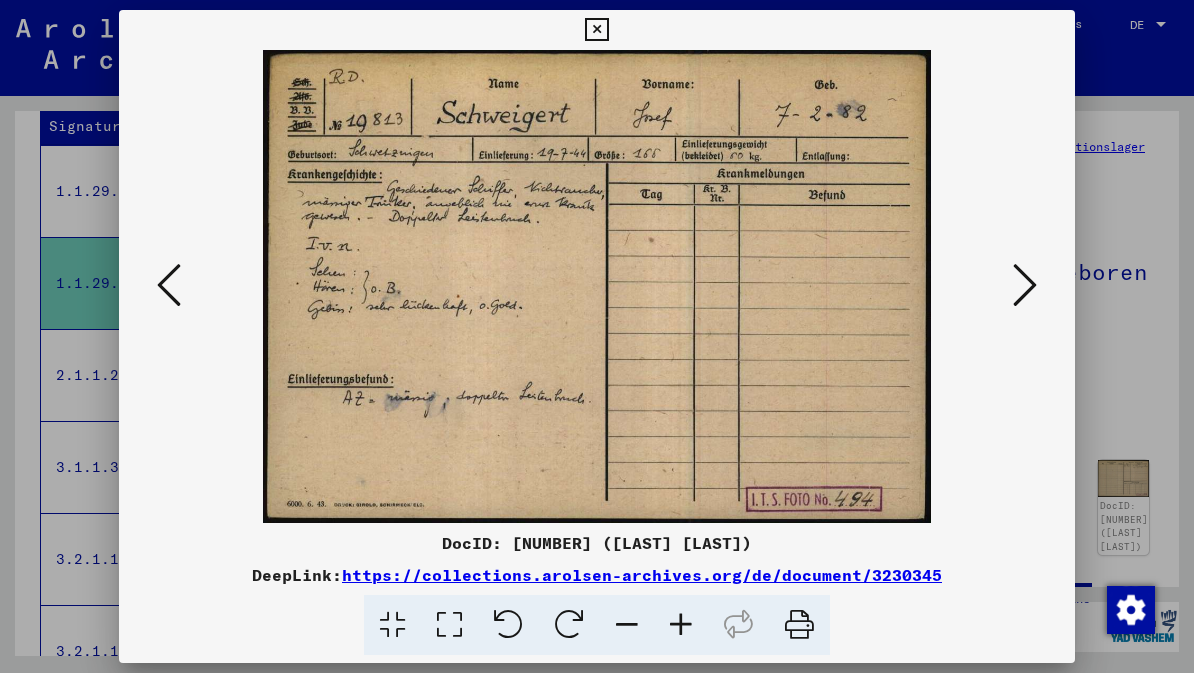click at bounding box center [1025, 285] 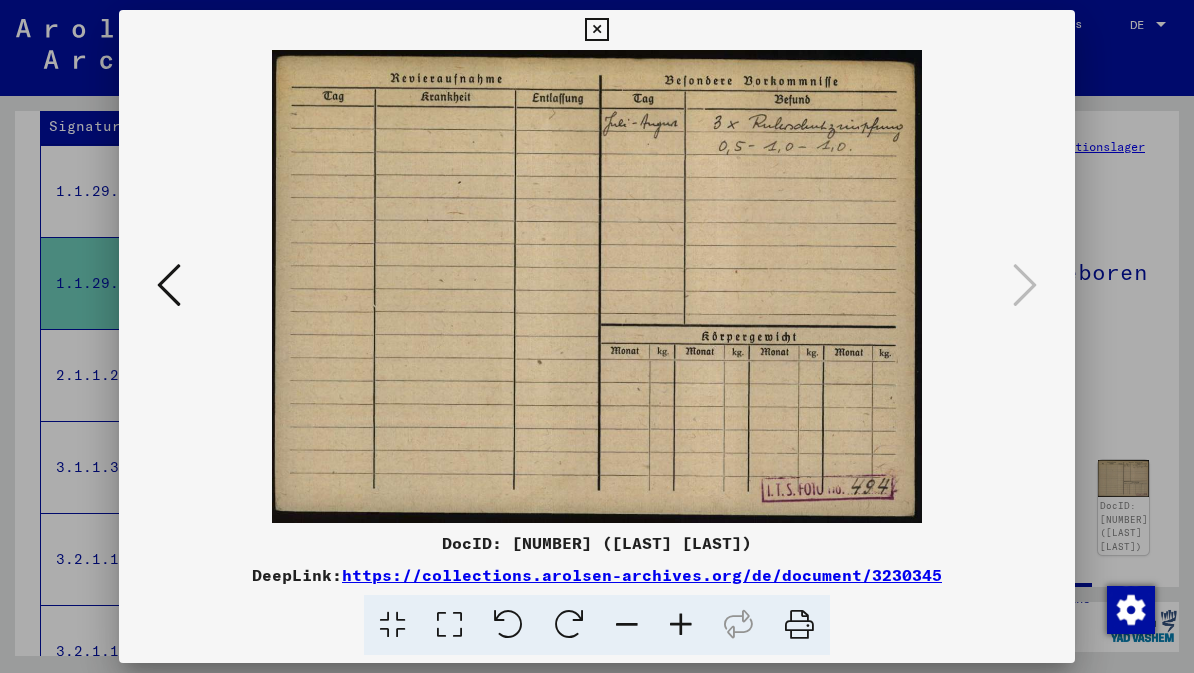 click at bounding box center [596, 30] 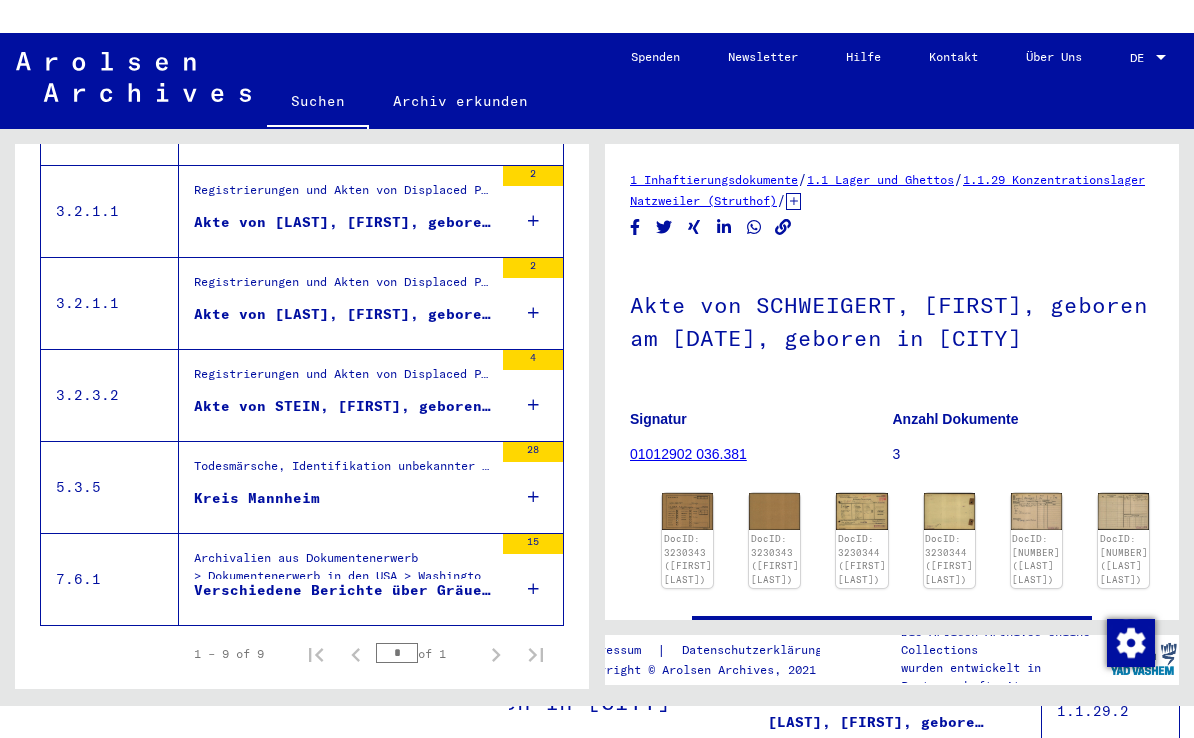 scroll, scrollTop: 774, scrollLeft: 0, axis: vertical 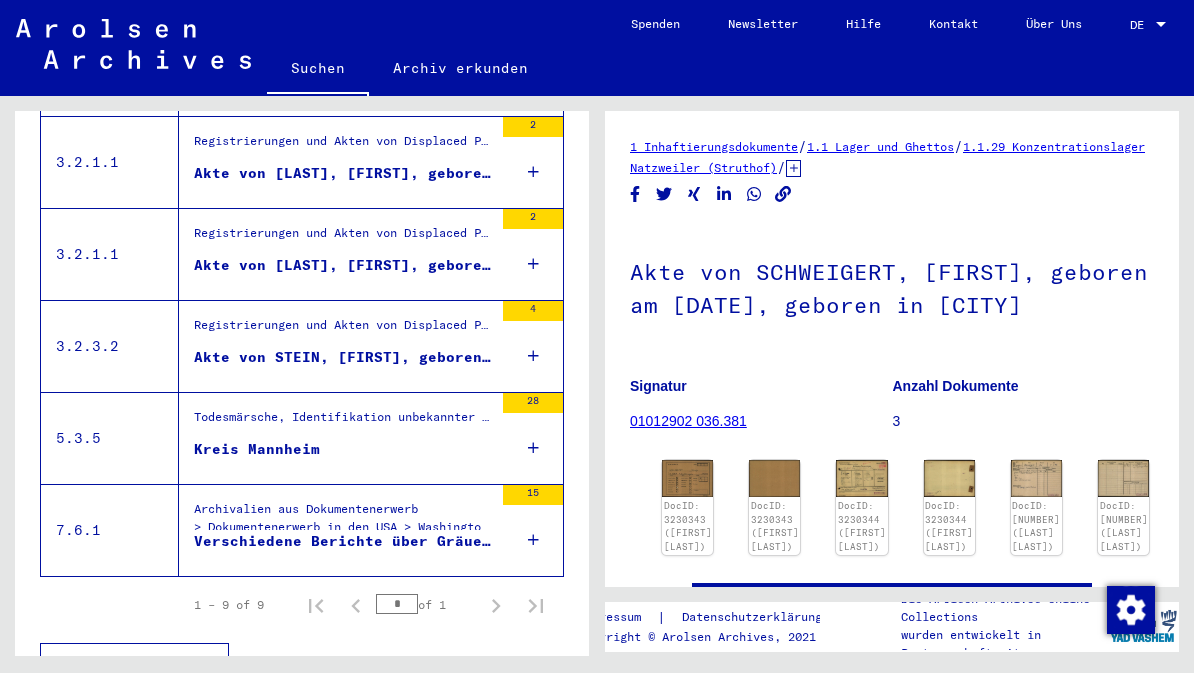click on "Akte von STEIN, [FIRST], geboren am [DATE], geboren in [CITY]" at bounding box center [343, 357] 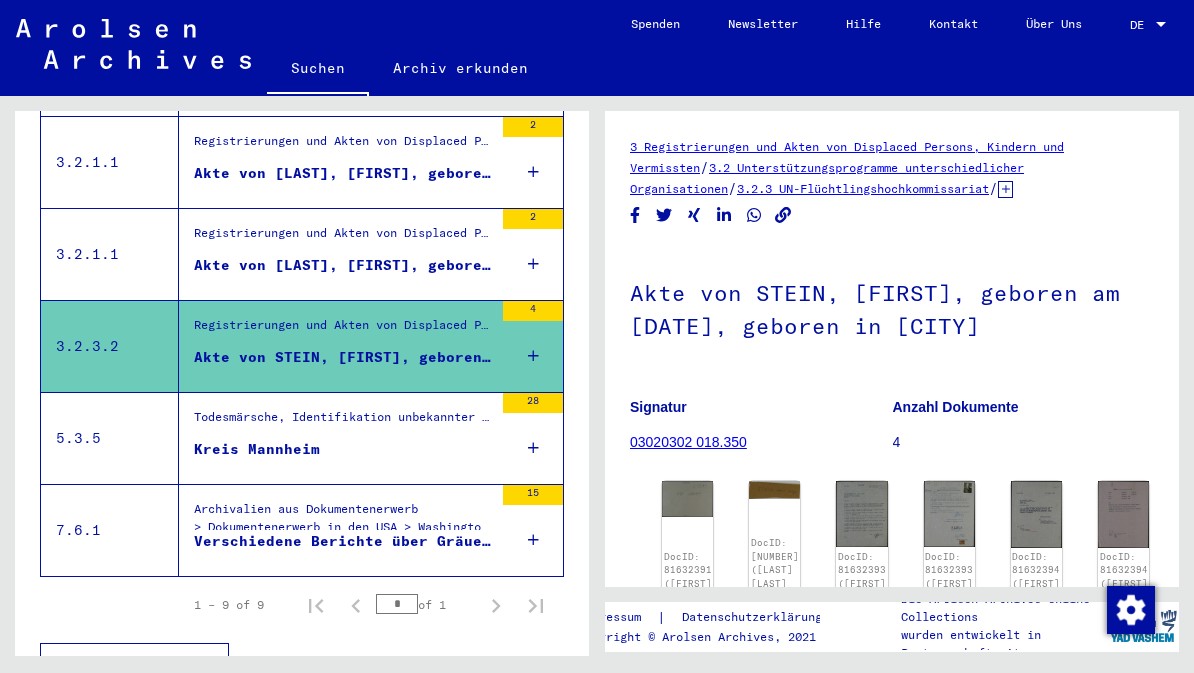 click 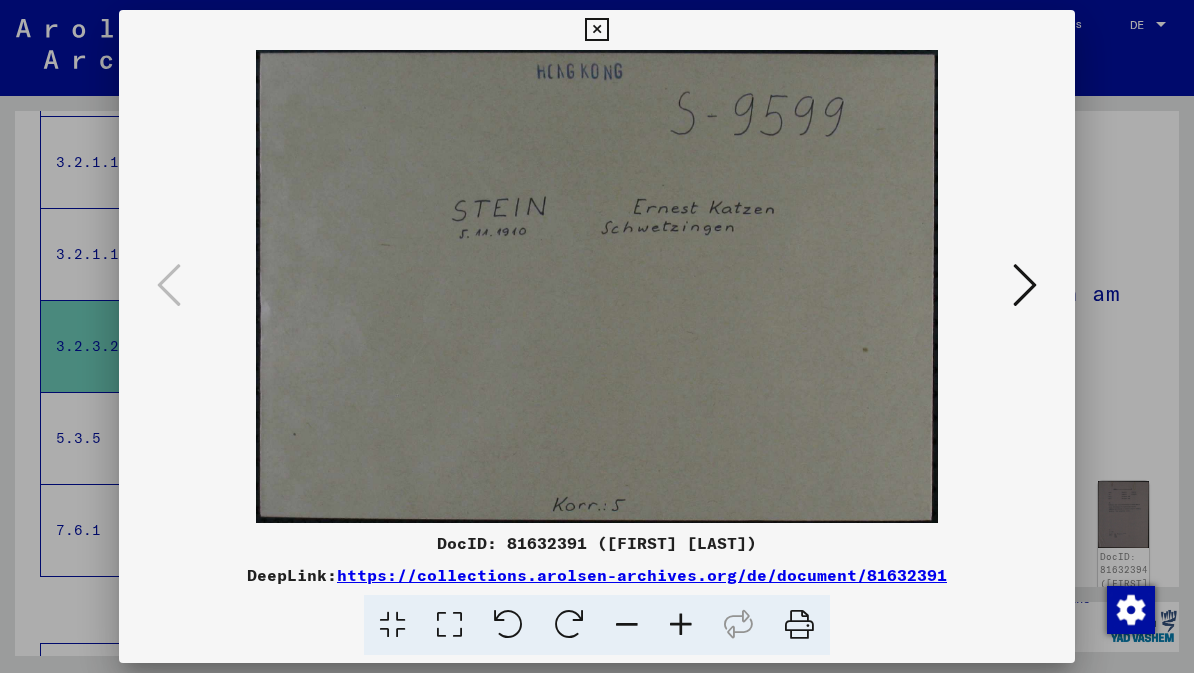 click at bounding box center [1025, 285] 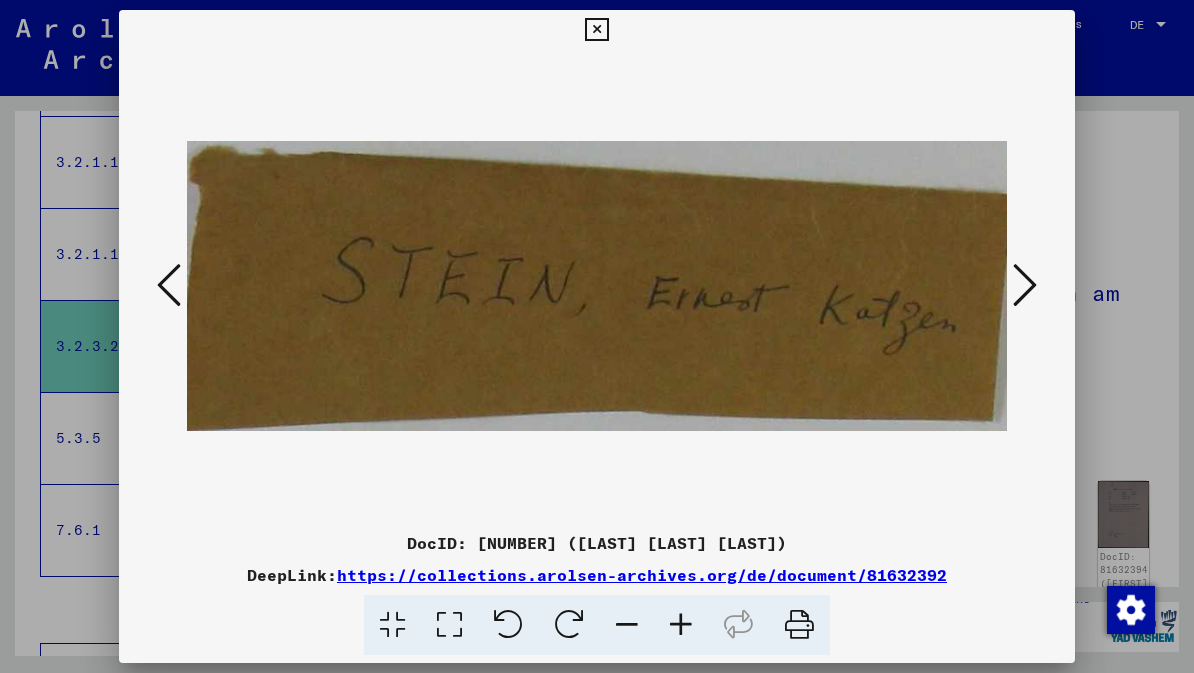 click at bounding box center [1025, 285] 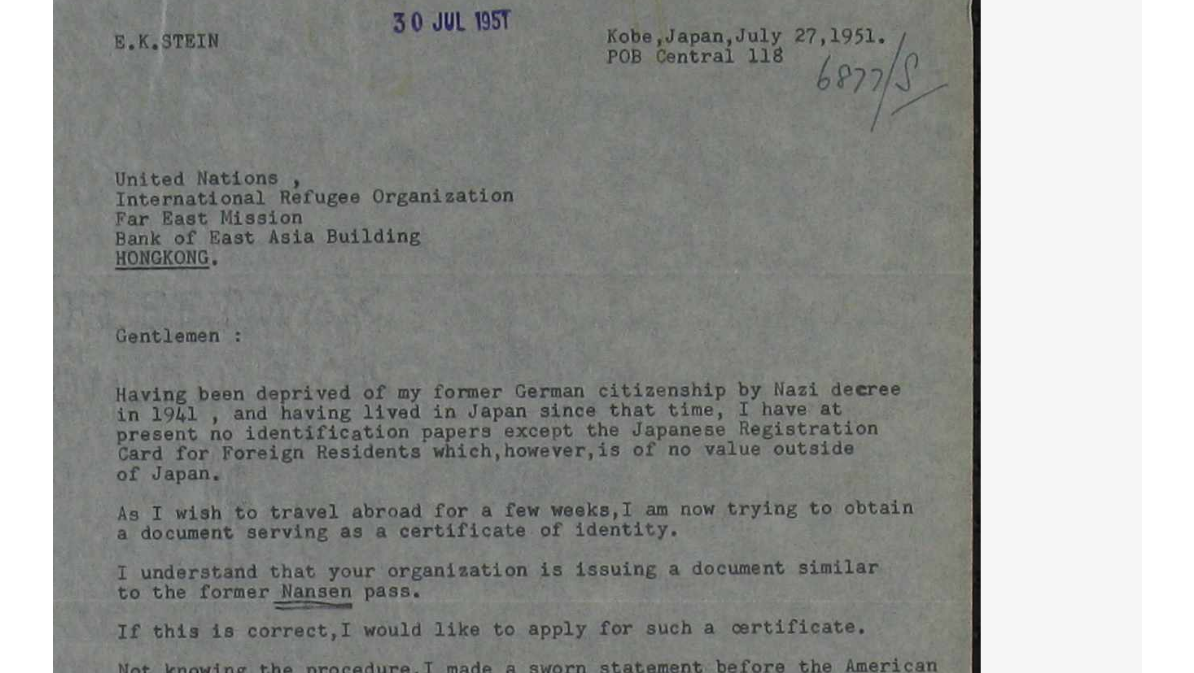 scroll, scrollTop: 652, scrollLeft: 0, axis: vertical 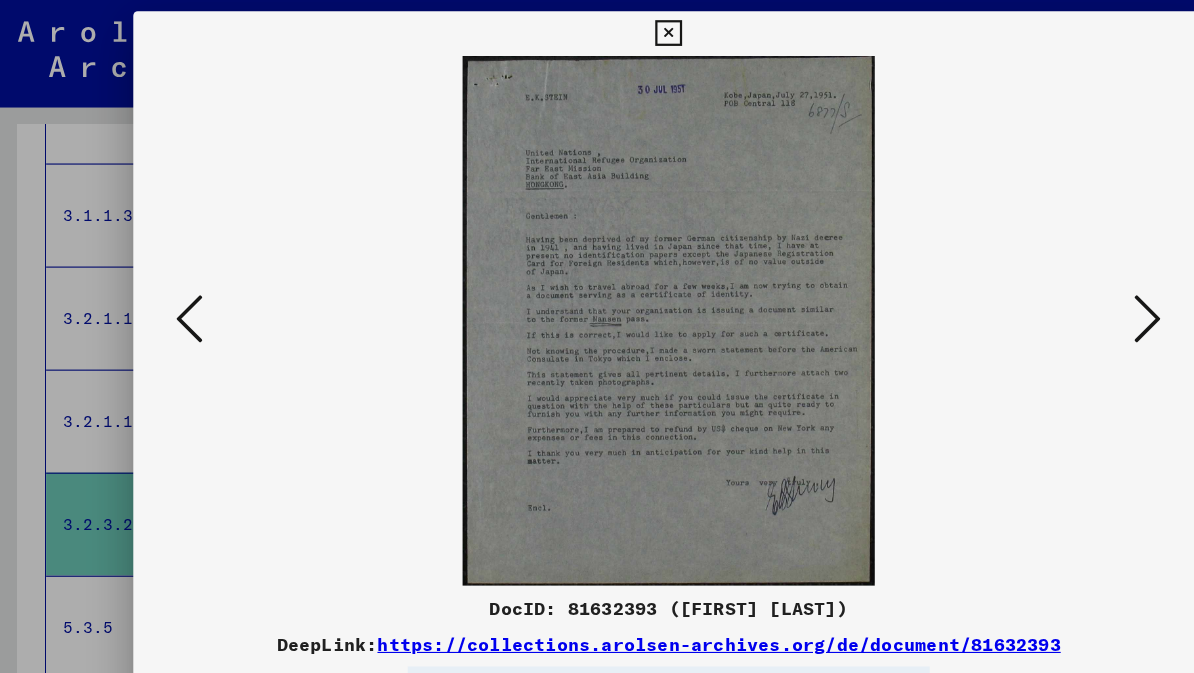 click at bounding box center [1025, 285] 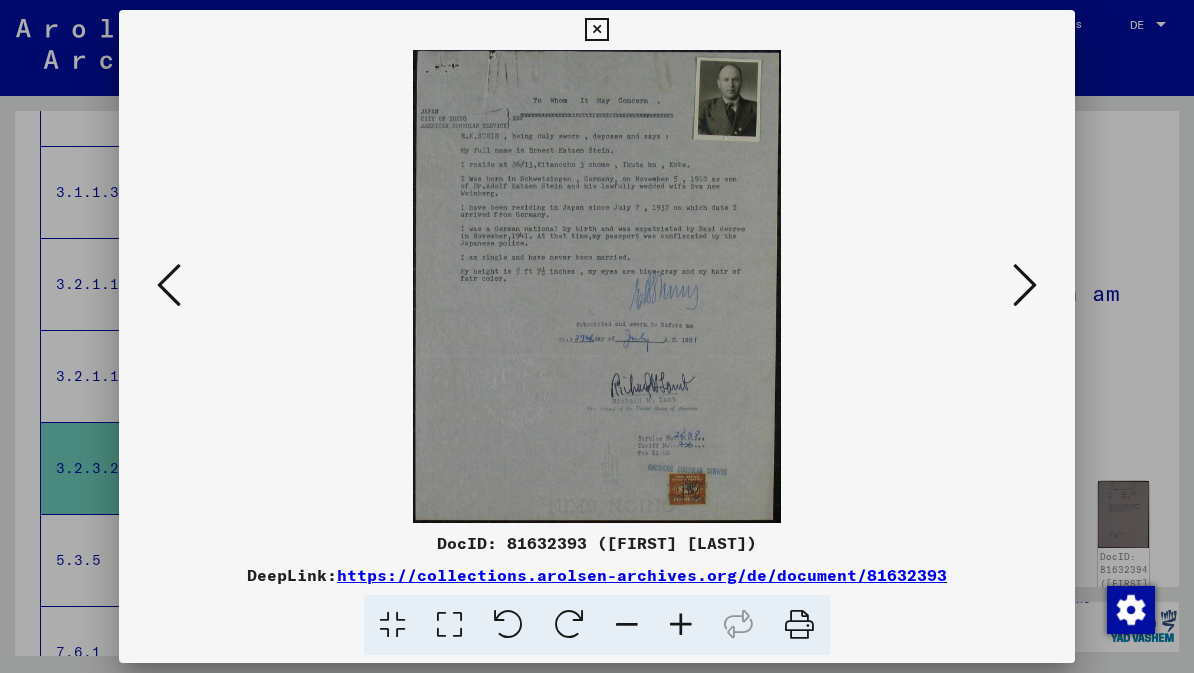 click at bounding box center [1025, 285] 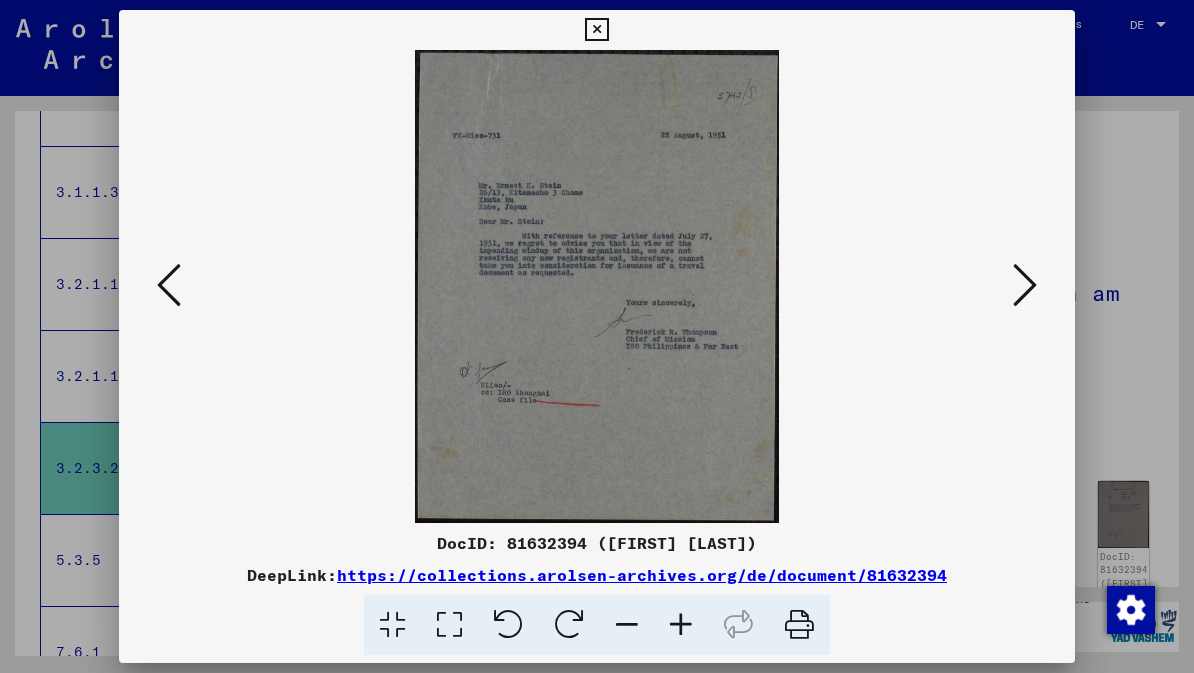 click at bounding box center [1025, 285] 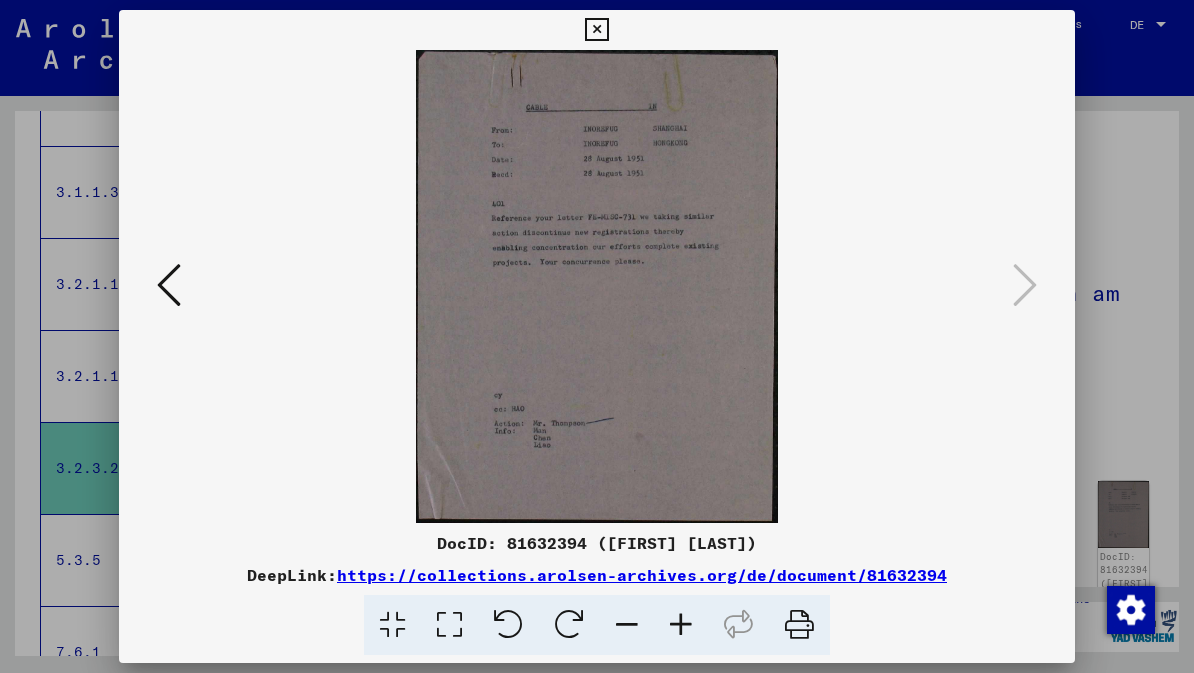 click at bounding box center [596, 30] 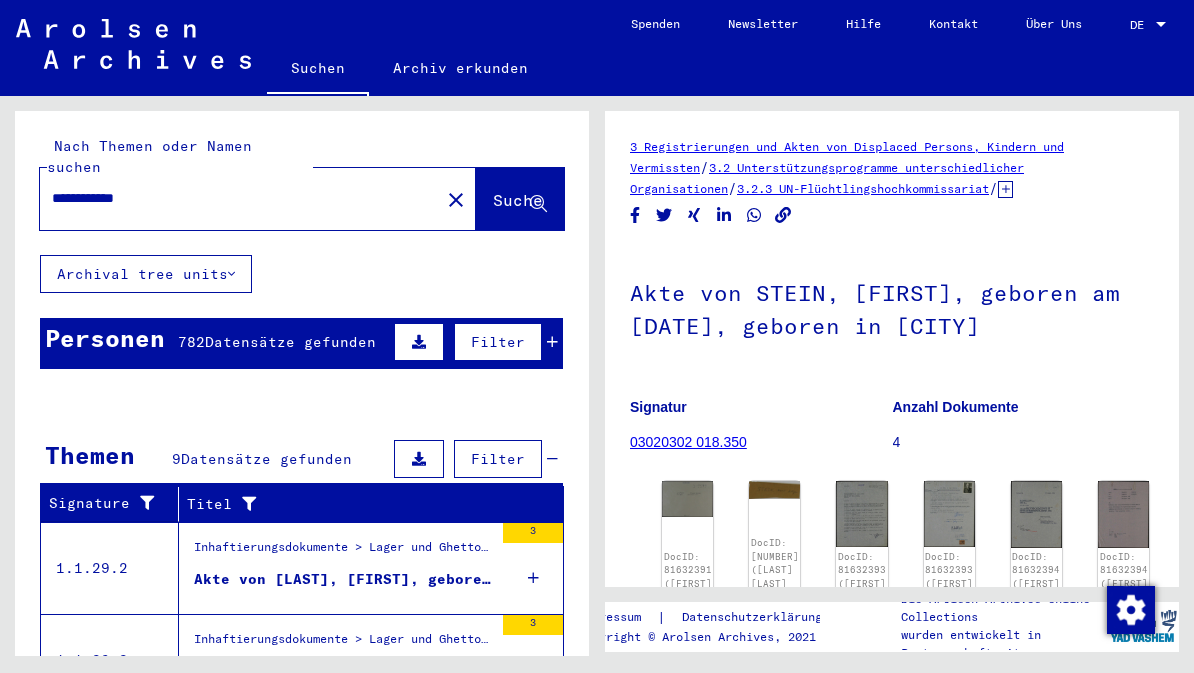 scroll, scrollTop: 0, scrollLeft: 0, axis: both 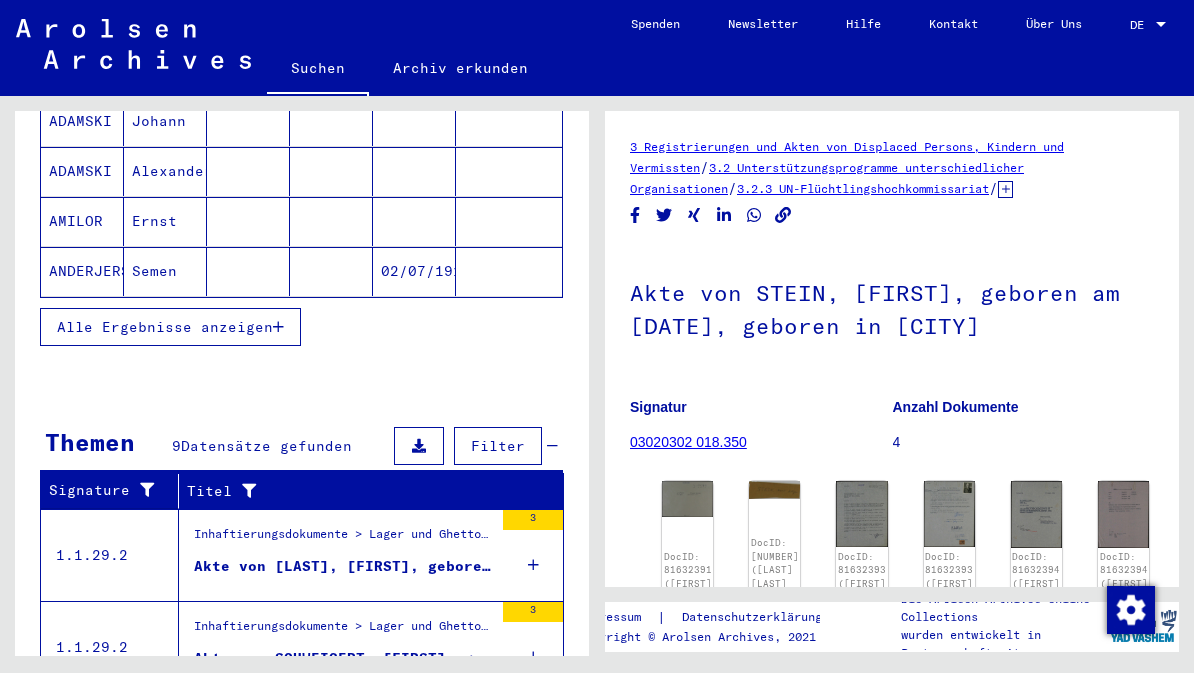 click on "Alle Ergebnisse anzeigen" at bounding box center [165, 327] 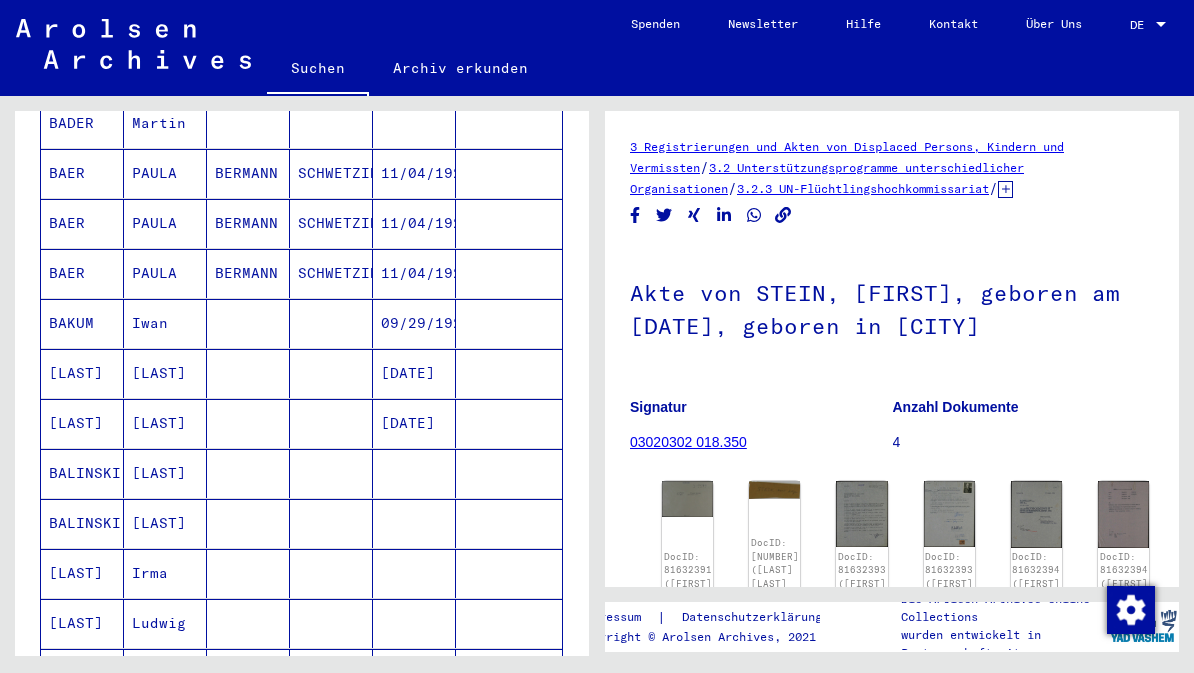 scroll, scrollTop: 878, scrollLeft: 0, axis: vertical 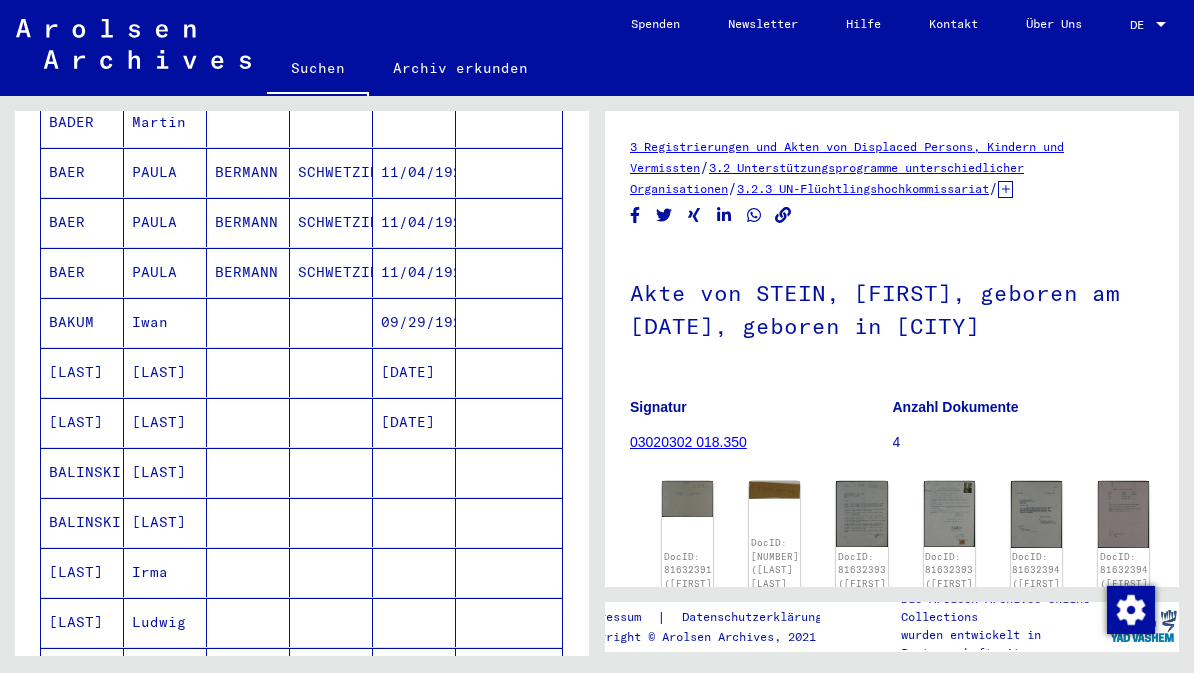 click on "BAER" at bounding box center (82, 322) 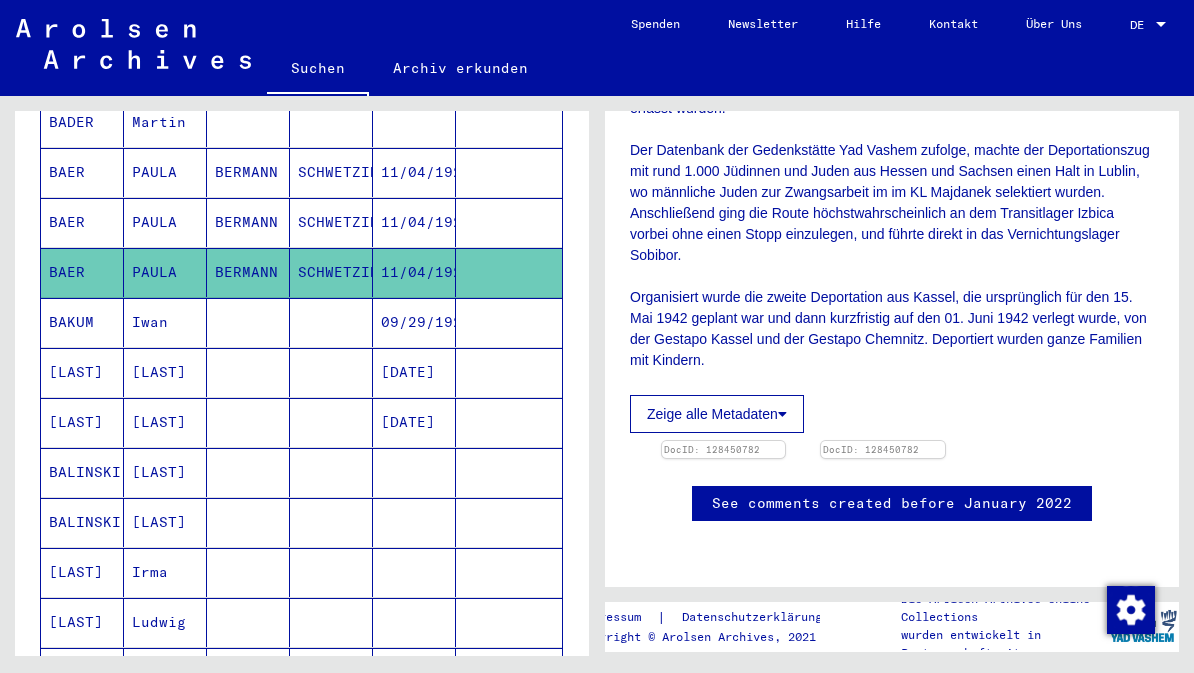 scroll, scrollTop: 1204, scrollLeft: 0, axis: vertical 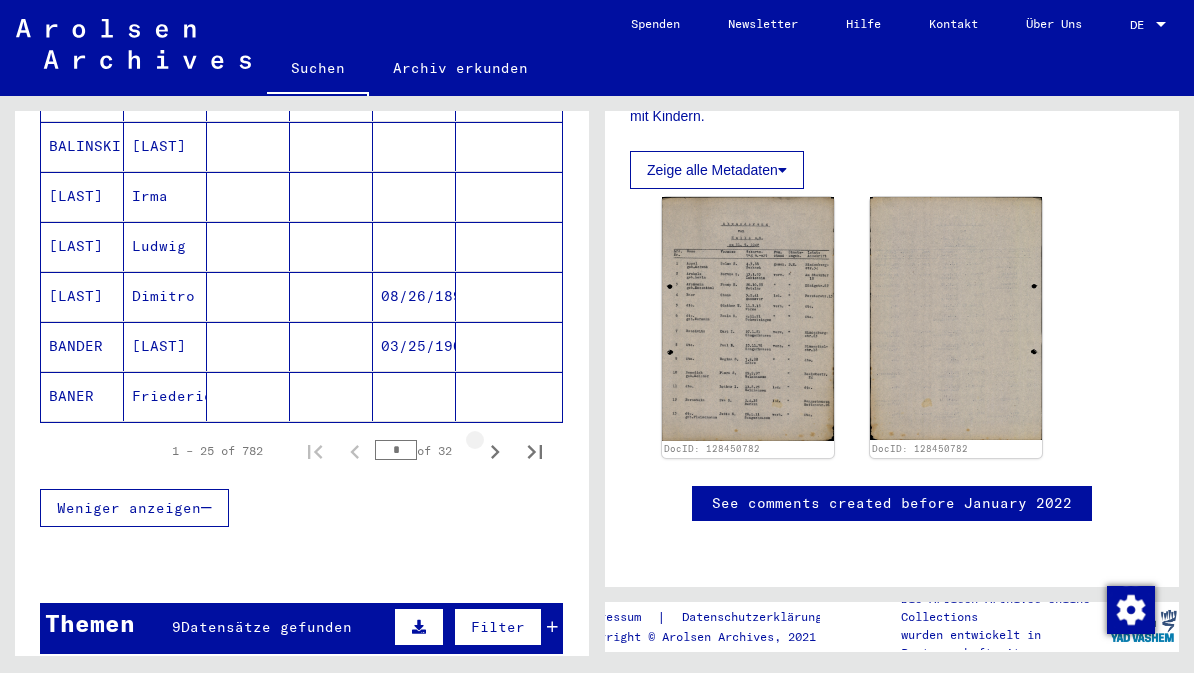 click 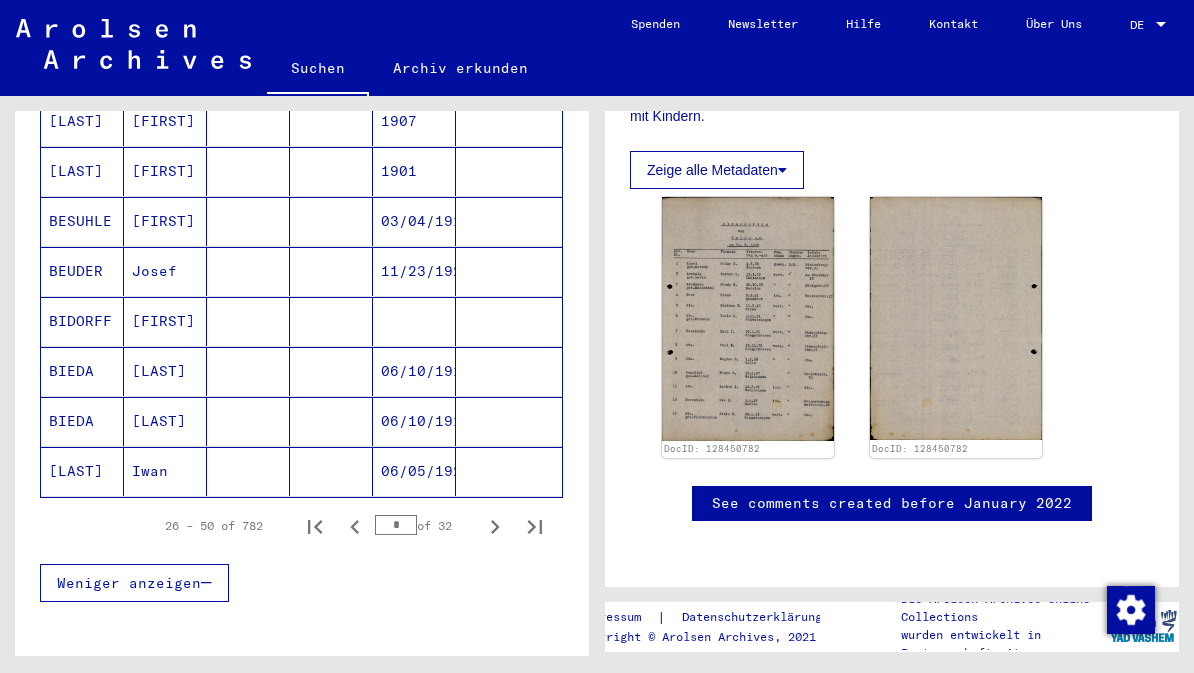 scroll, scrollTop: 1179, scrollLeft: 0, axis: vertical 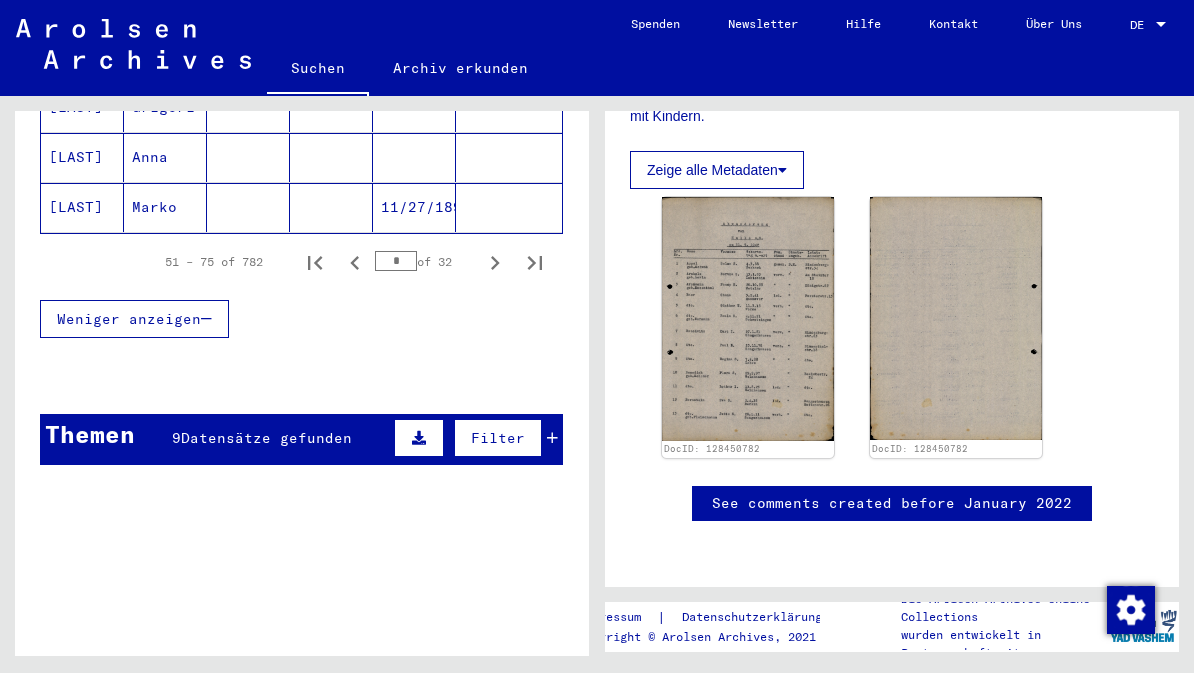 click 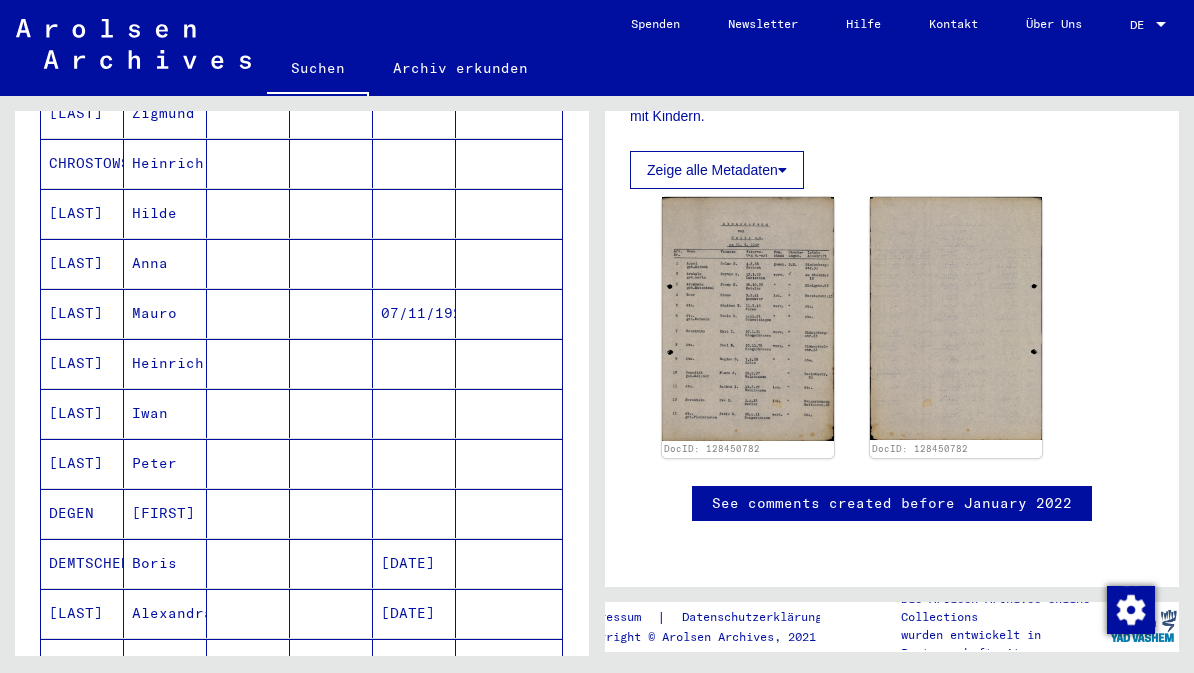 scroll, scrollTop: 888, scrollLeft: 0, axis: vertical 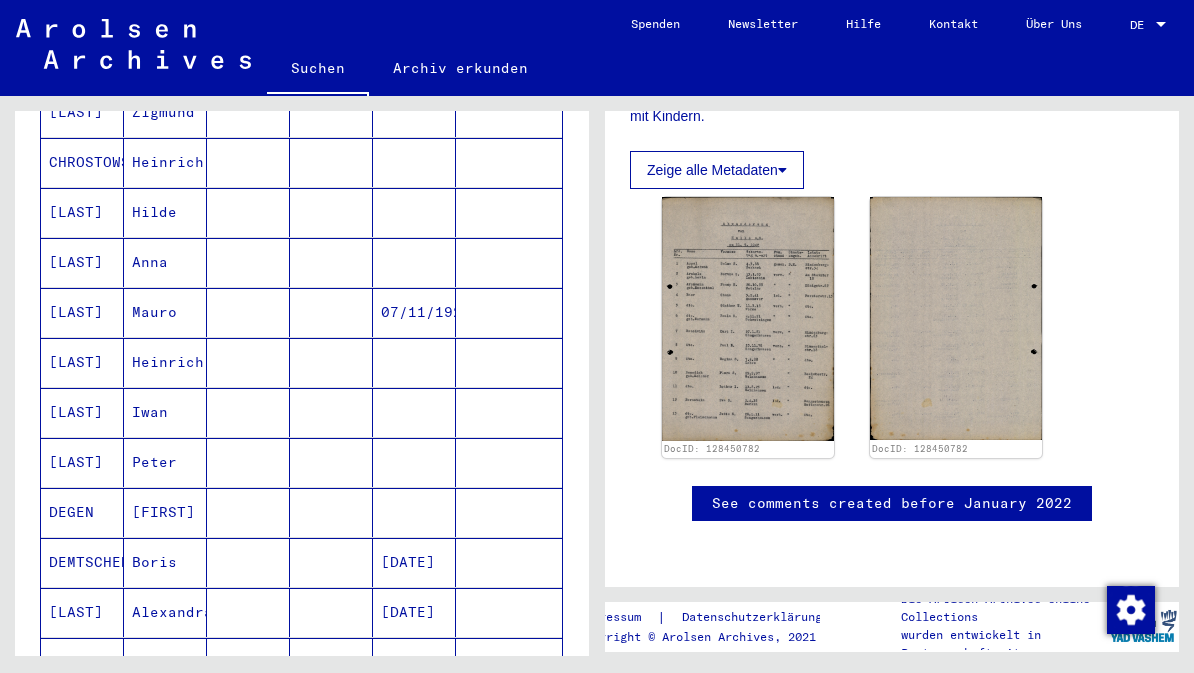click on "[LAST]" at bounding box center [82, 412] 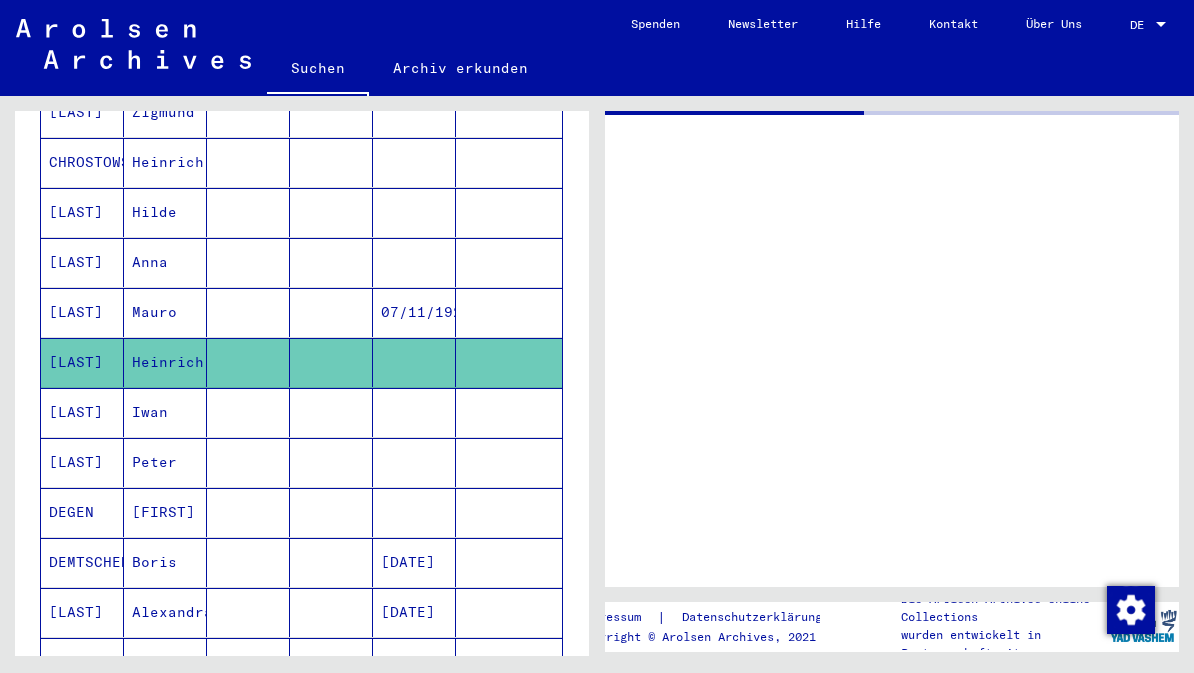 scroll, scrollTop: 0, scrollLeft: 0, axis: both 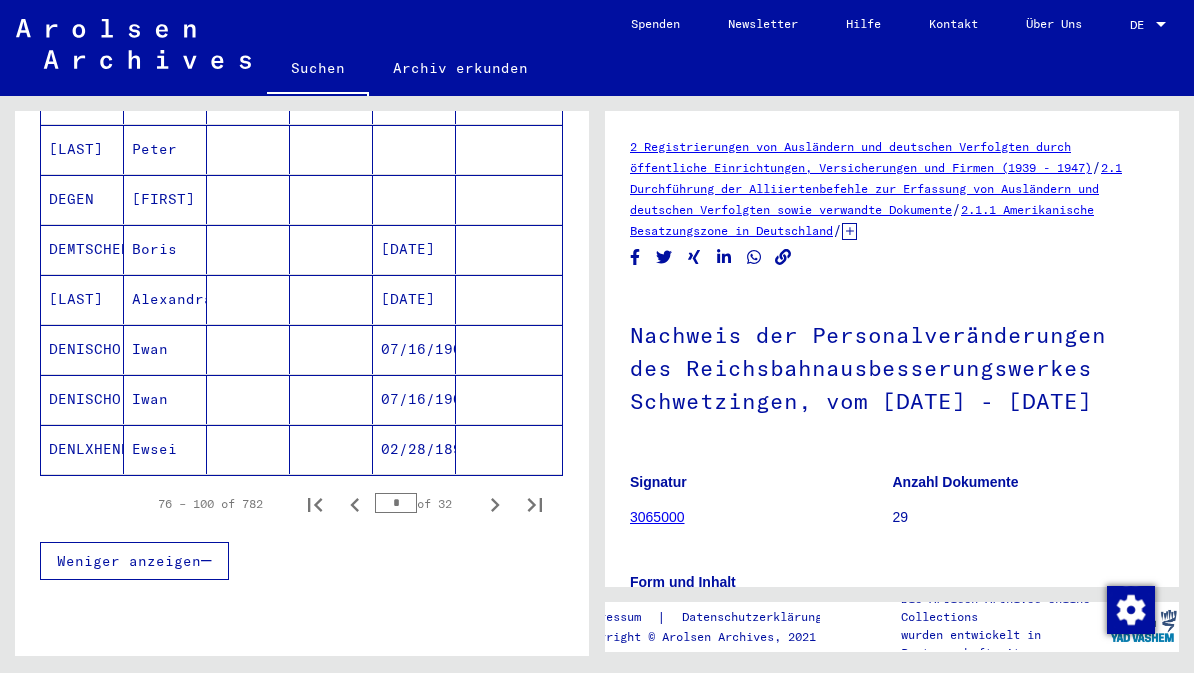 click 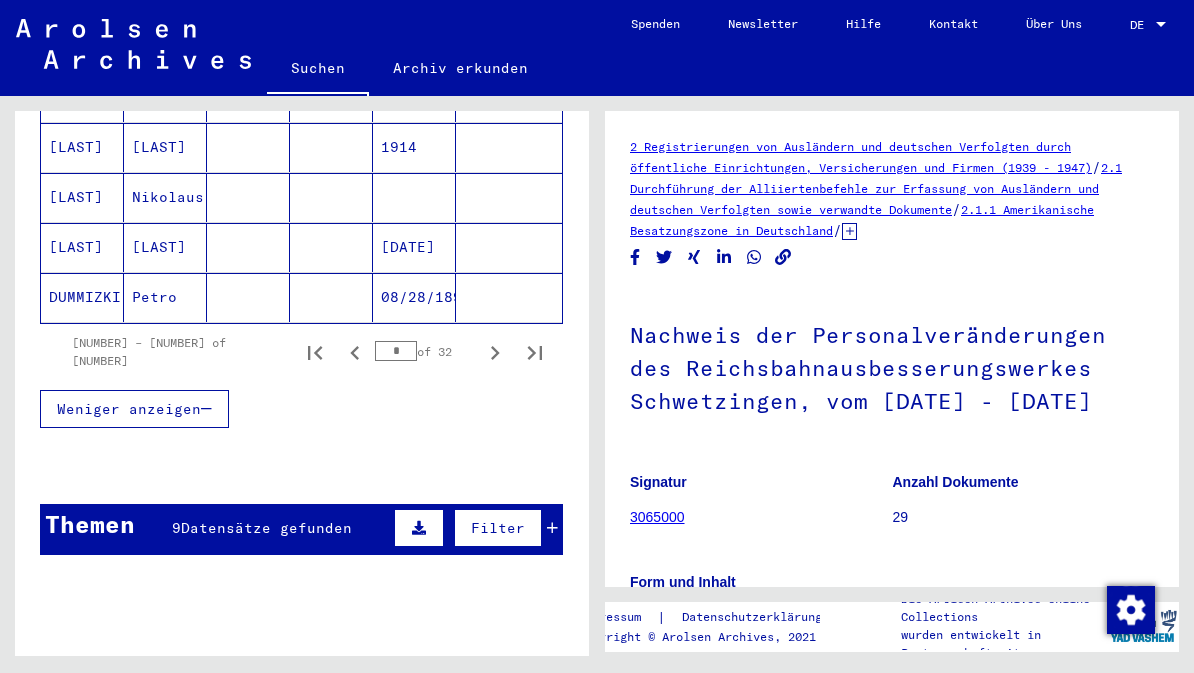 scroll, scrollTop: 1383, scrollLeft: 0, axis: vertical 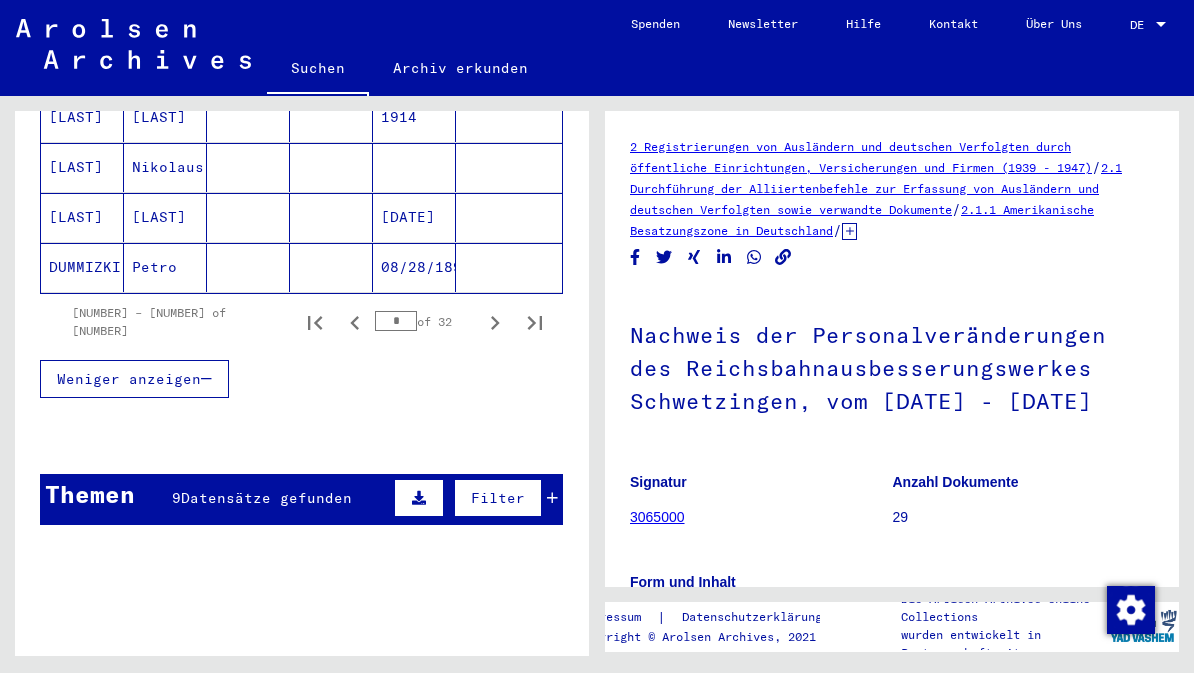 click 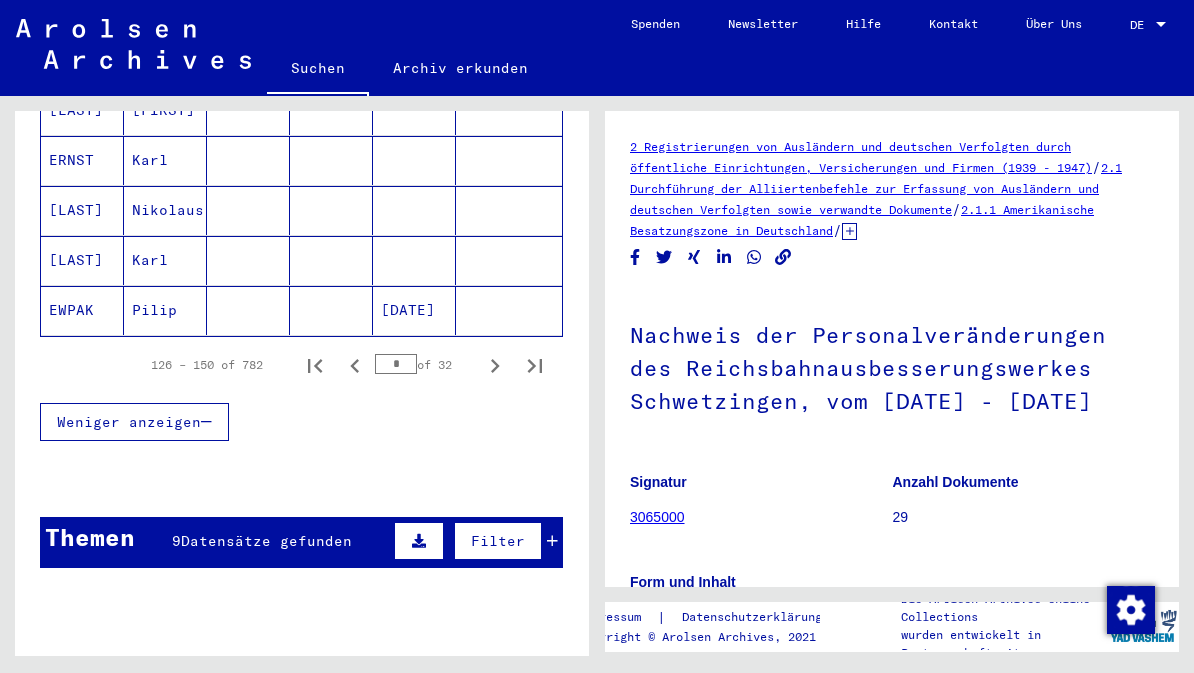 scroll, scrollTop: 1333, scrollLeft: 0, axis: vertical 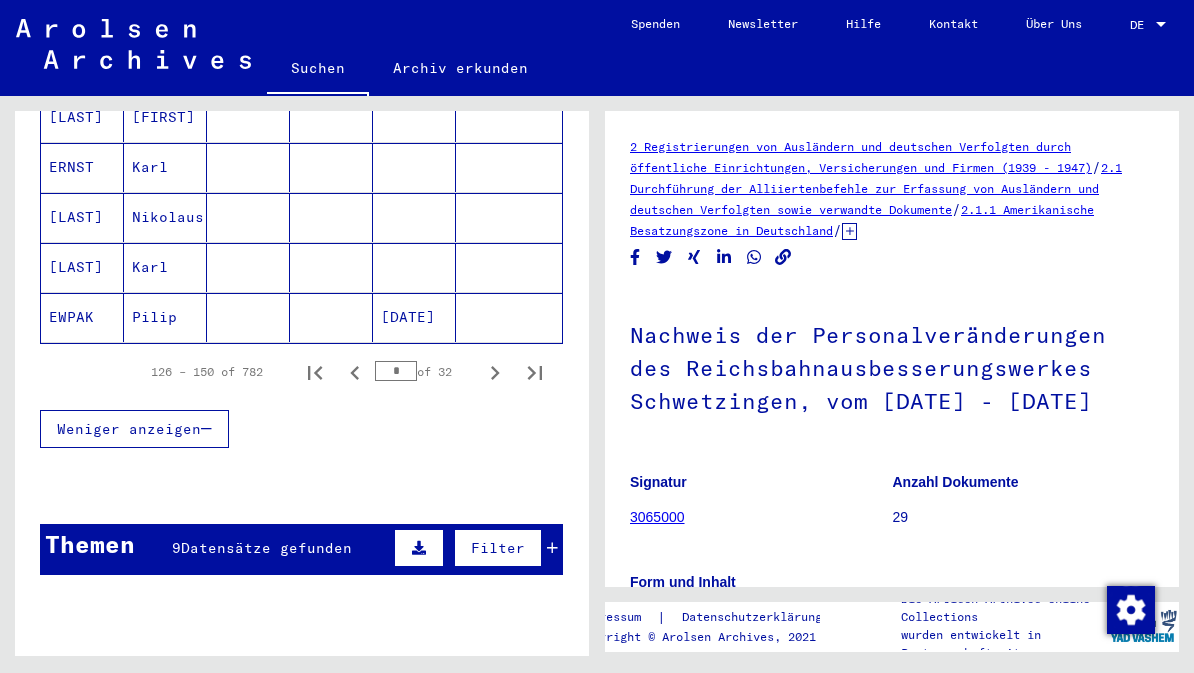 click on "[LAST]" at bounding box center [82, 317] 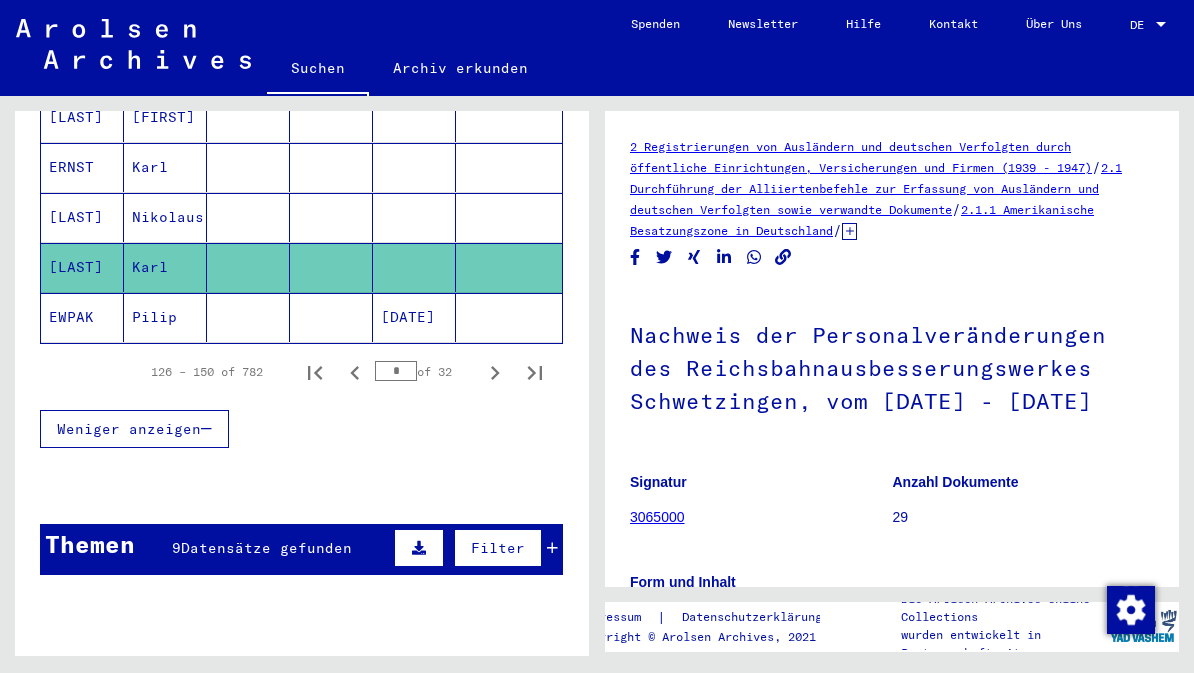 scroll, scrollTop: 0, scrollLeft: 0, axis: both 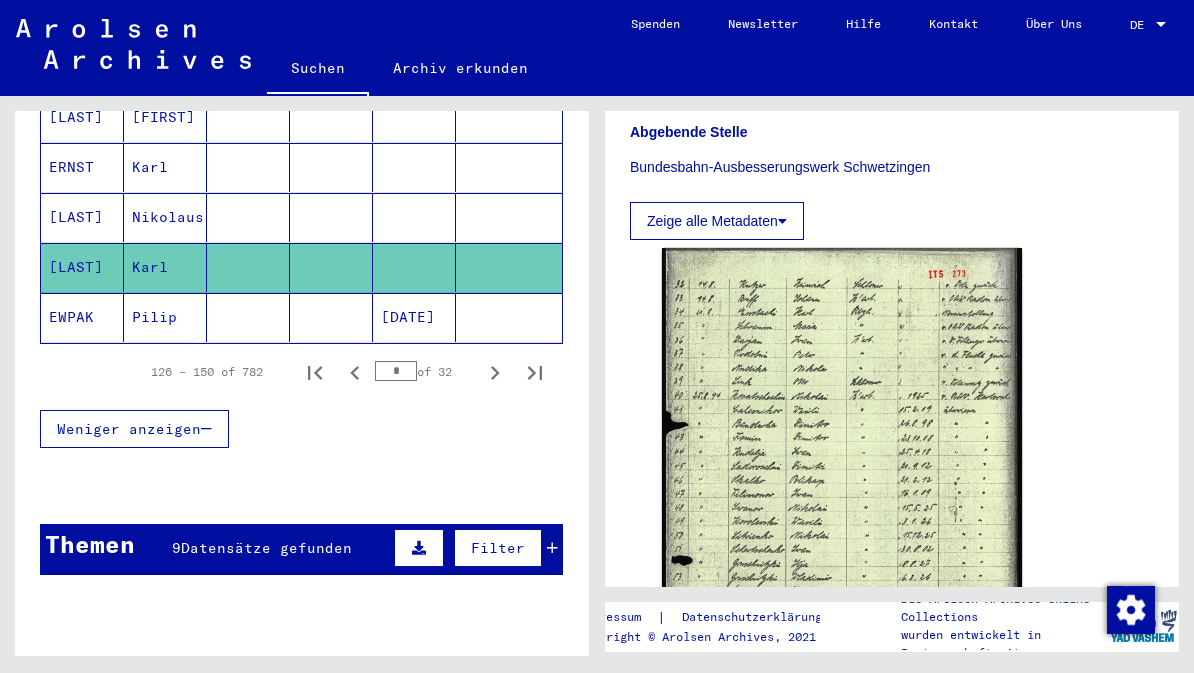 click 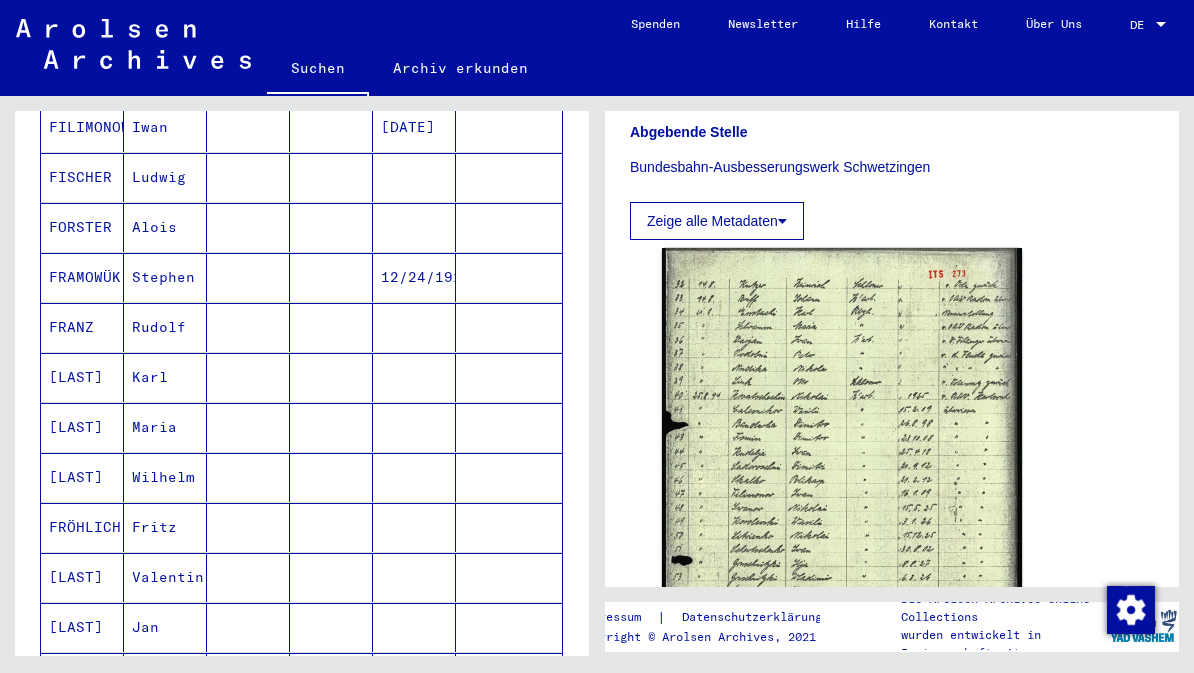 scroll, scrollTop: 970, scrollLeft: 0, axis: vertical 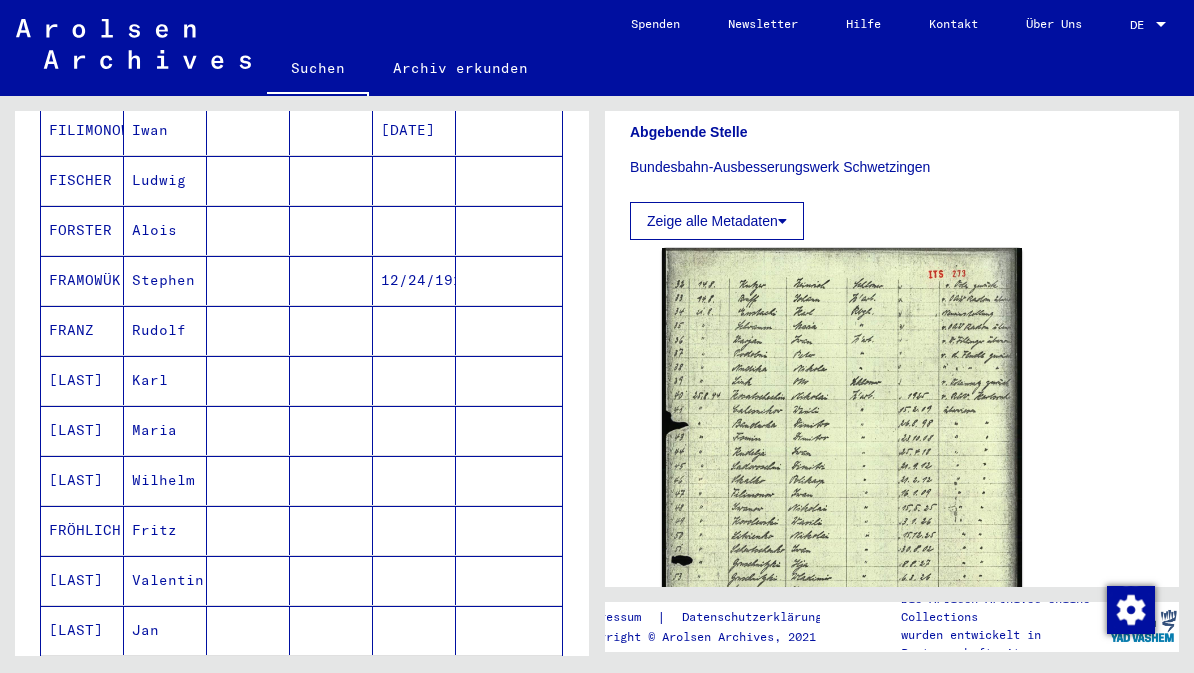 click on "FRÖHLICH" at bounding box center [82, 580] 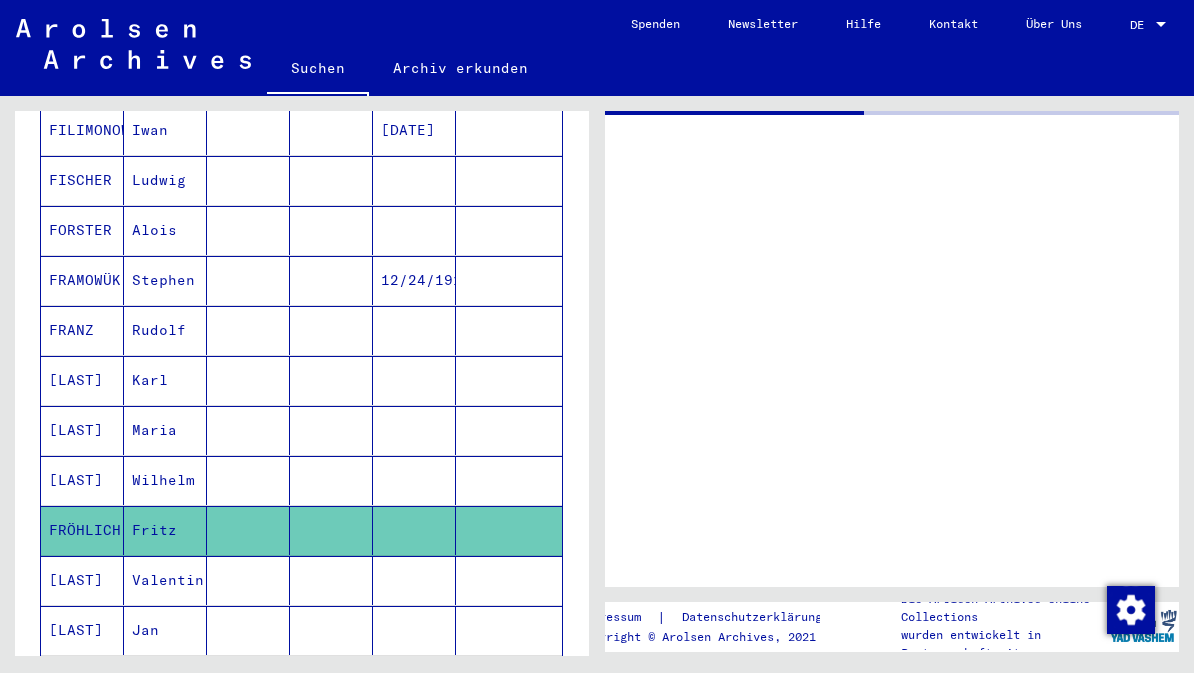 scroll, scrollTop: 0, scrollLeft: 0, axis: both 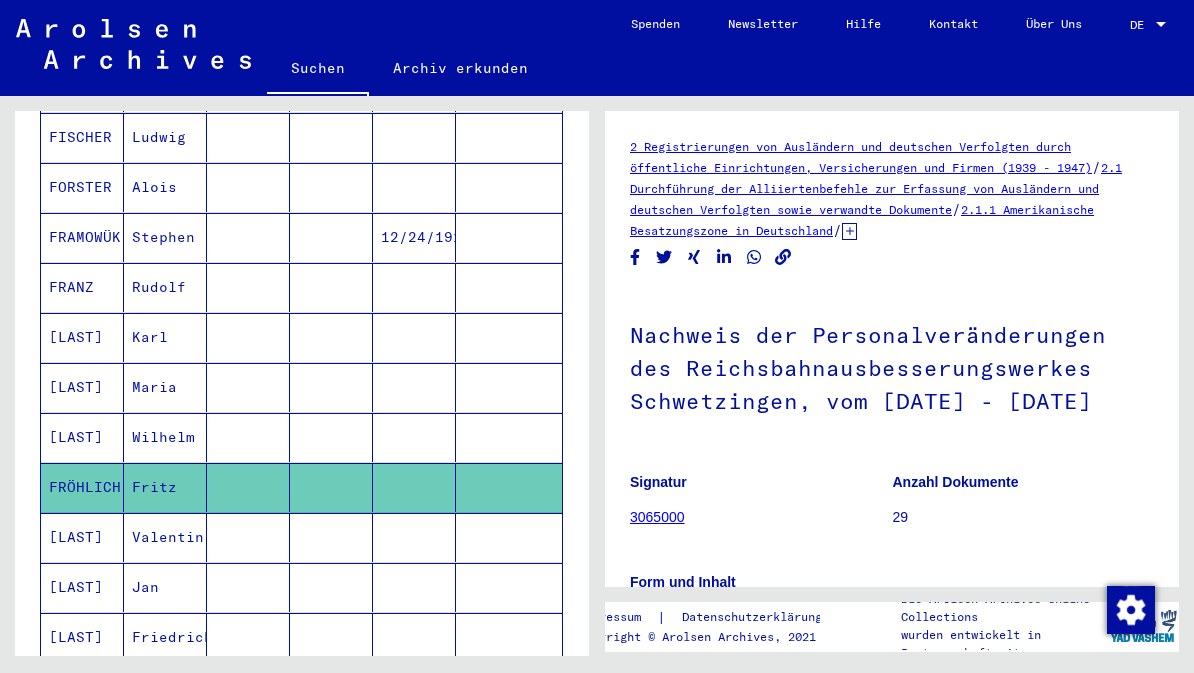 click on "Rudolf" at bounding box center [165, 337] 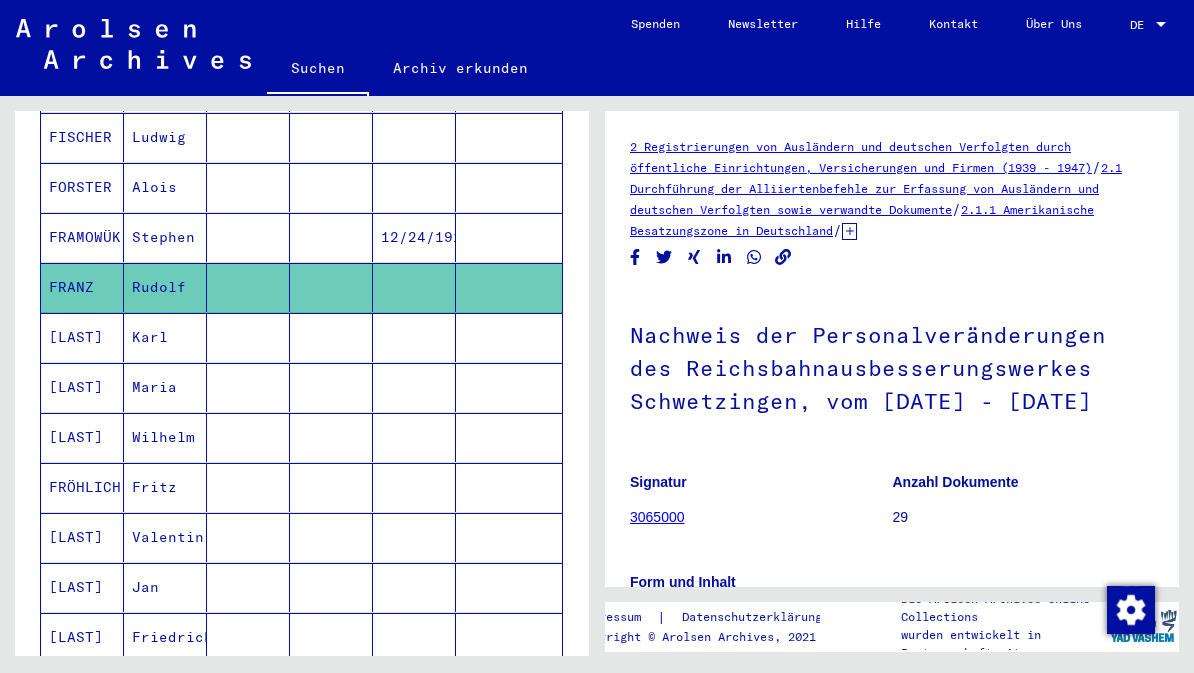 scroll, scrollTop: 0, scrollLeft: 0, axis: both 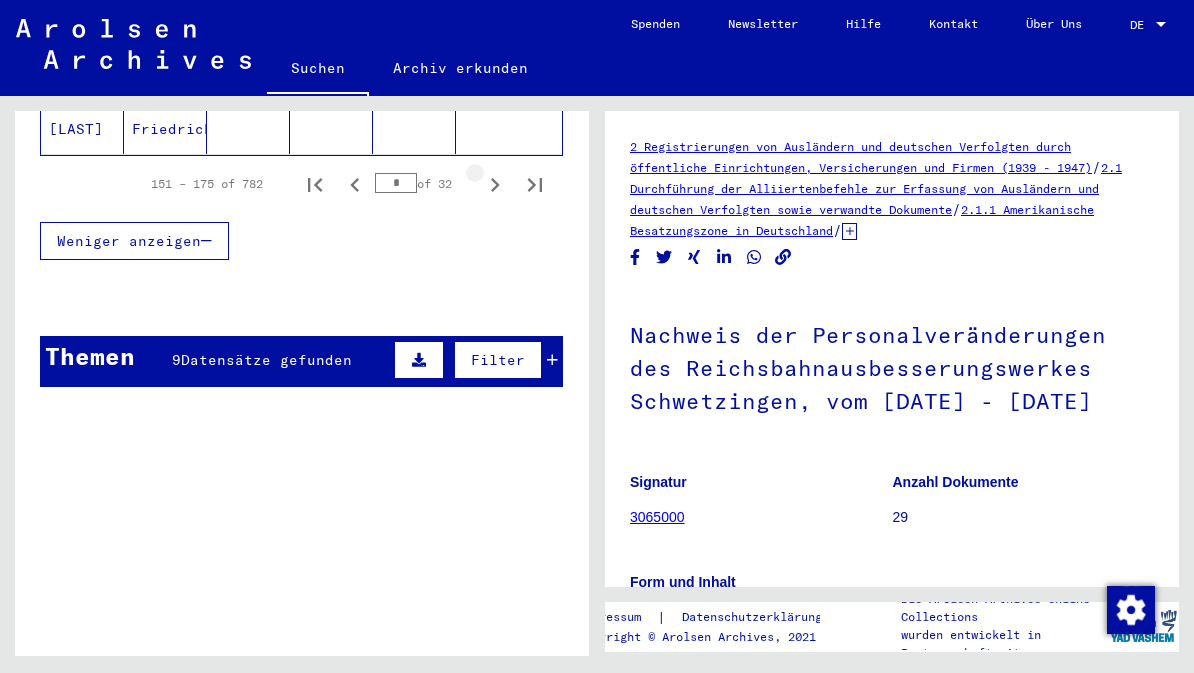 click 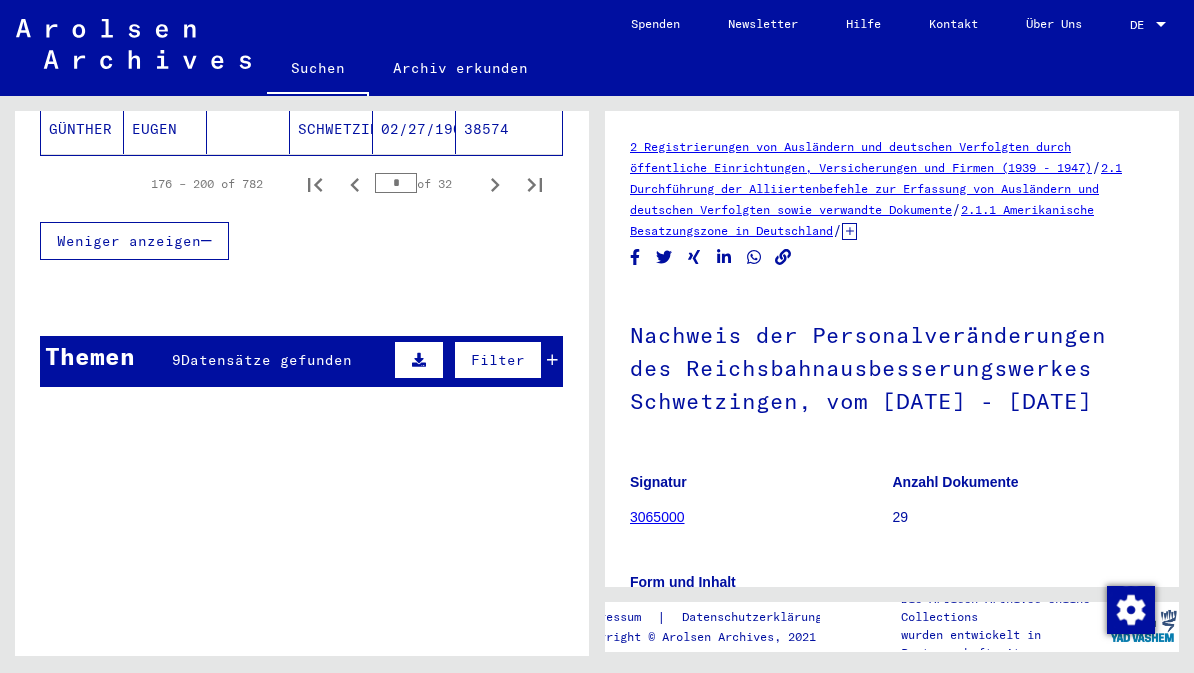 click 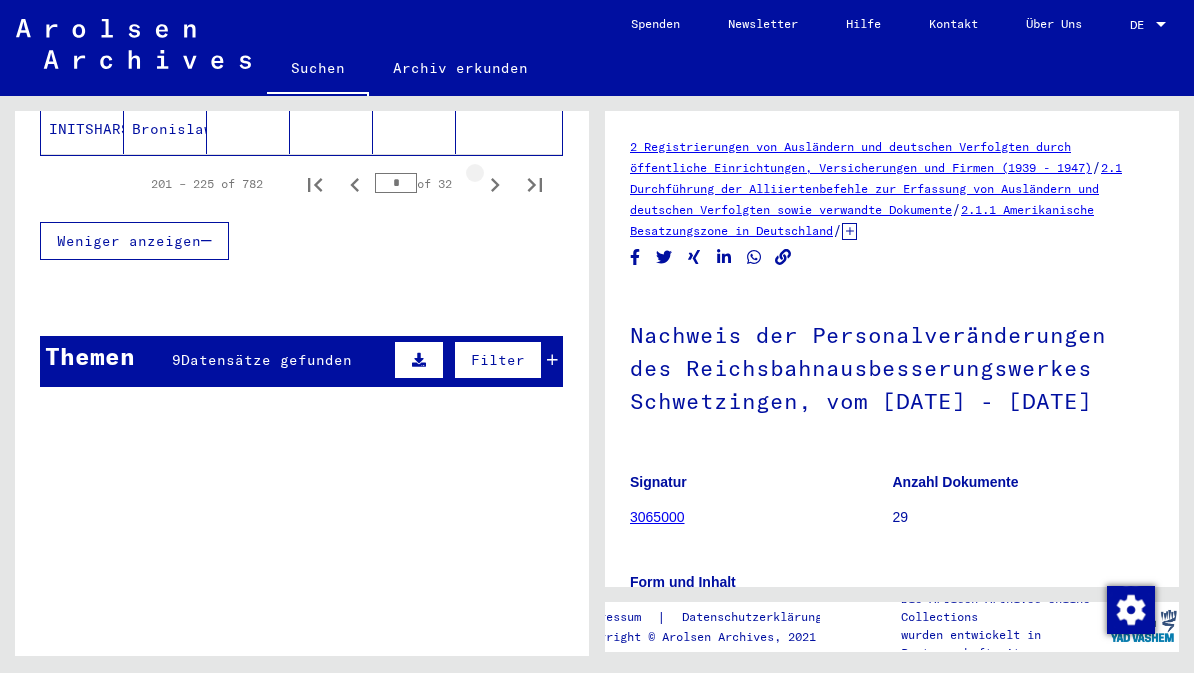 click 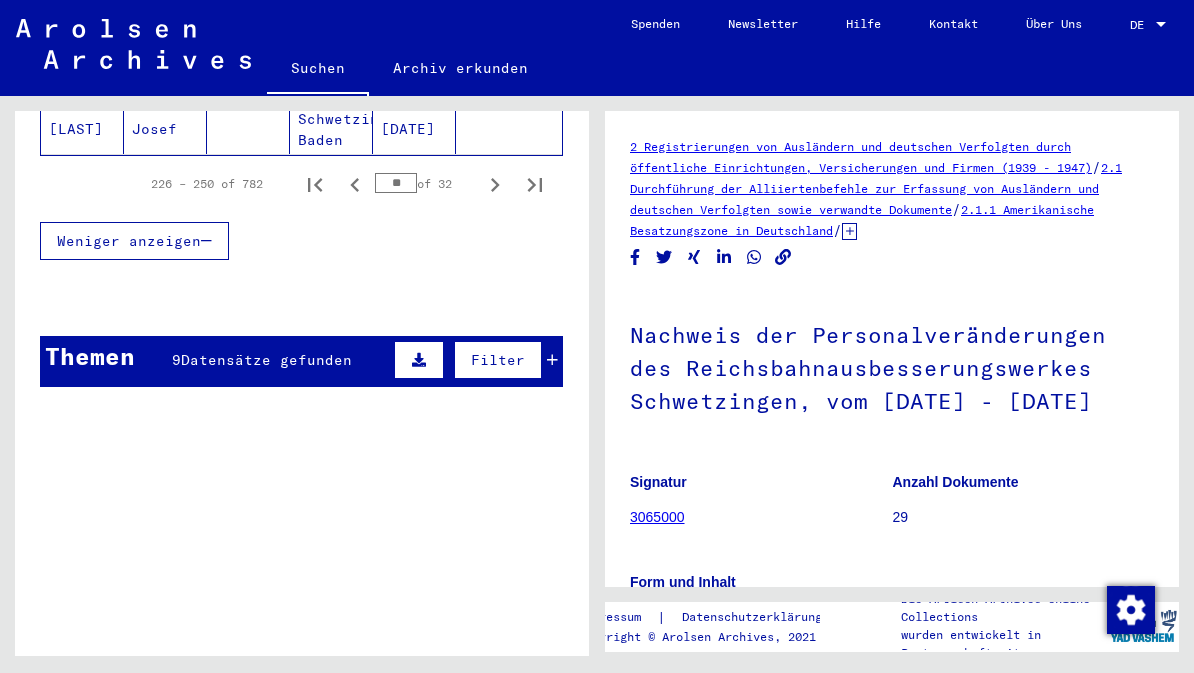 click 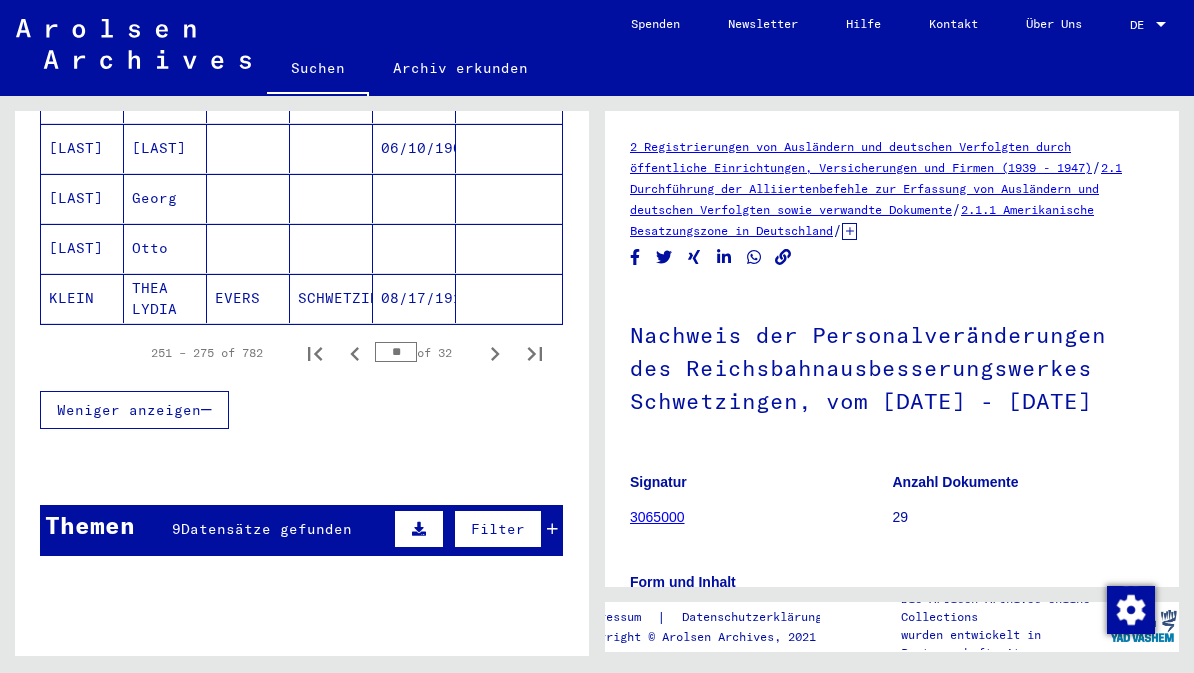 scroll, scrollTop: 1353, scrollLeft: 0, axis: vertical 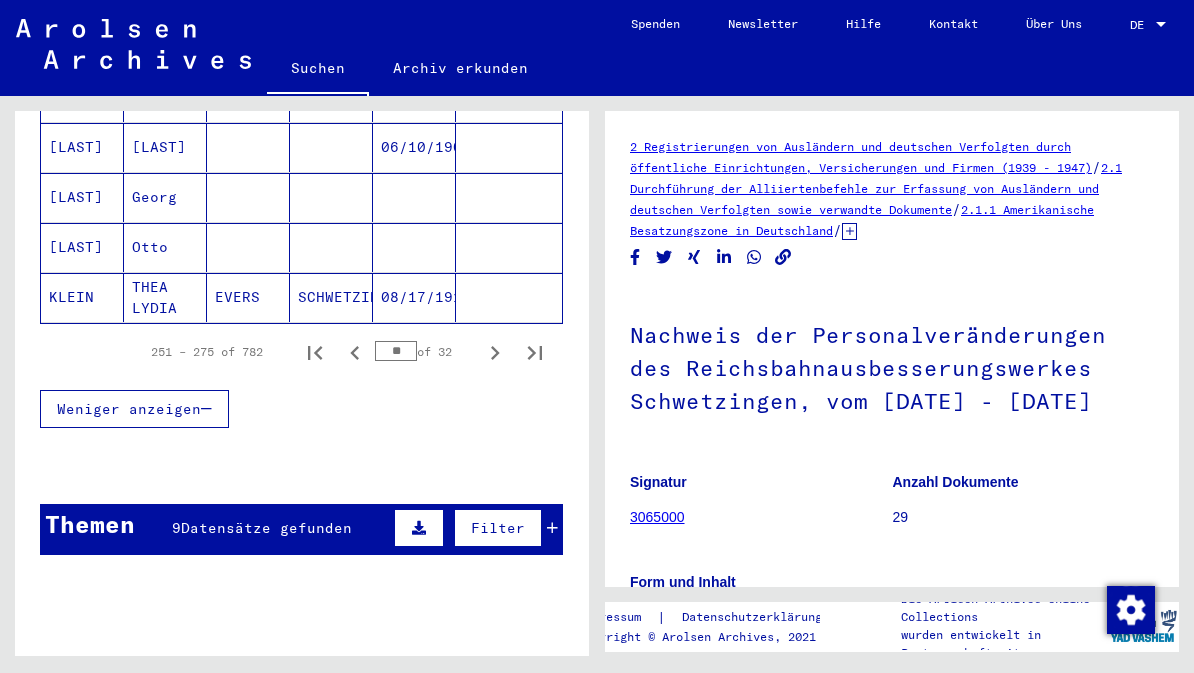 click on "THEA LYDIA" 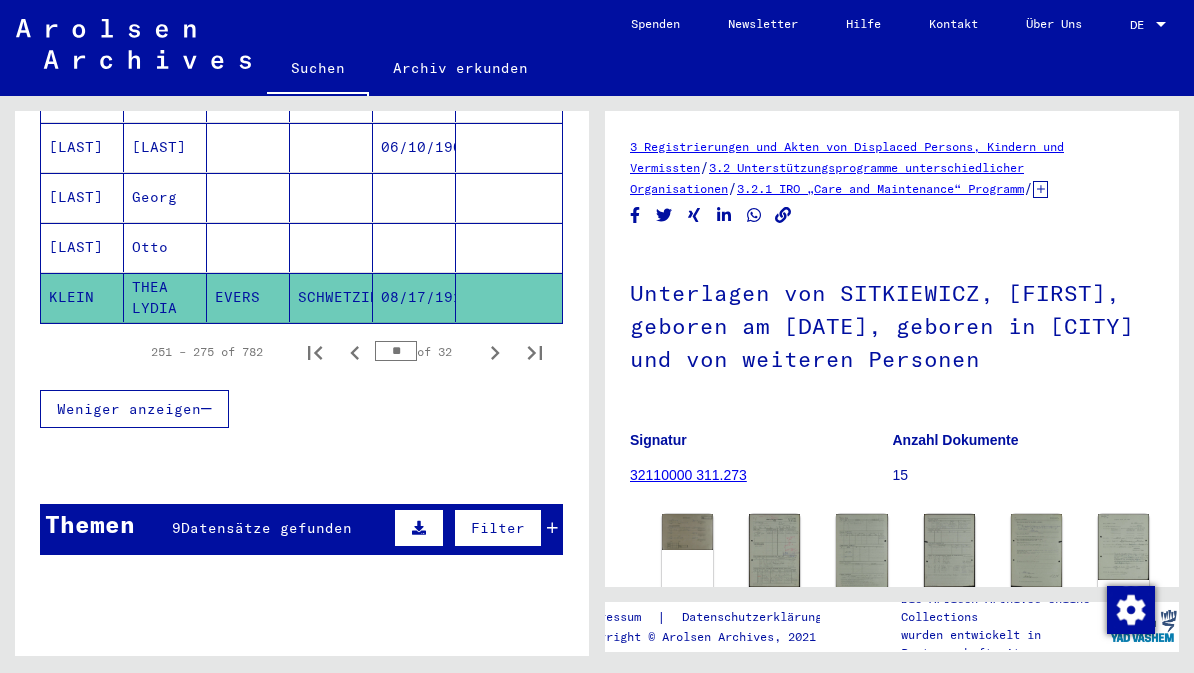 scroll, scrollTop: 0, scrollLeft: 0, axis: both 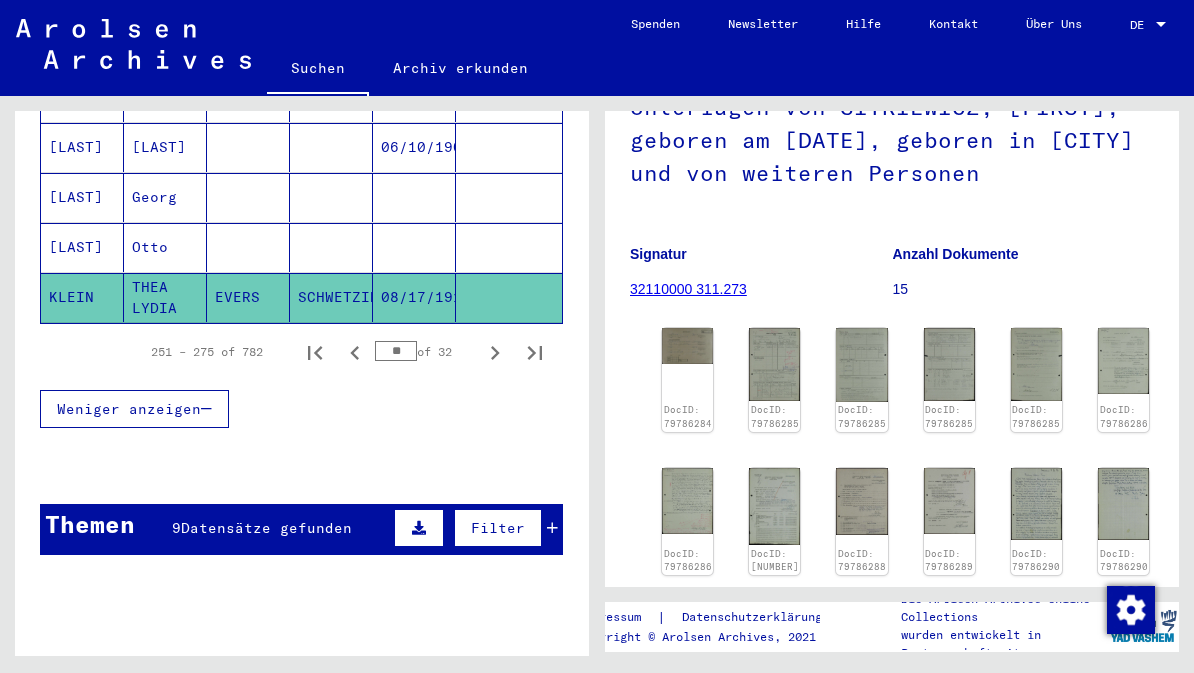 click 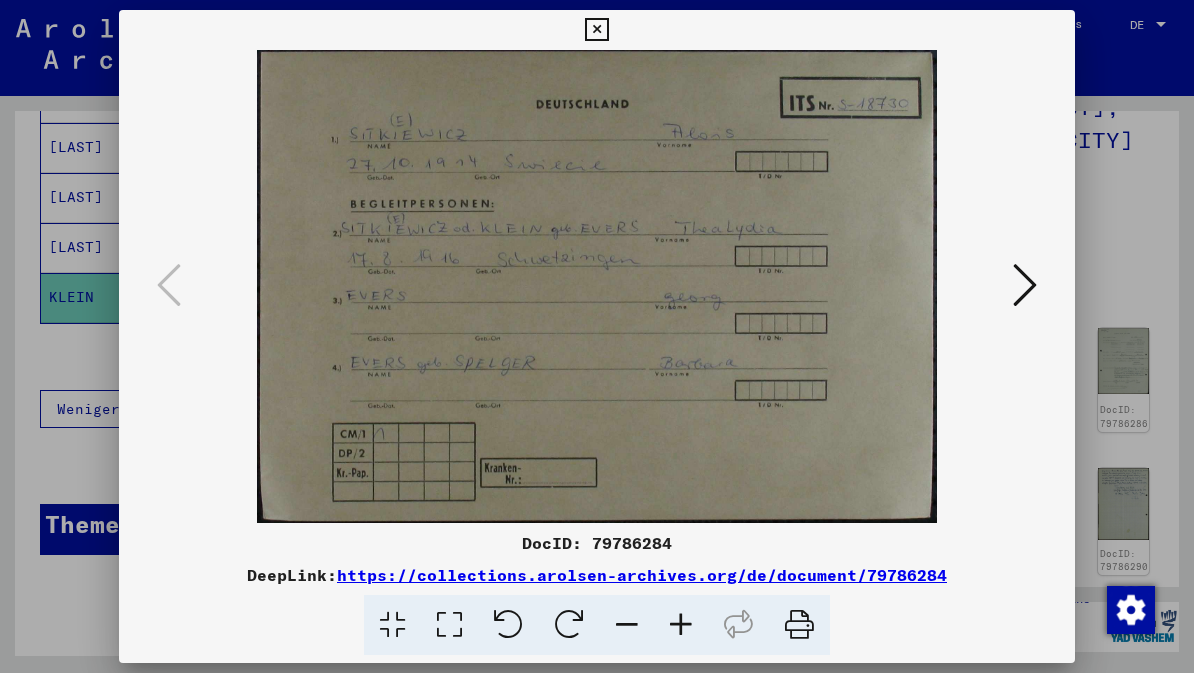 click at bounding box center [1025, 285] 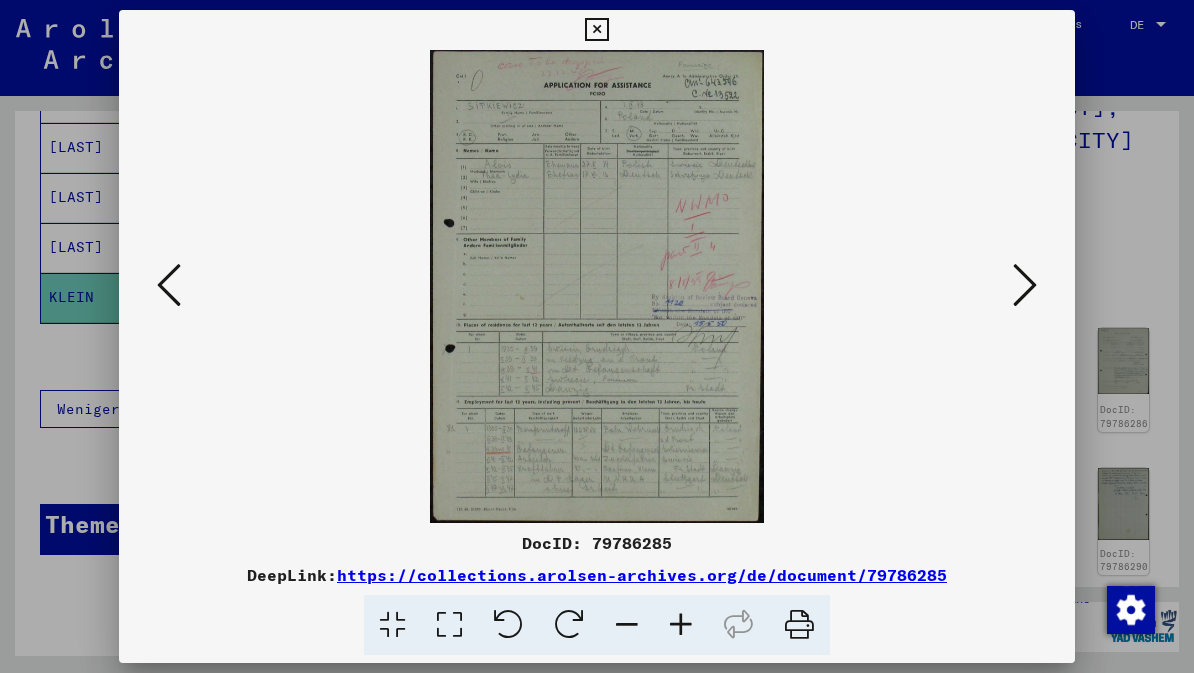 click at bounding box center [1025, 285] 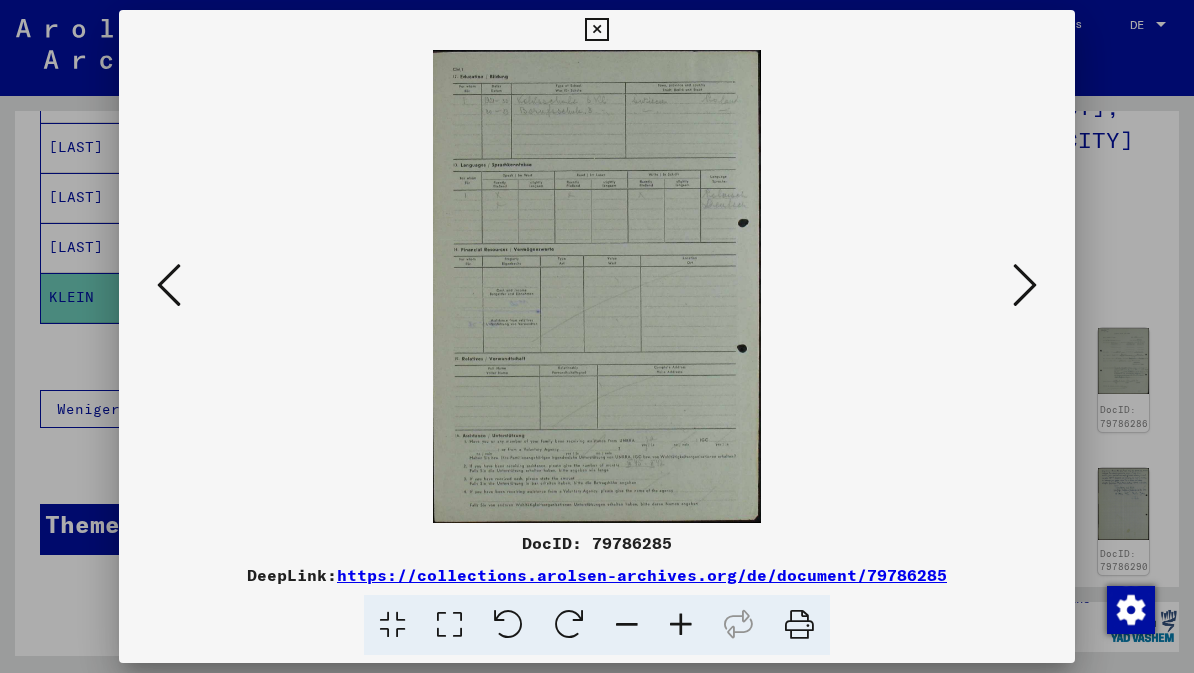 click at bounding box center [1025, 286] 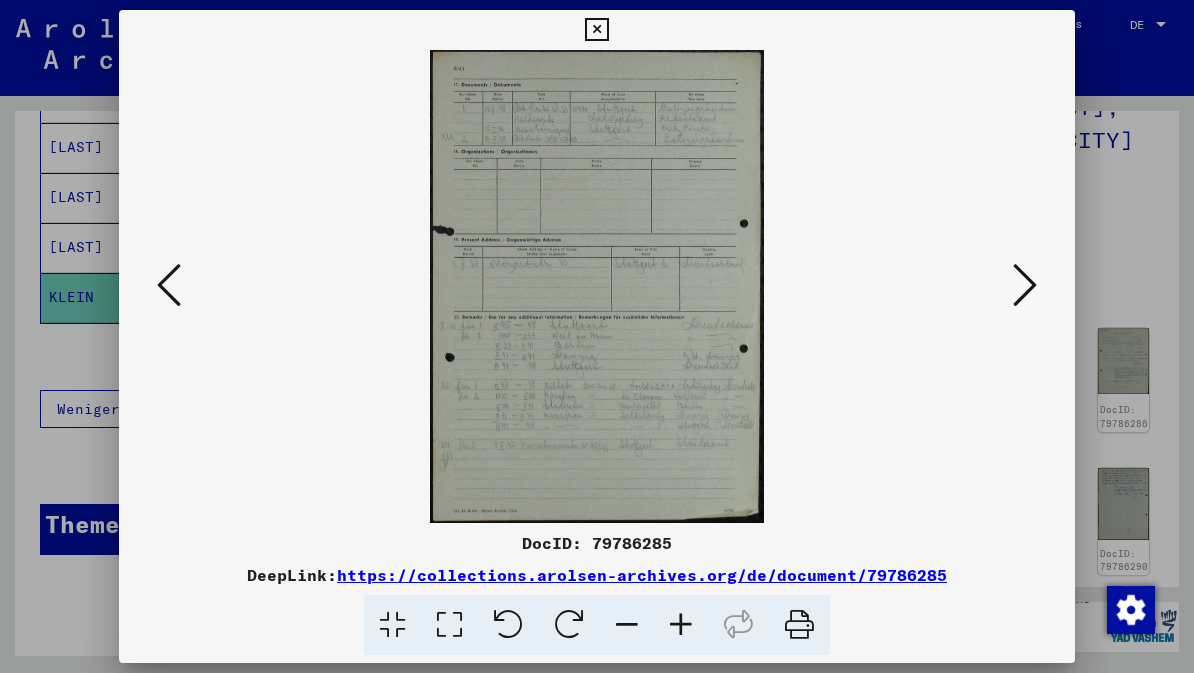 click at bounding box center [1025, 285] 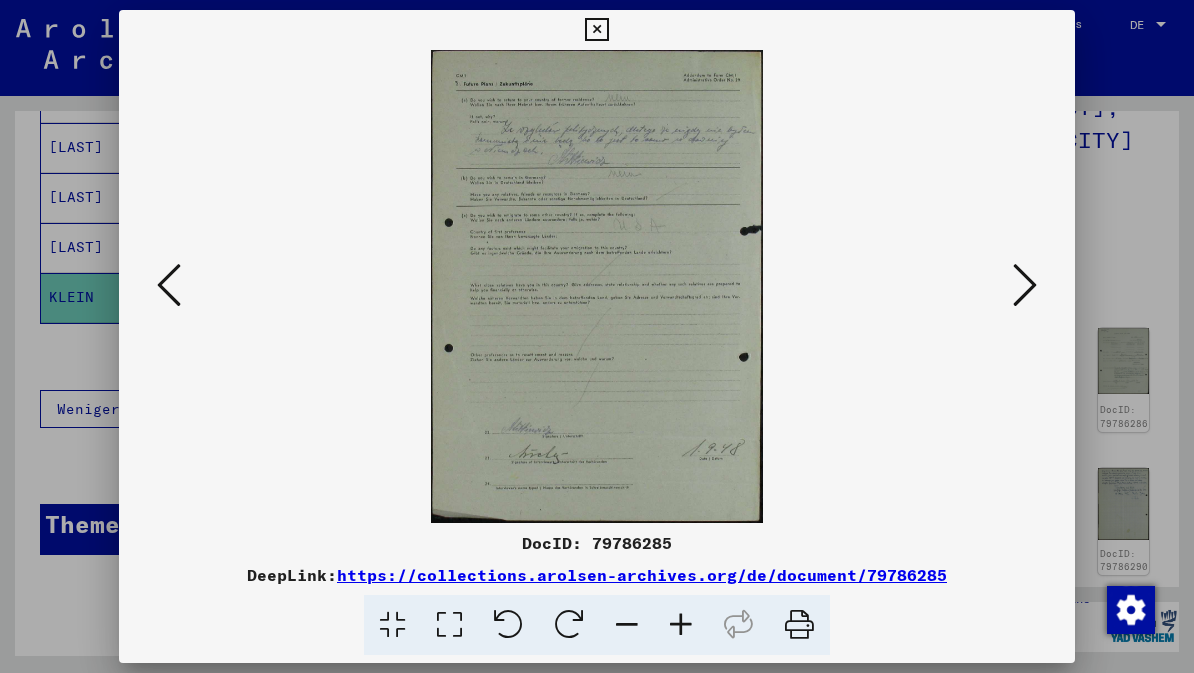 click at bounding box center [1025, 285] 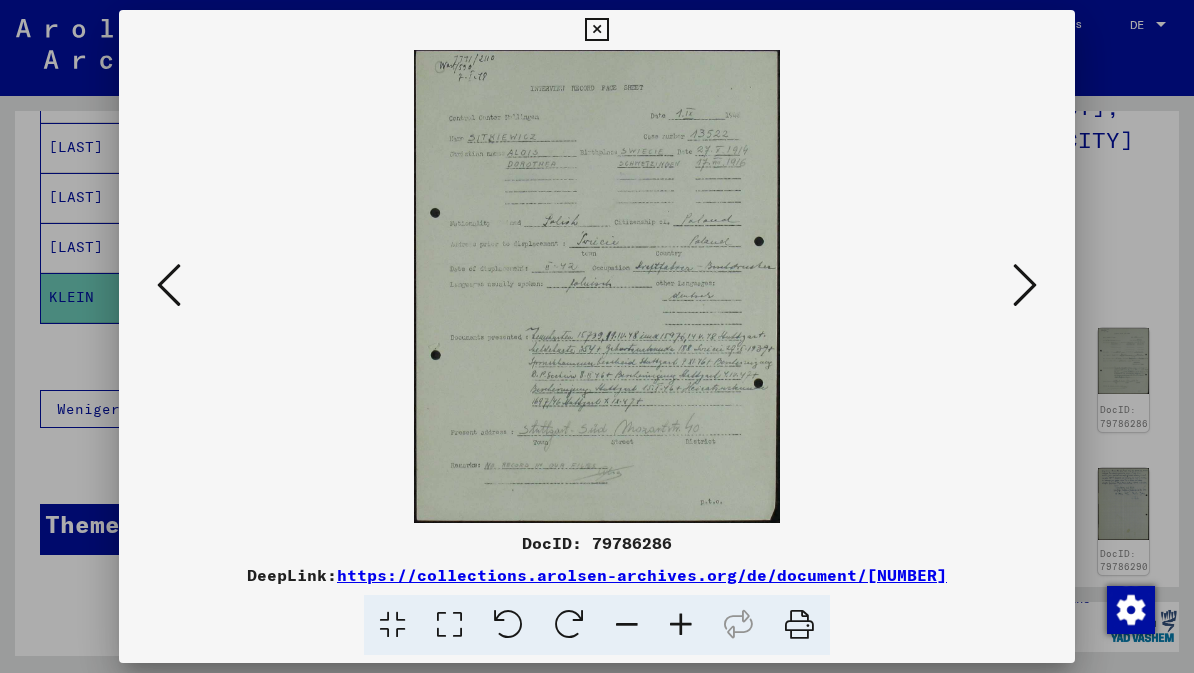 click at bounding box center [1025, 285] 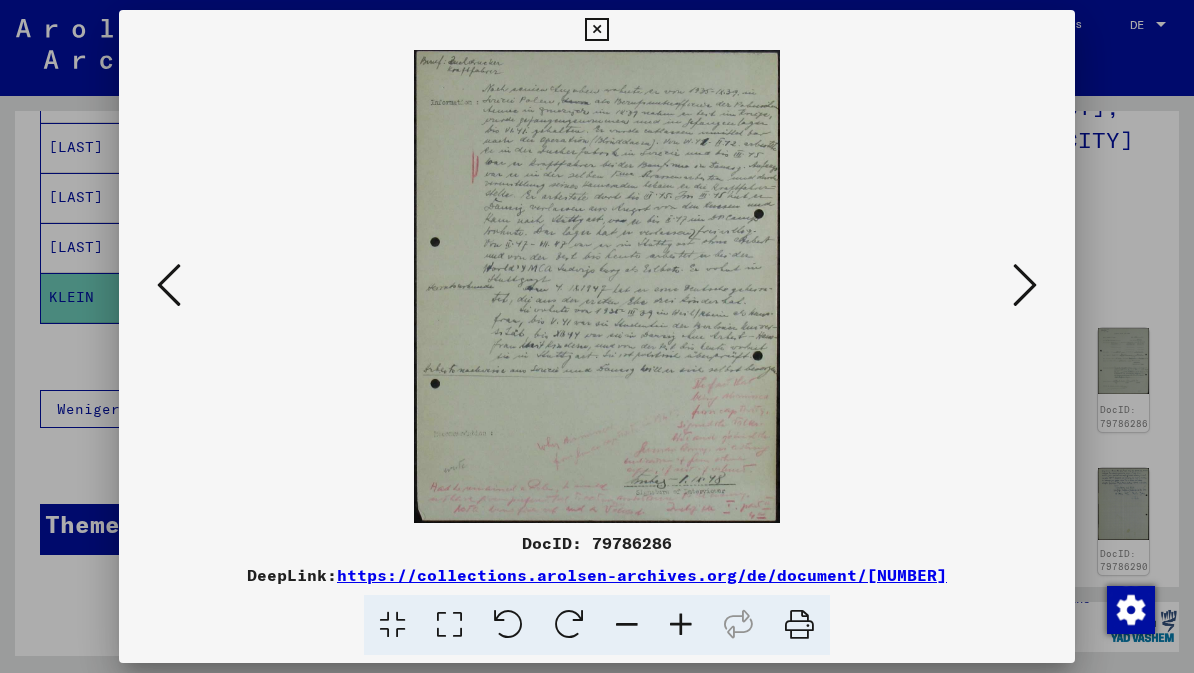 click at bounding box center [1025, 285] 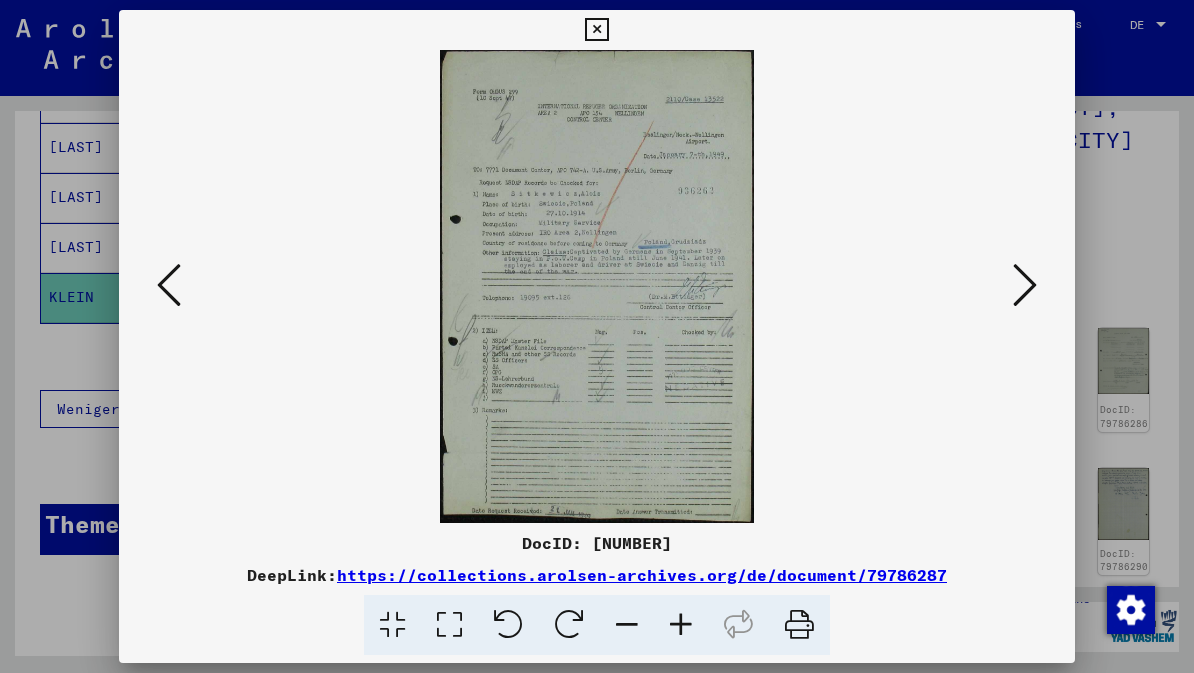 click at bounding box center (1025, 285) 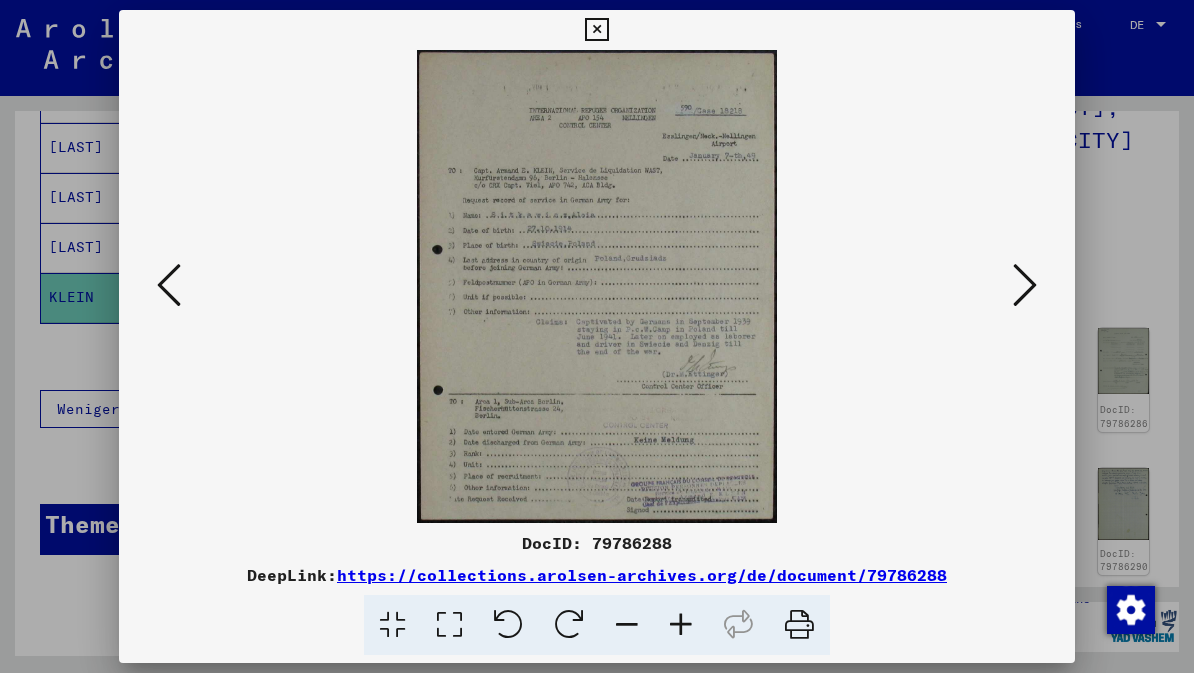 click at bounding box center [1025, 285] 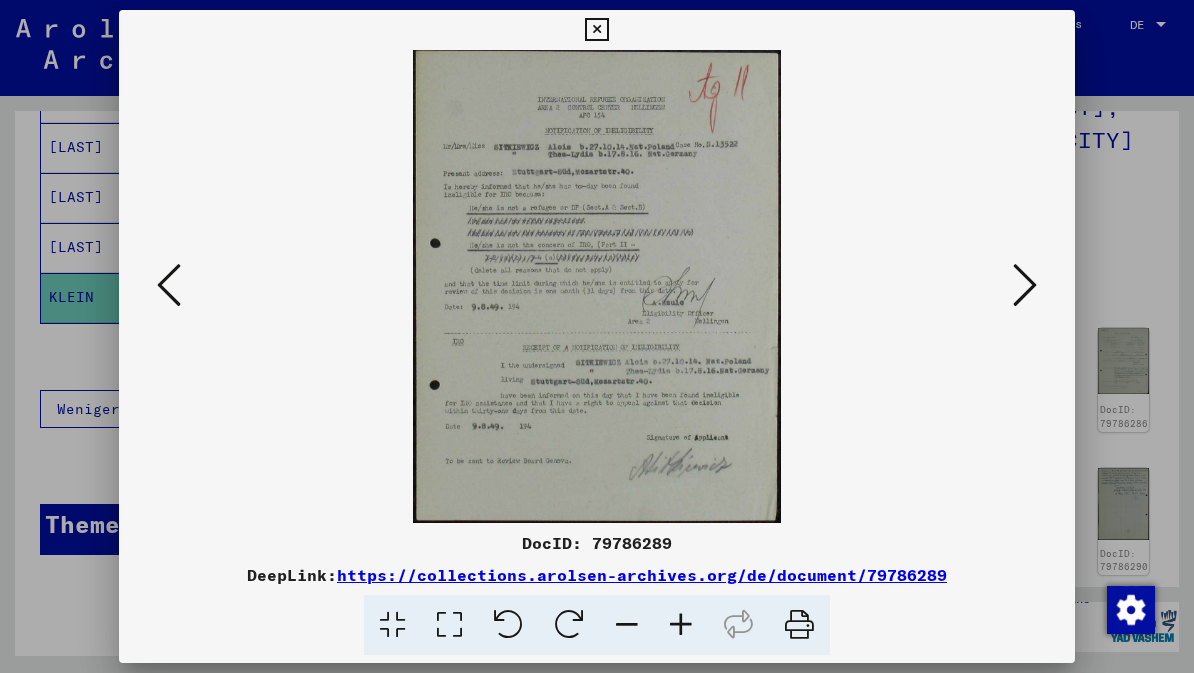 click at bounding box center (1025, 285) 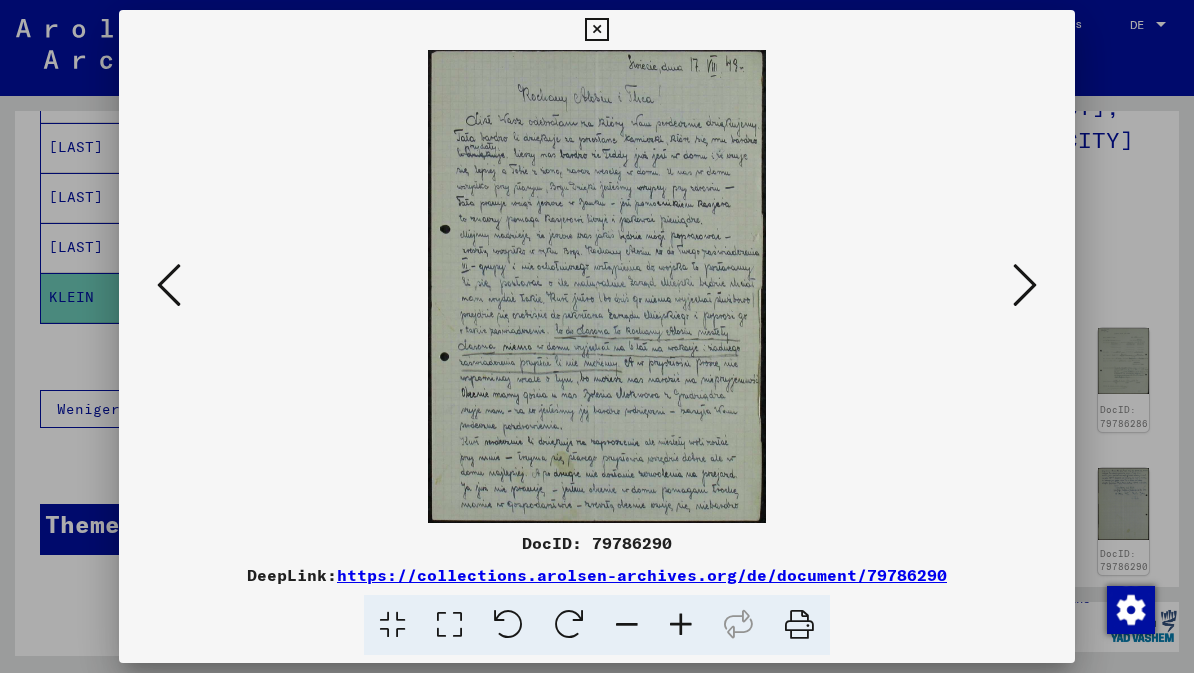 click at bounding box center [1025, 285] 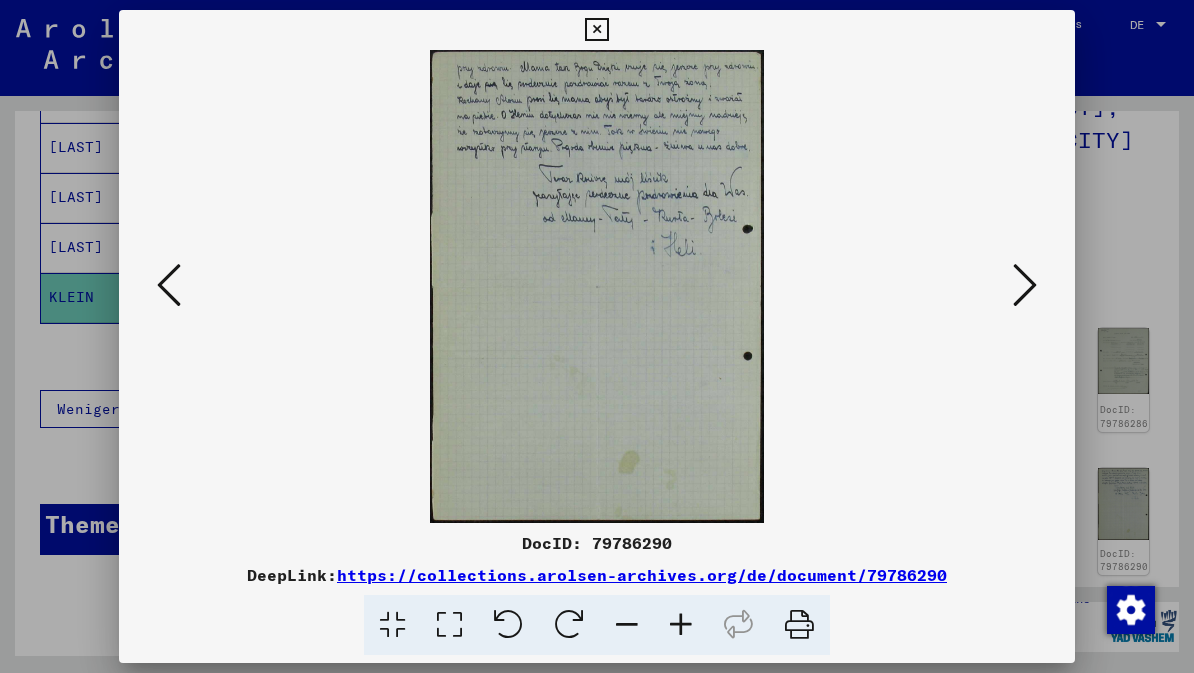 click at bounding box center [1025, 285] 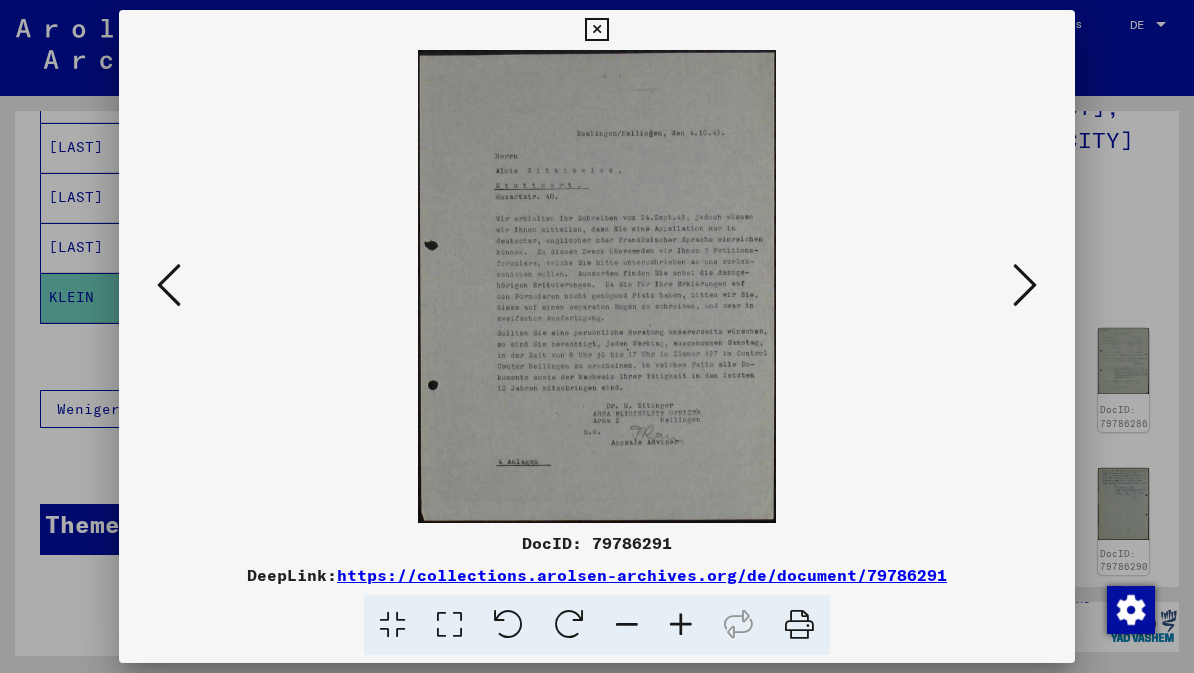 click at bounding box center [1025, 285] 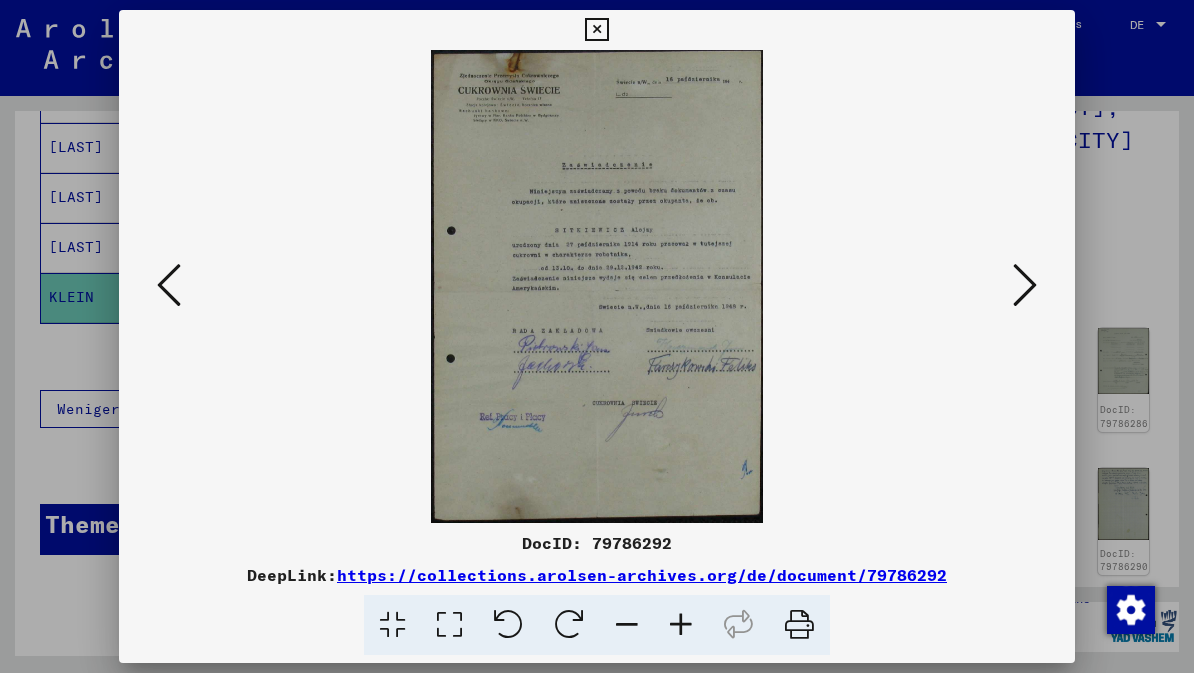 click at bounding box center (1025, 285) 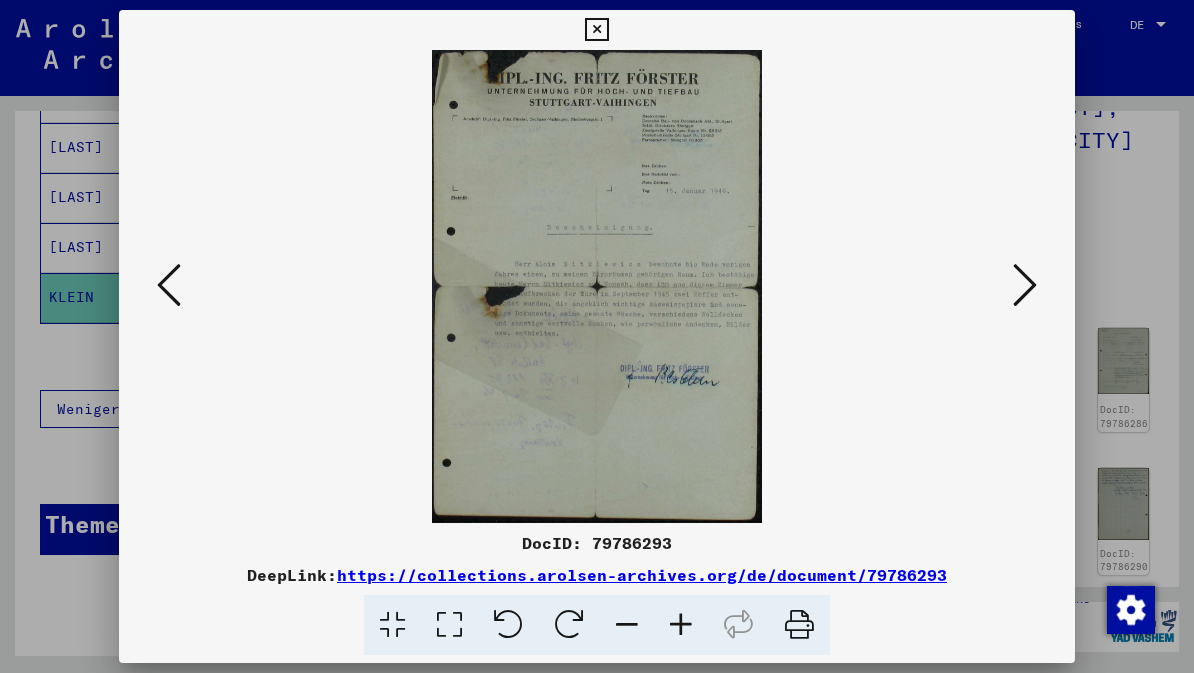 click at bounding box center (1025, 285) 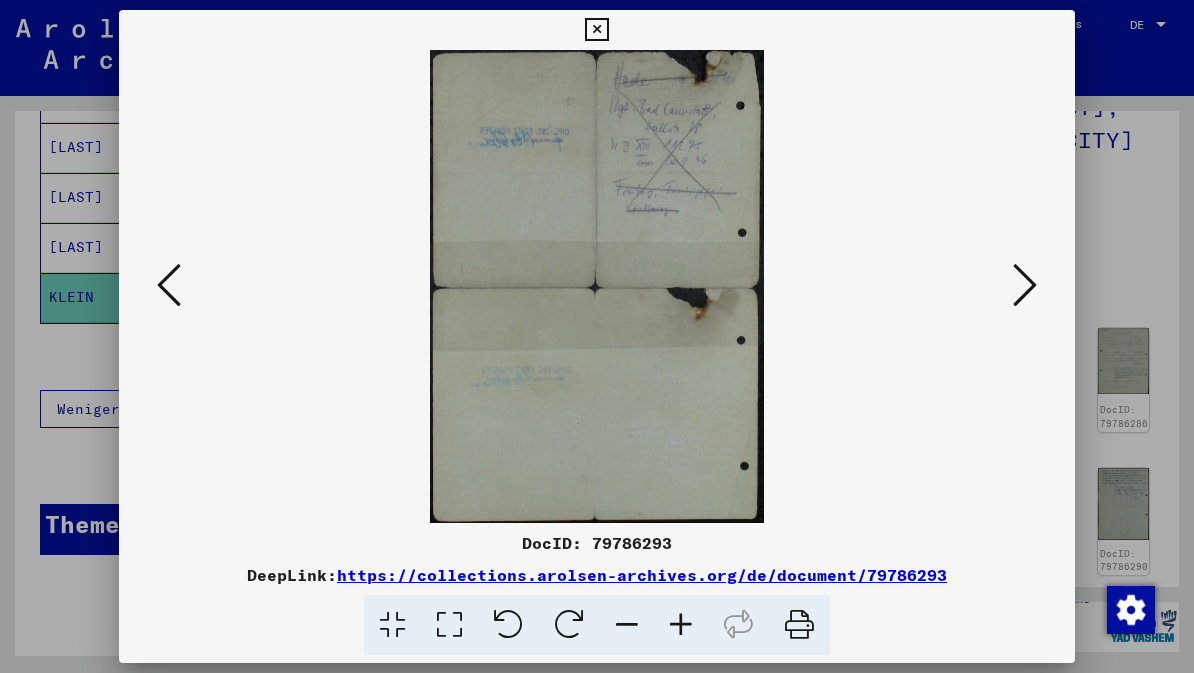 click at bounding box center [1025, 285] 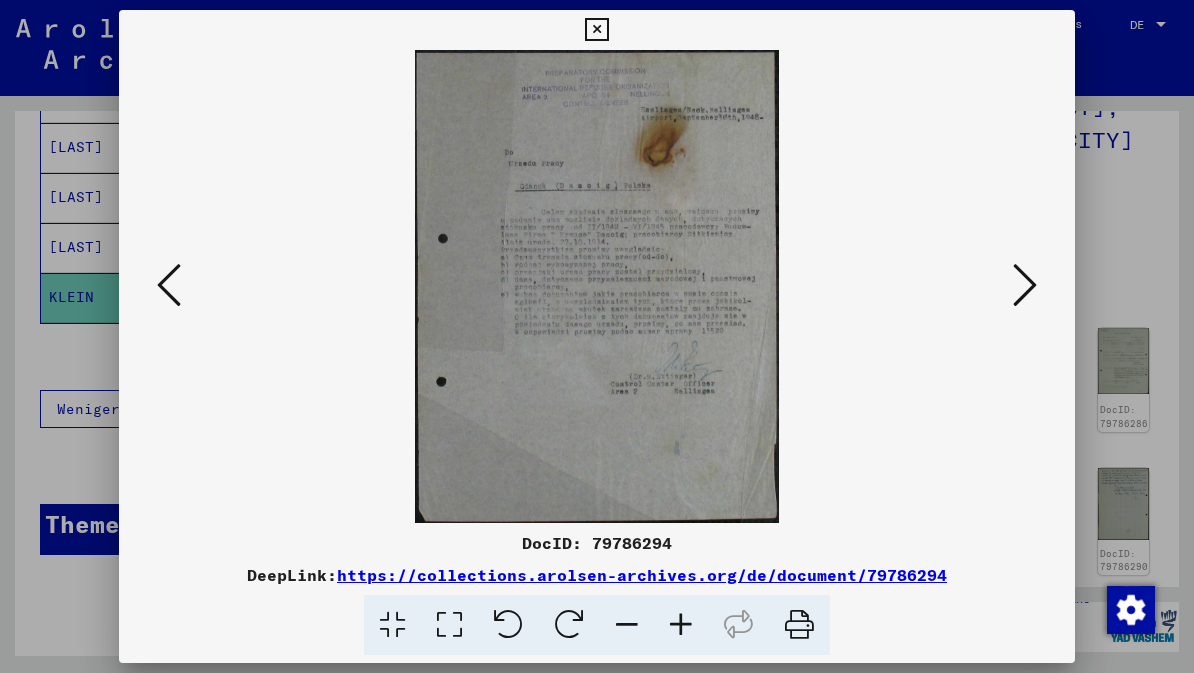 click at bounding box center [1025, 285] 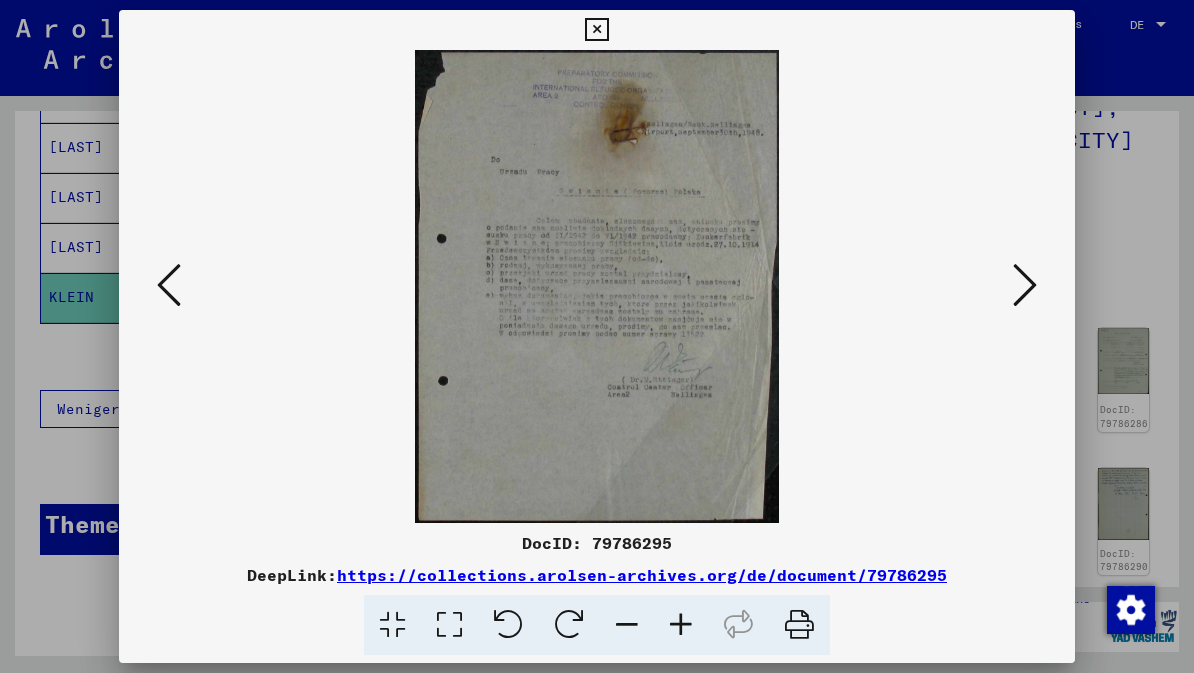 click at bounding box center (1025, 285) 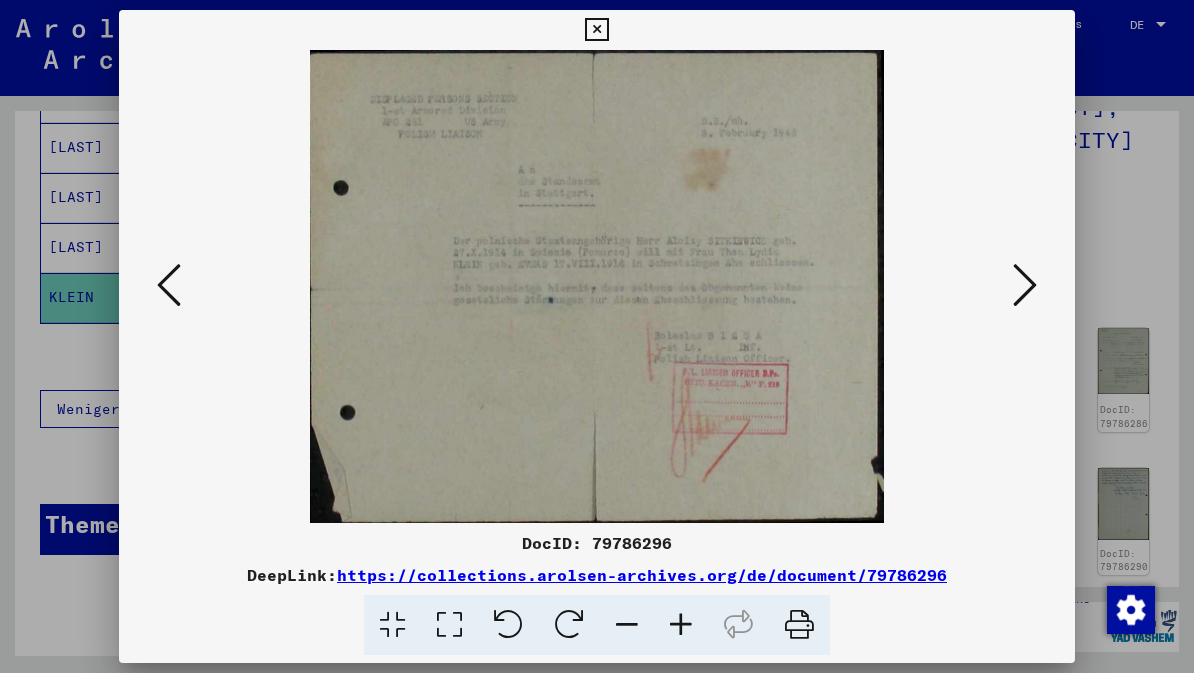 click at bounding box center (1025, 285) 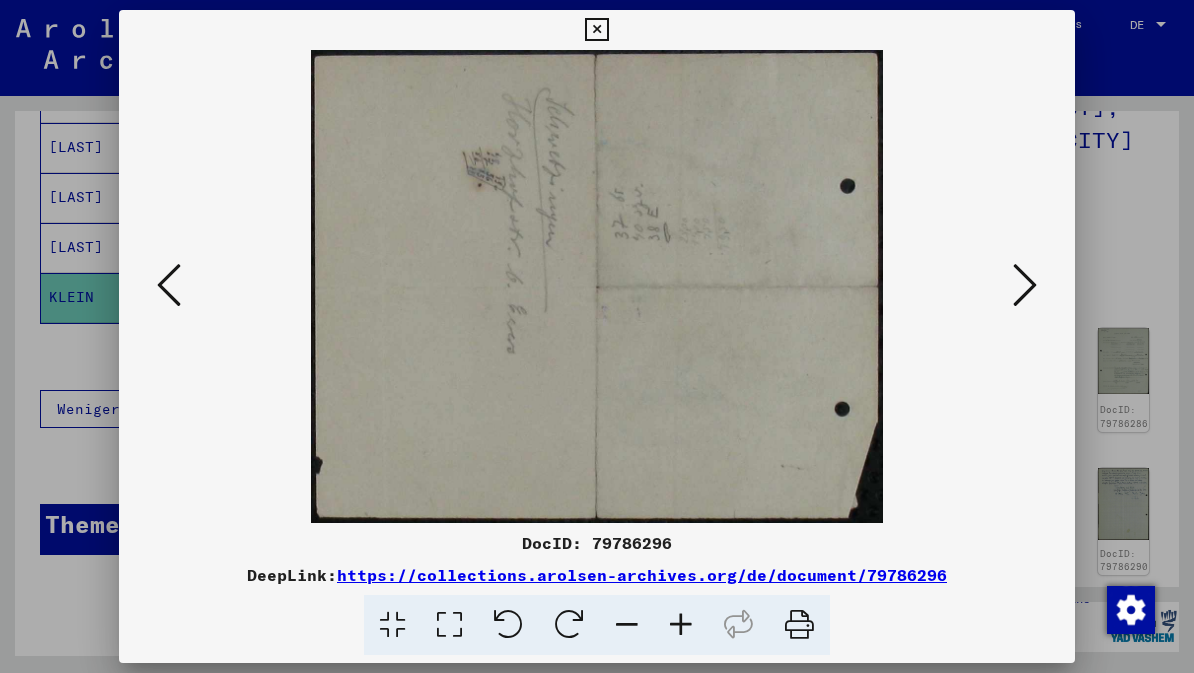 click at bounding box center [1025, 285] 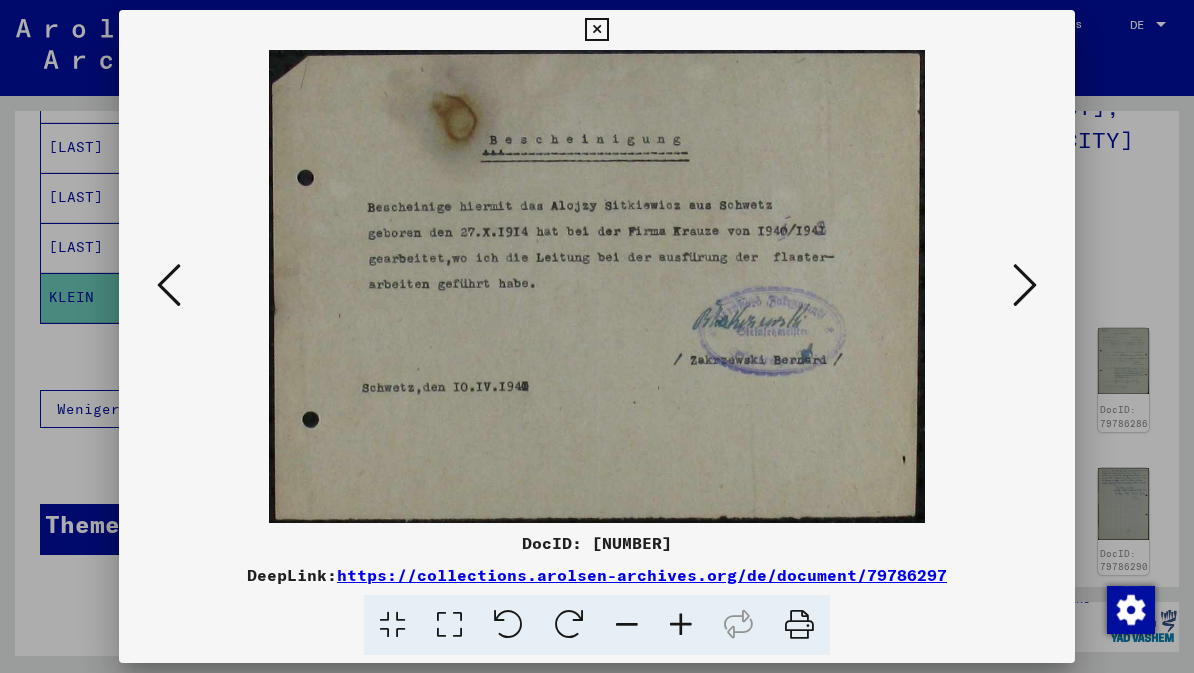 click at bounding box center (1025, 285) 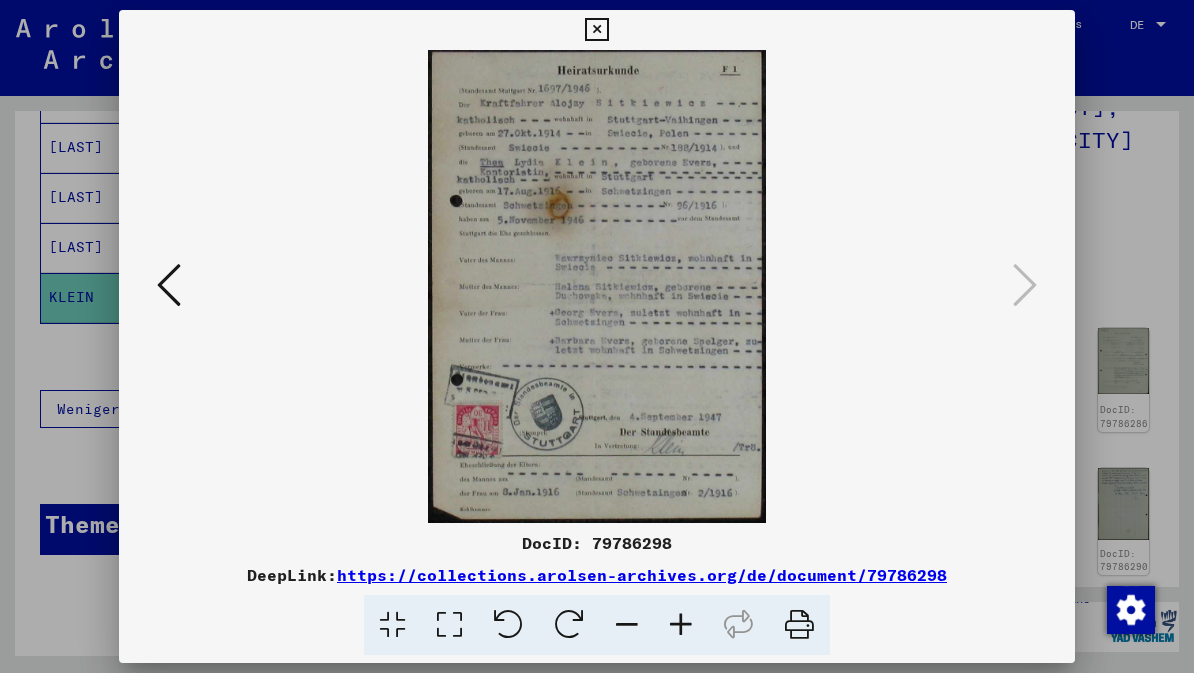 click at bounding box center [596, 30] 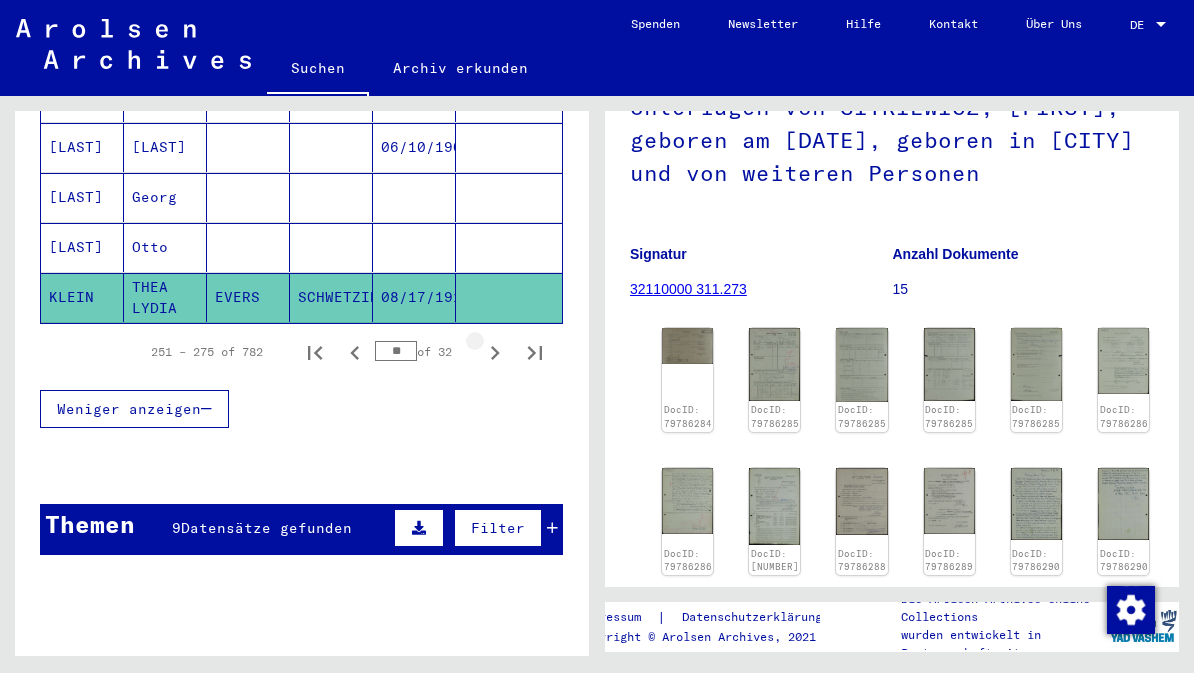 click 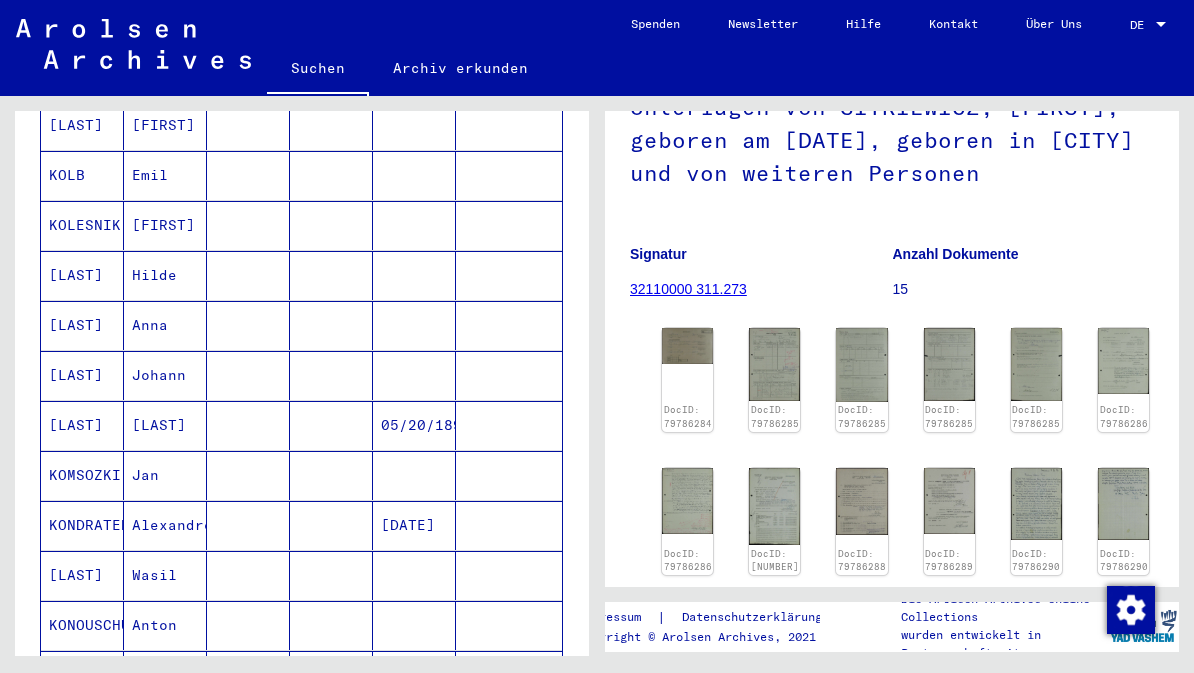 scroll, scrollTop: 772, scrollLeft: 0, axis: vertical 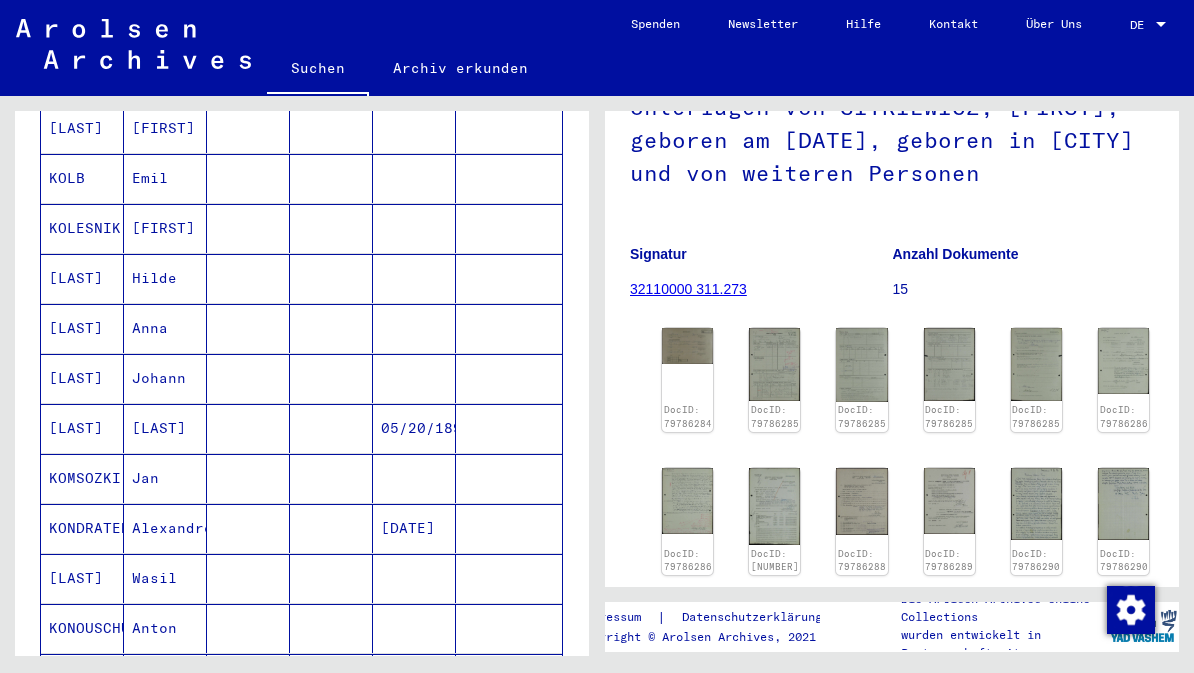 click on "KOLB" at bounding box center (82, 228) 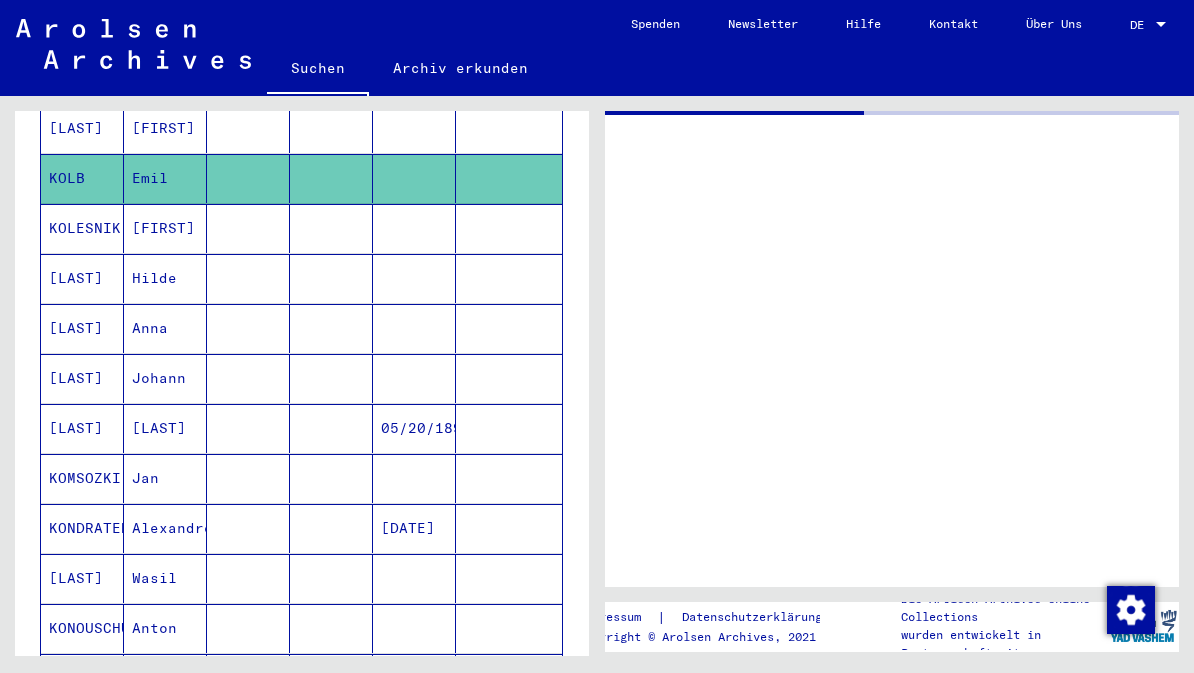 scroll, scrollTop: 0, scrollLeft: 0, axis: both 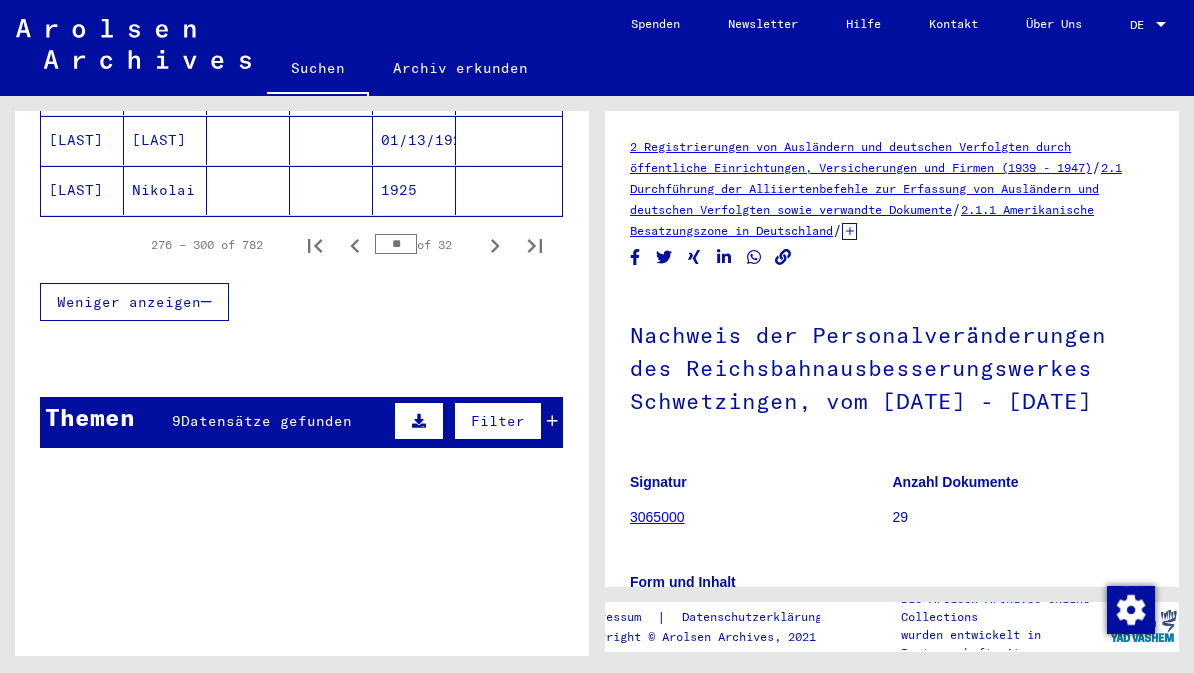 click 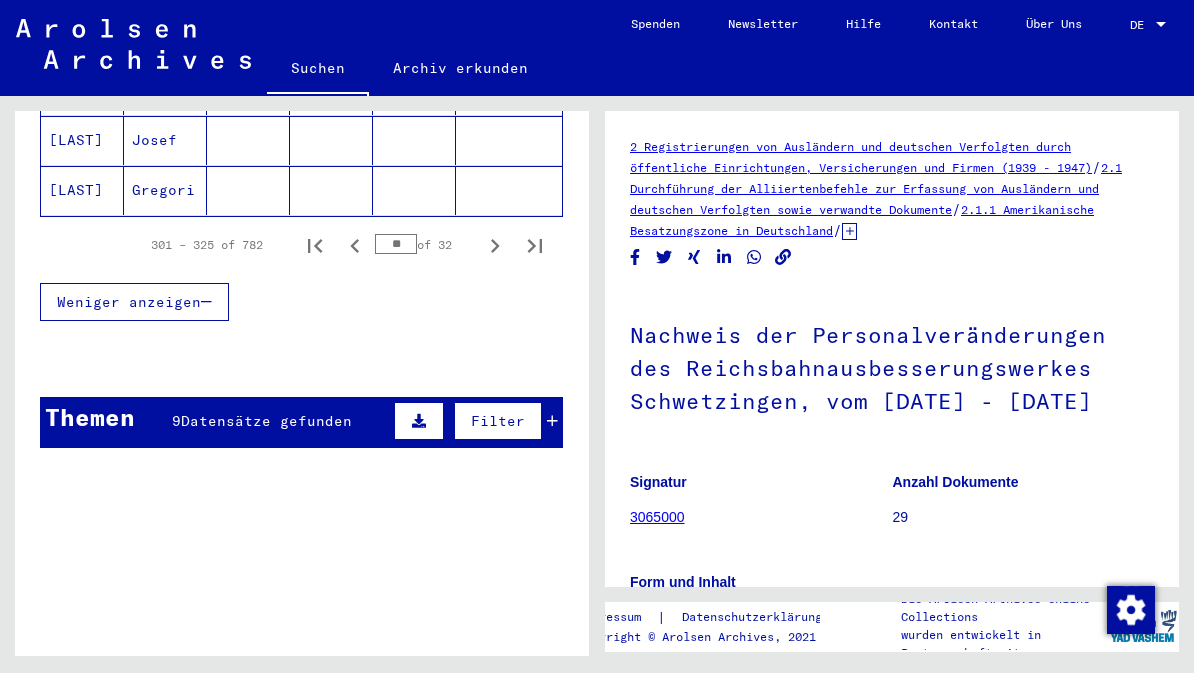 click 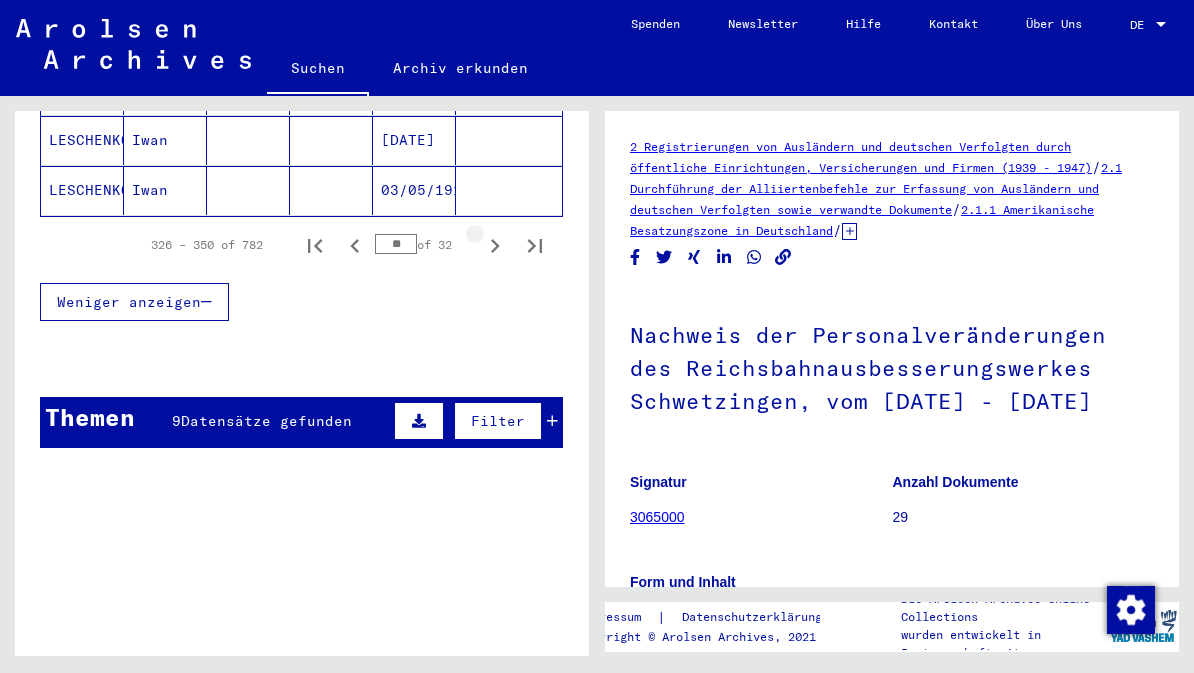 click at bounding box center [495, 245] 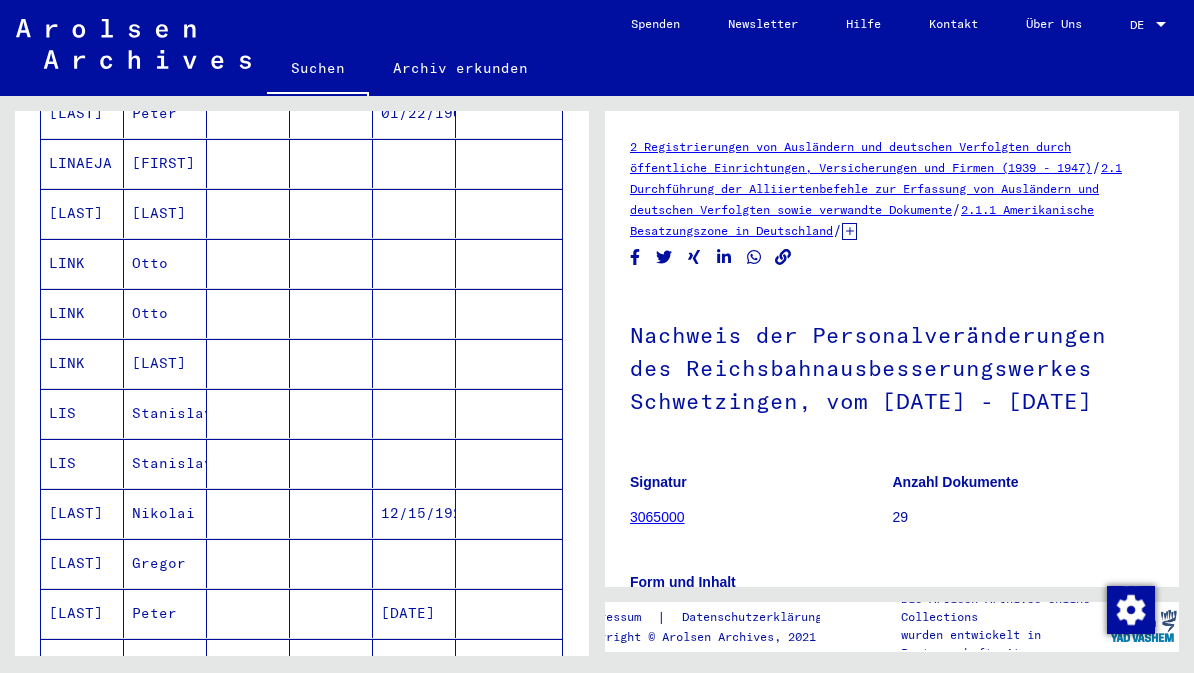 scroll, scrollTop: 766, scrollLeft: 0, axis: vertical 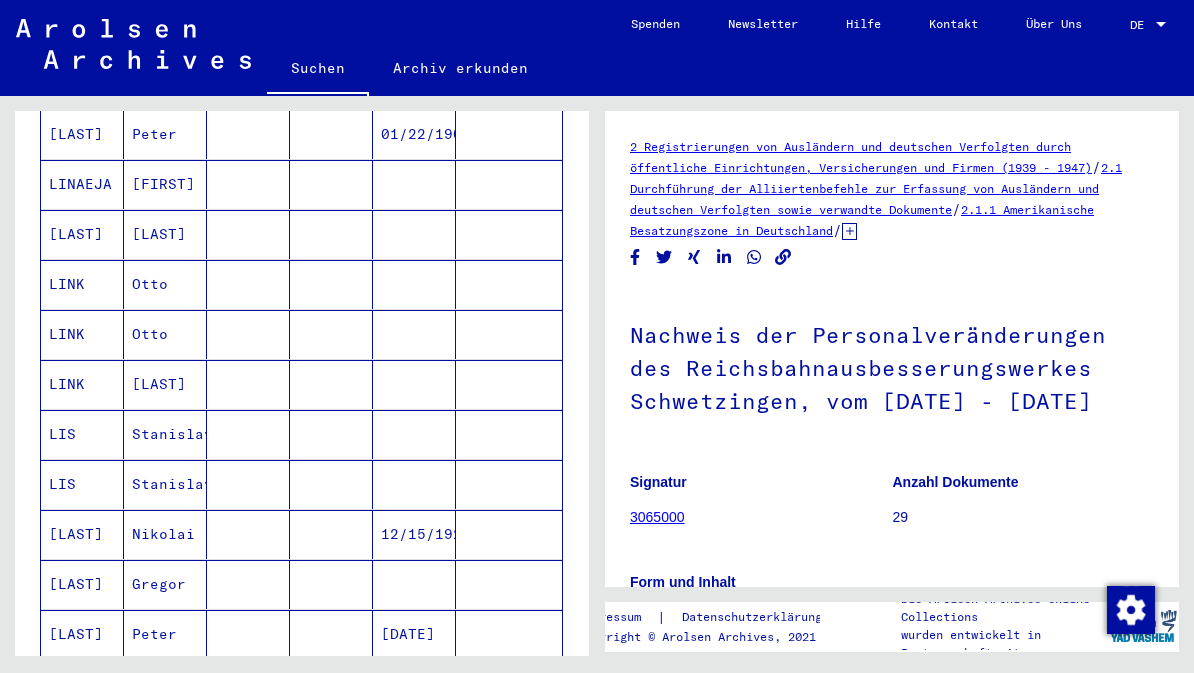 click on "Otto" at bounding box center [165, 334] 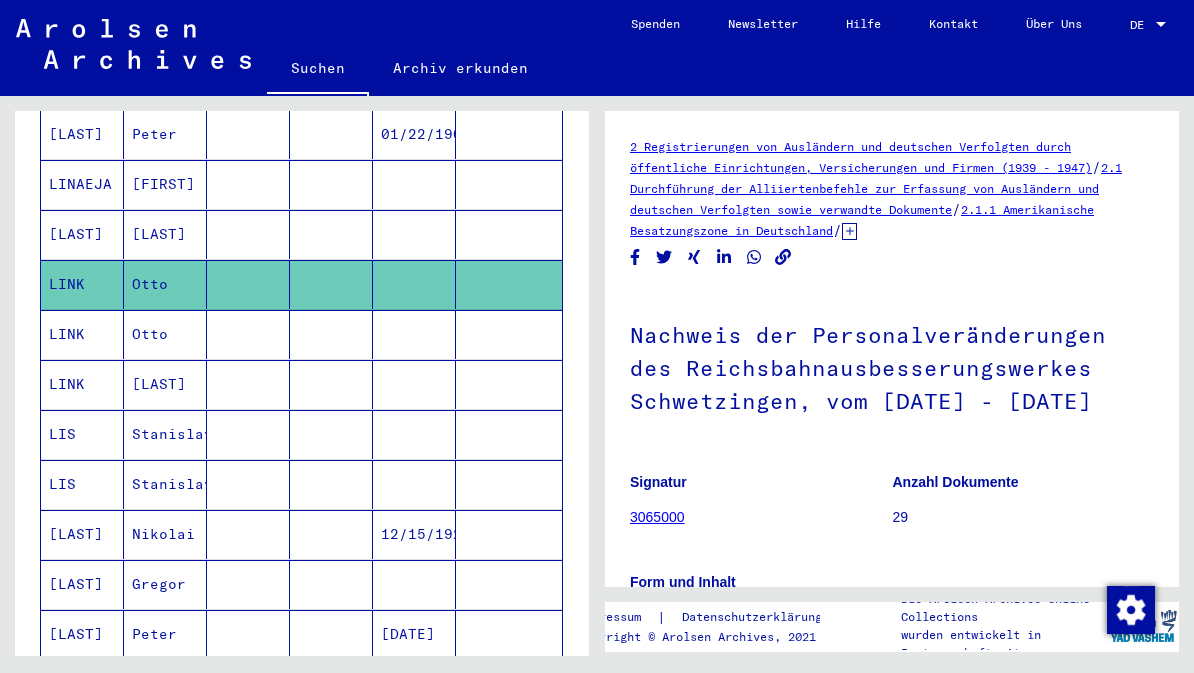 scroll, scrollTop: 0, scrollLeft: 0, axis: both 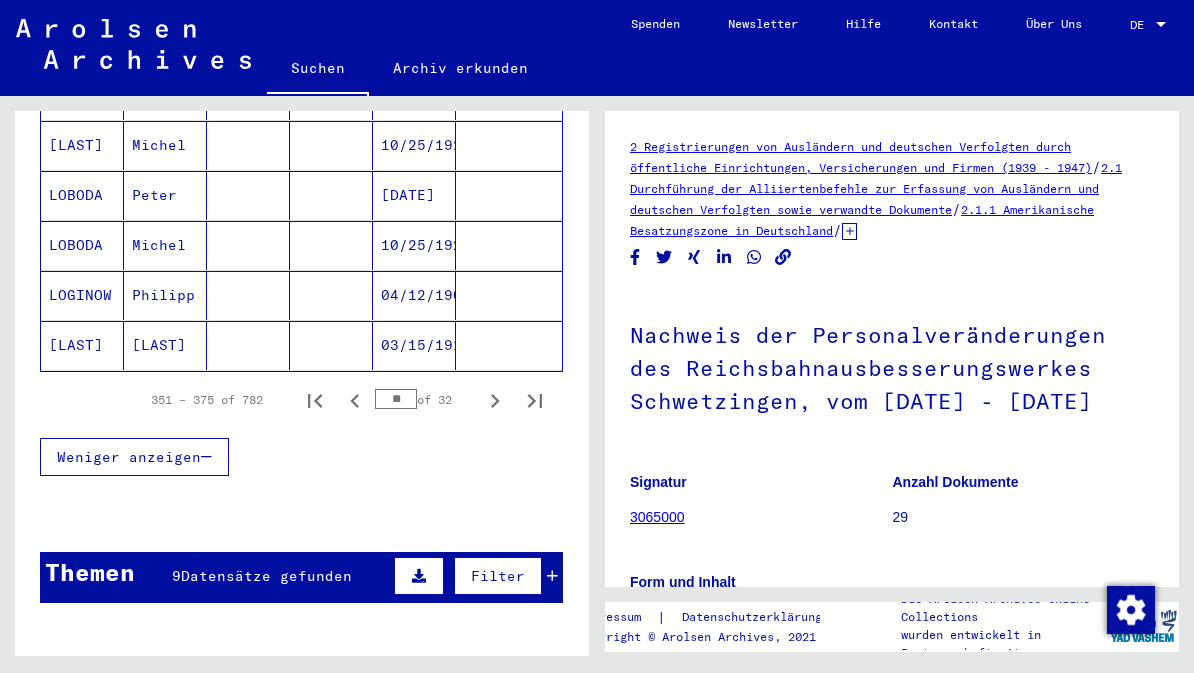 click 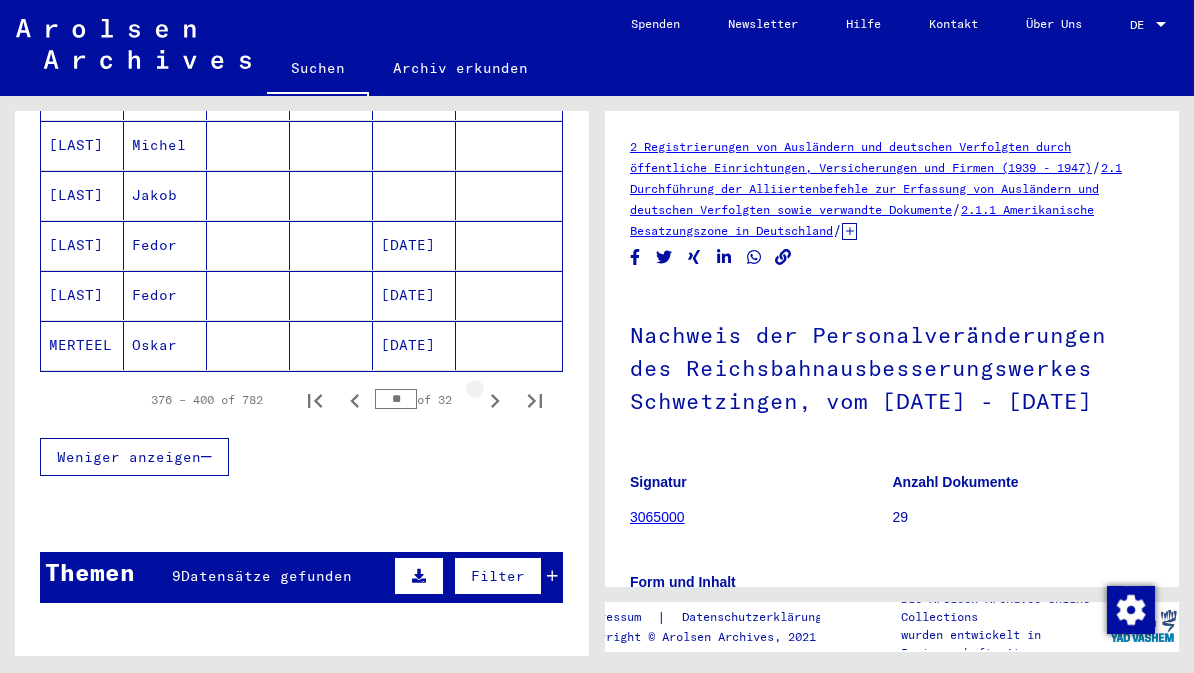 click 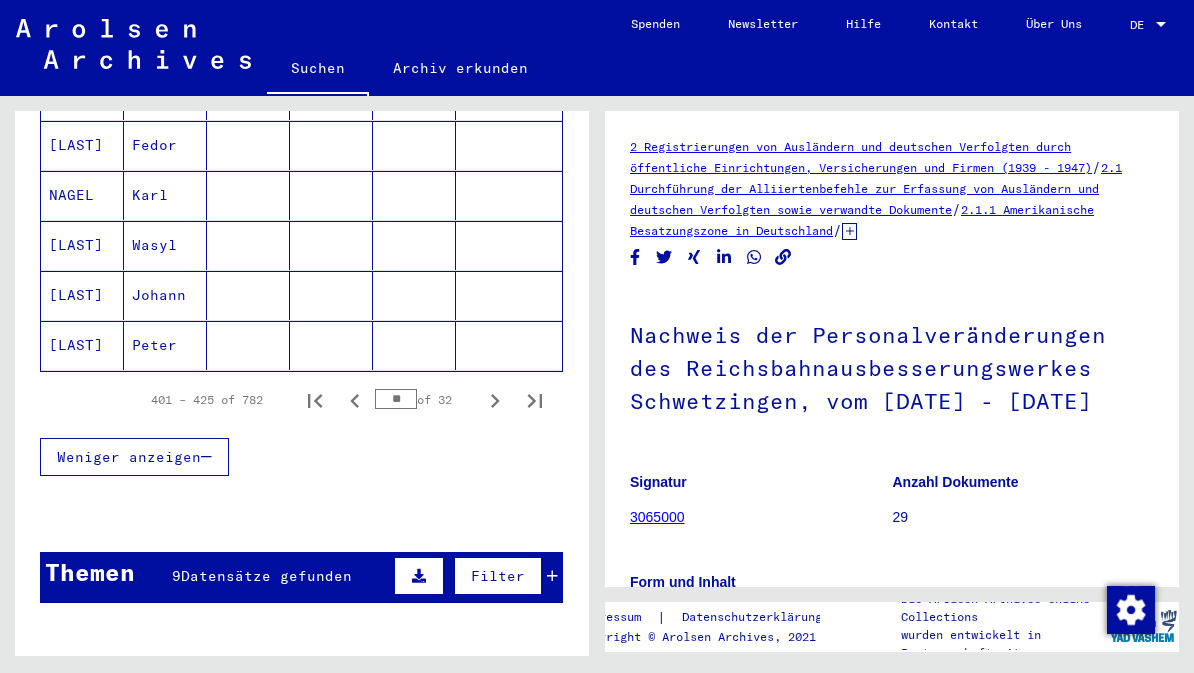 click 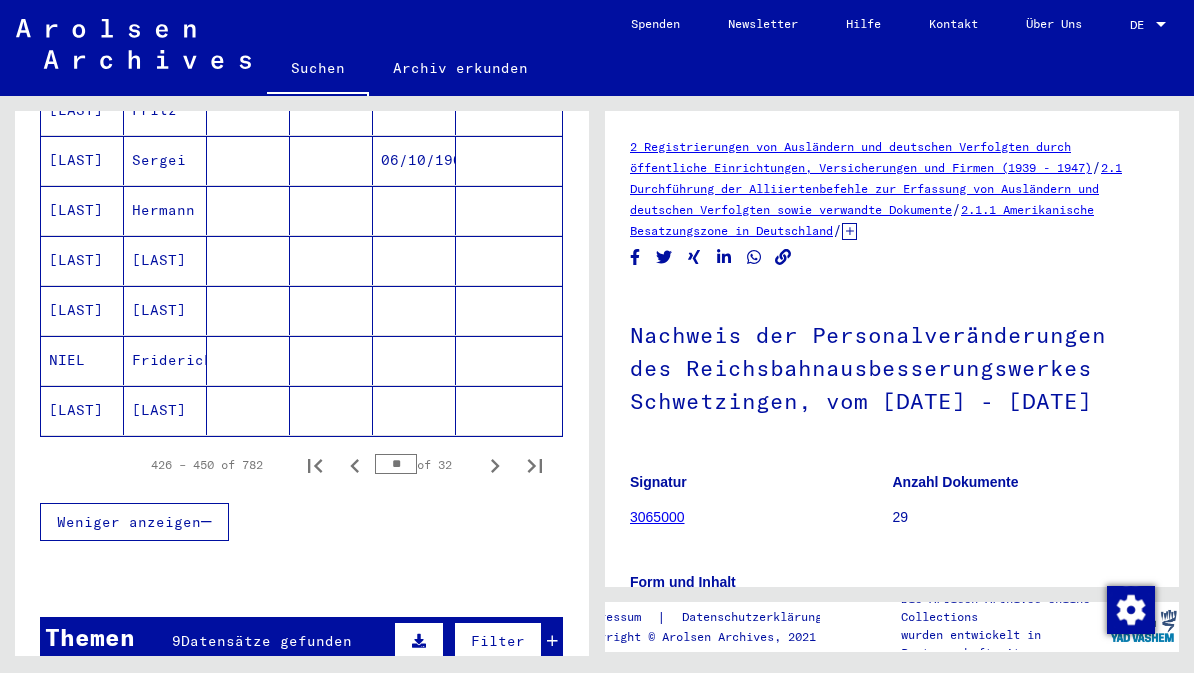 scroll, scrollTop: 1270, scrollLeft: 0, axis: vertical 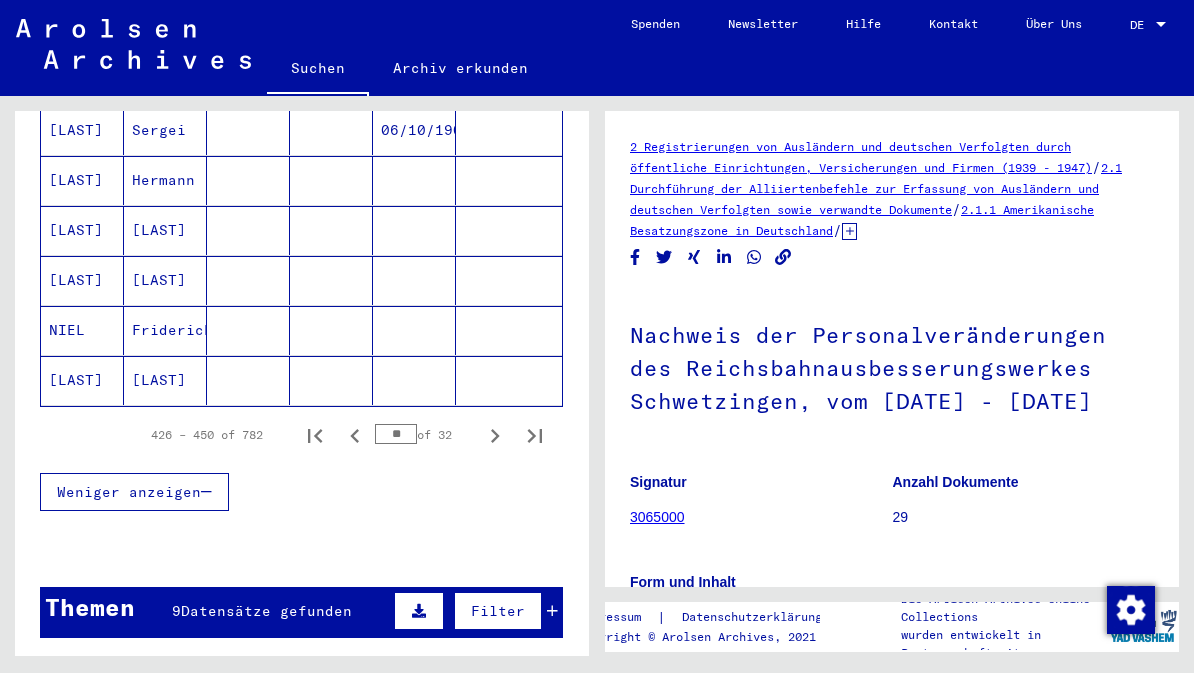 click 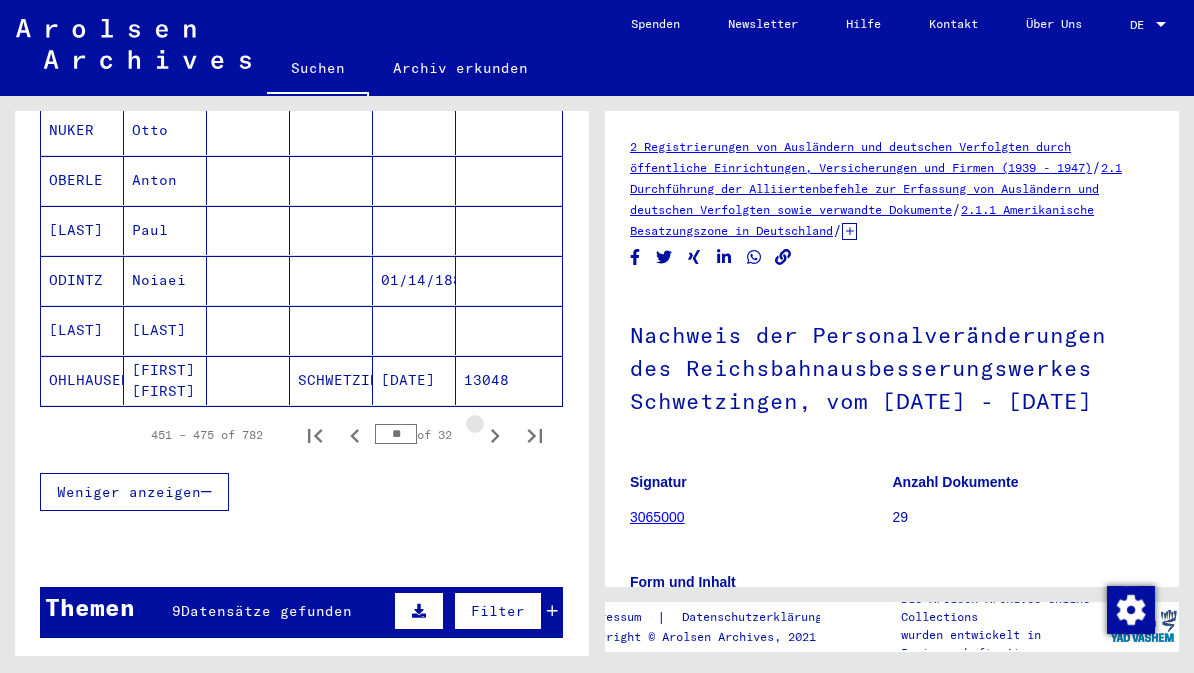 click 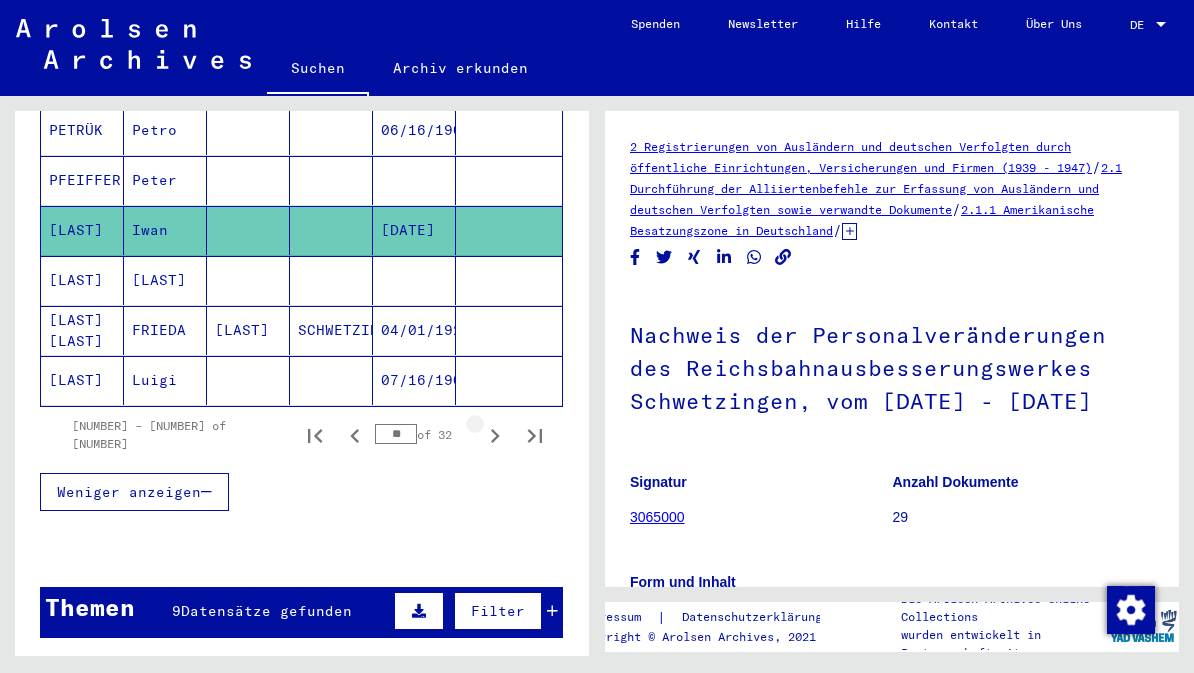click 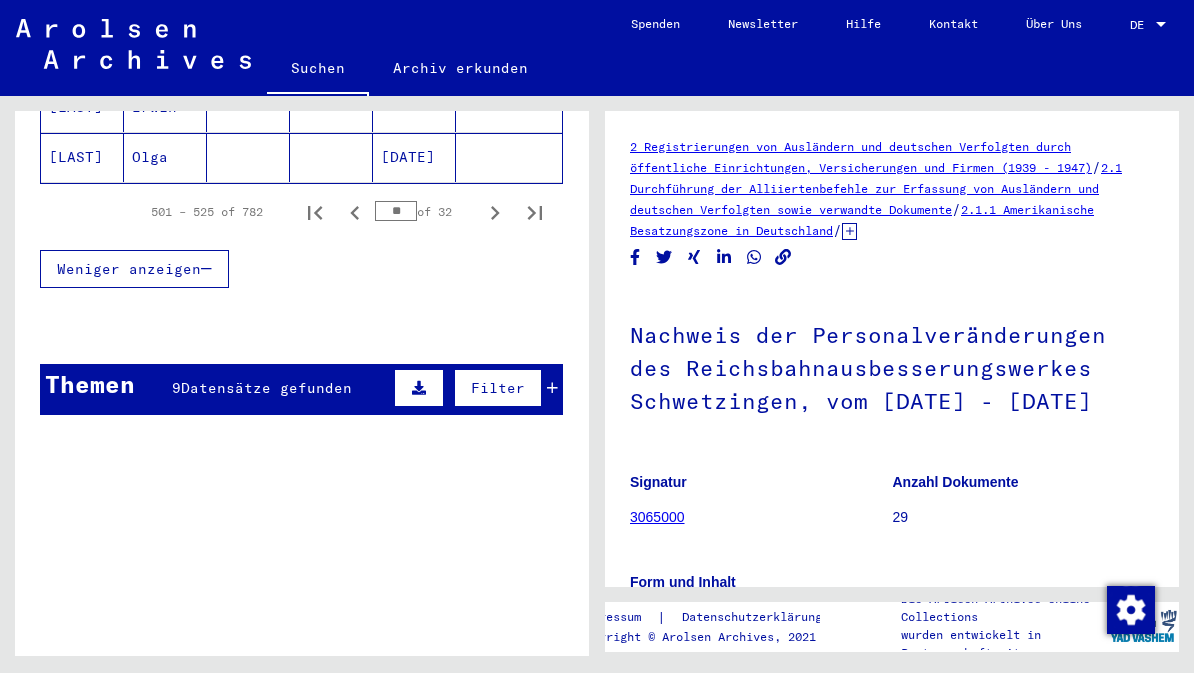 scroll, scrollTop: 1491, scrollLeft: 0, axis: vertical 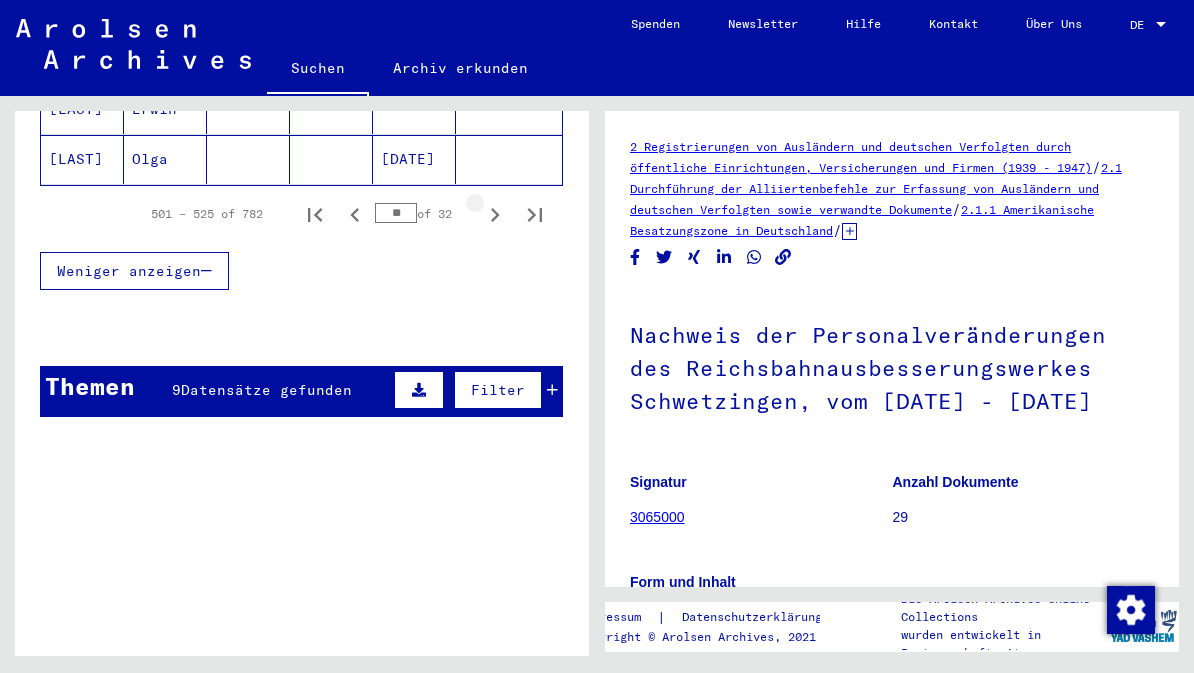 click 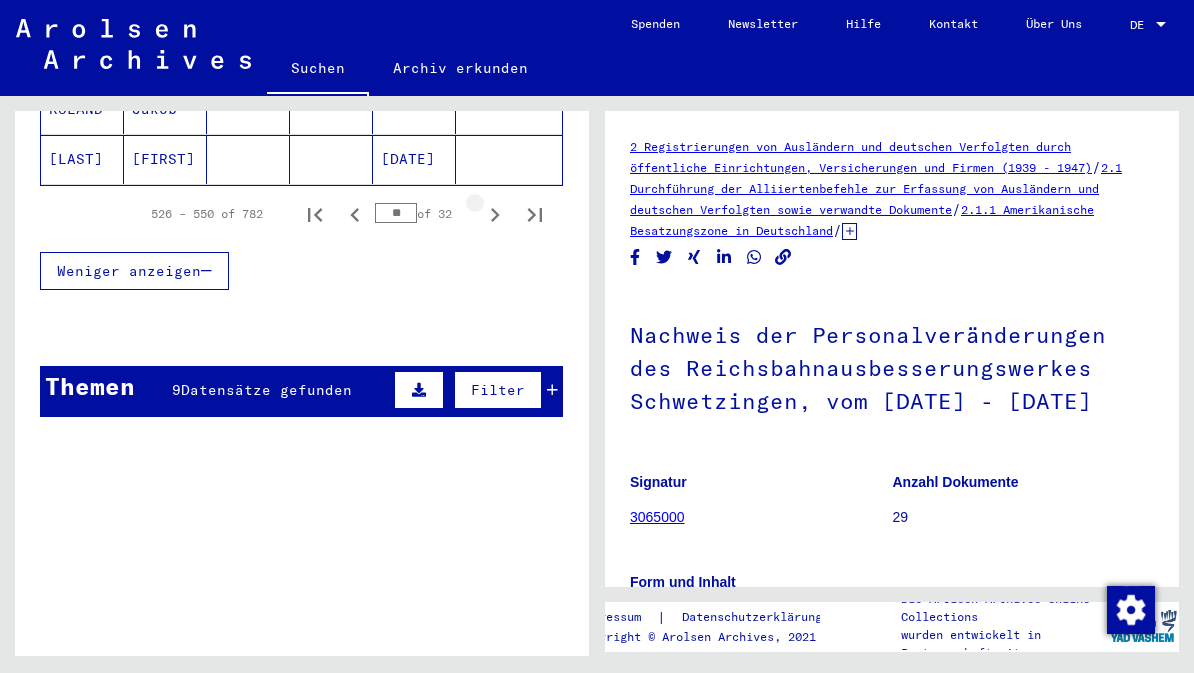 click 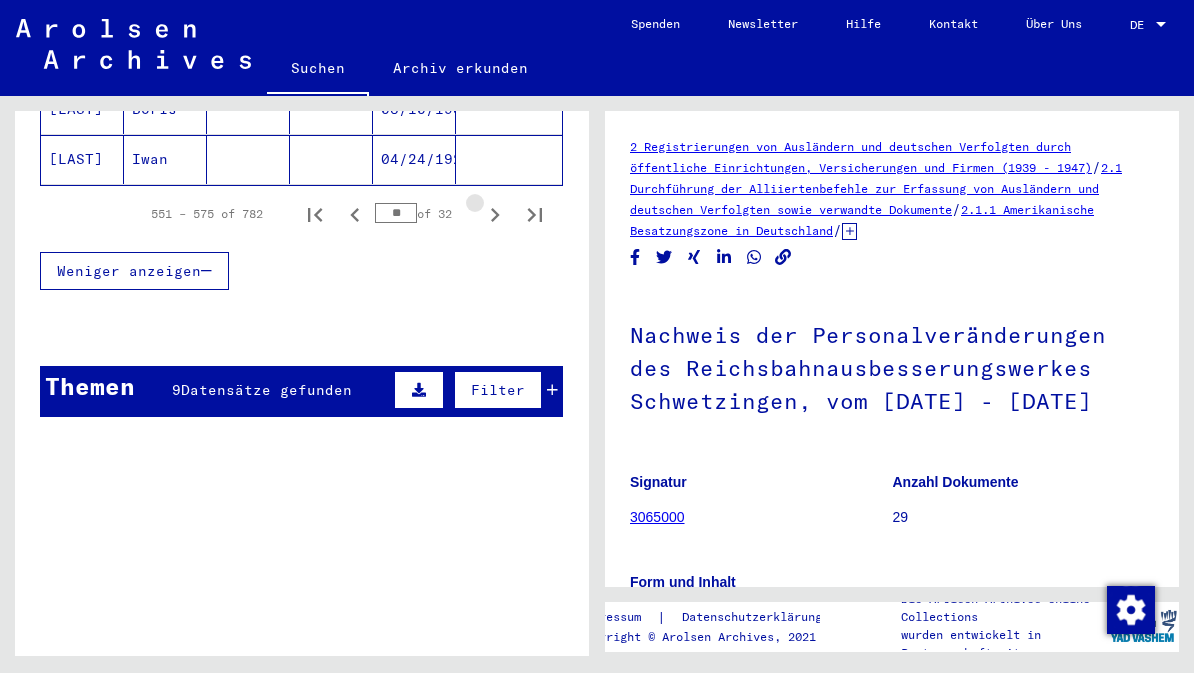 click at bounding box center (495, 214) 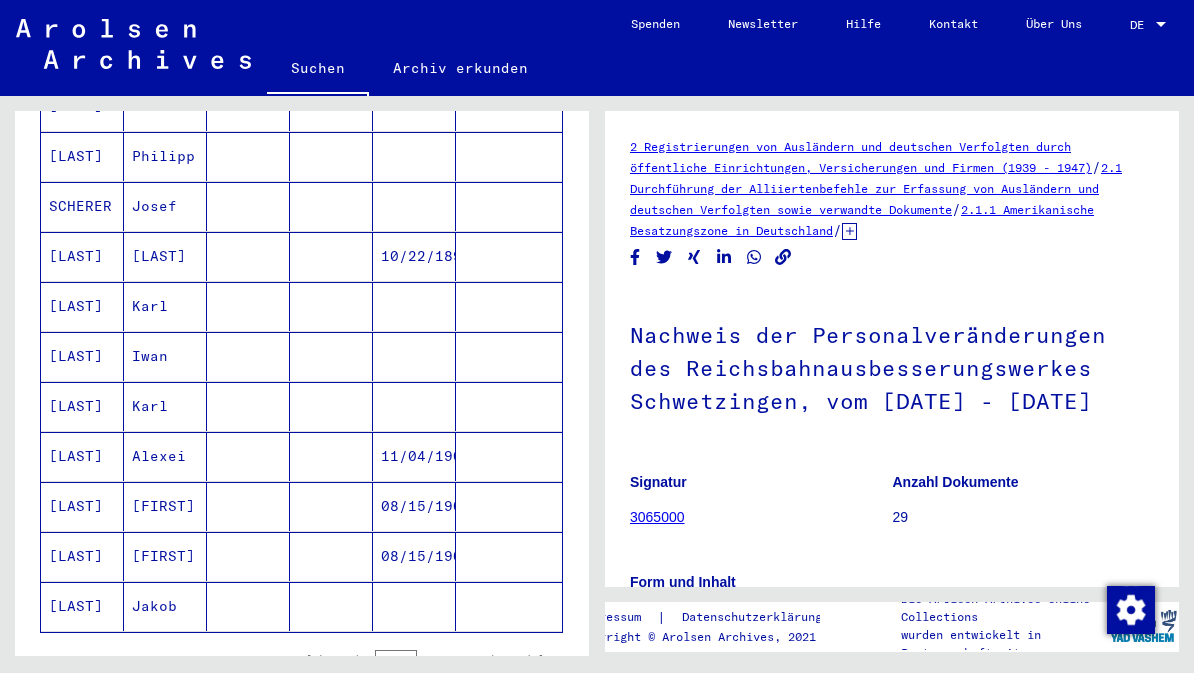 scroll, scrollTop: 1043, scrollLeft: 0, axis: vertical 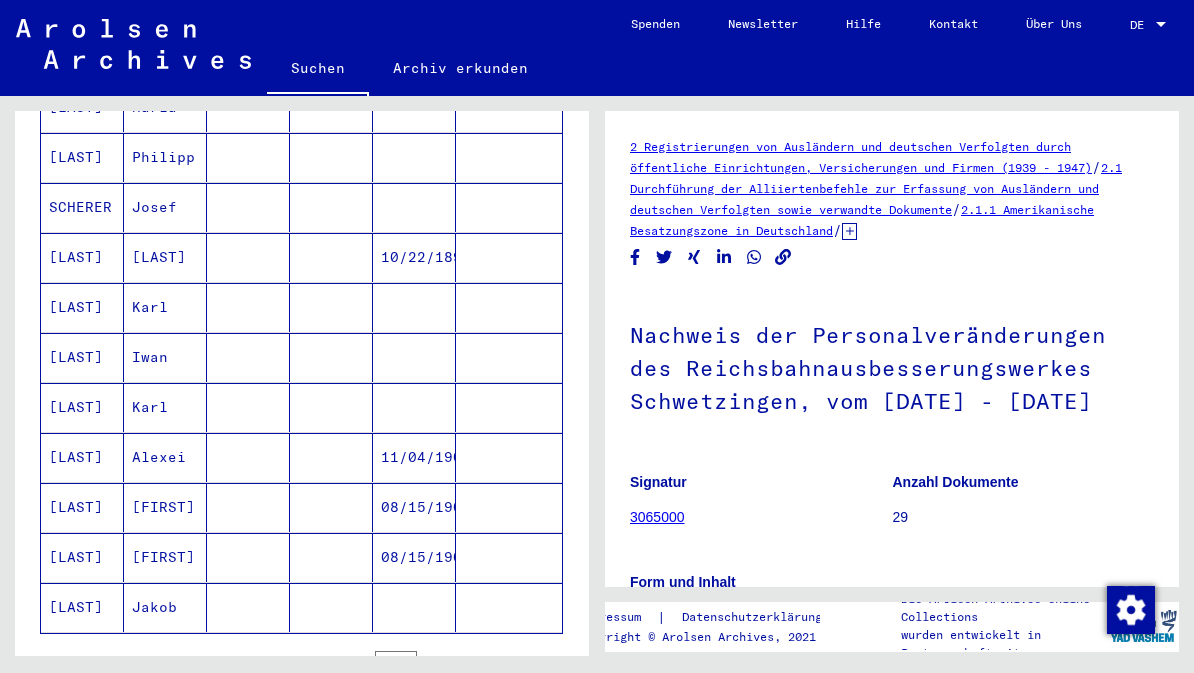 click on "SCHERER" at bounding box center [82, 257] 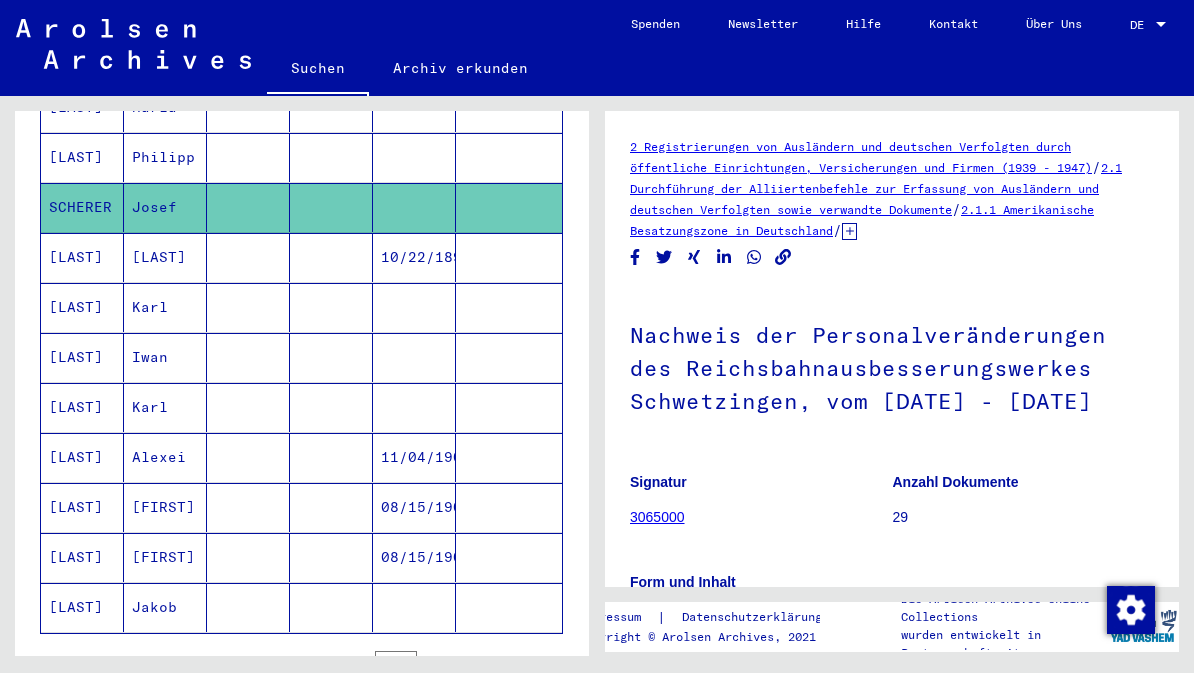 scroll, scrollTop: 0, scrollLeft: 0, axis: both 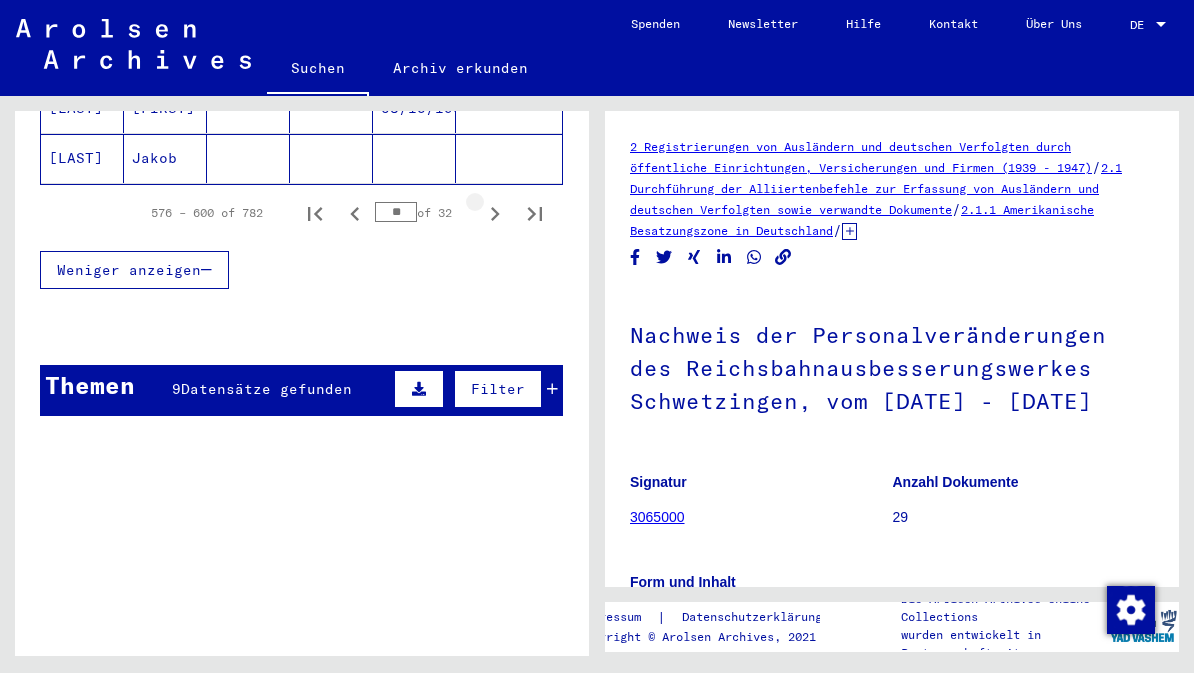 click 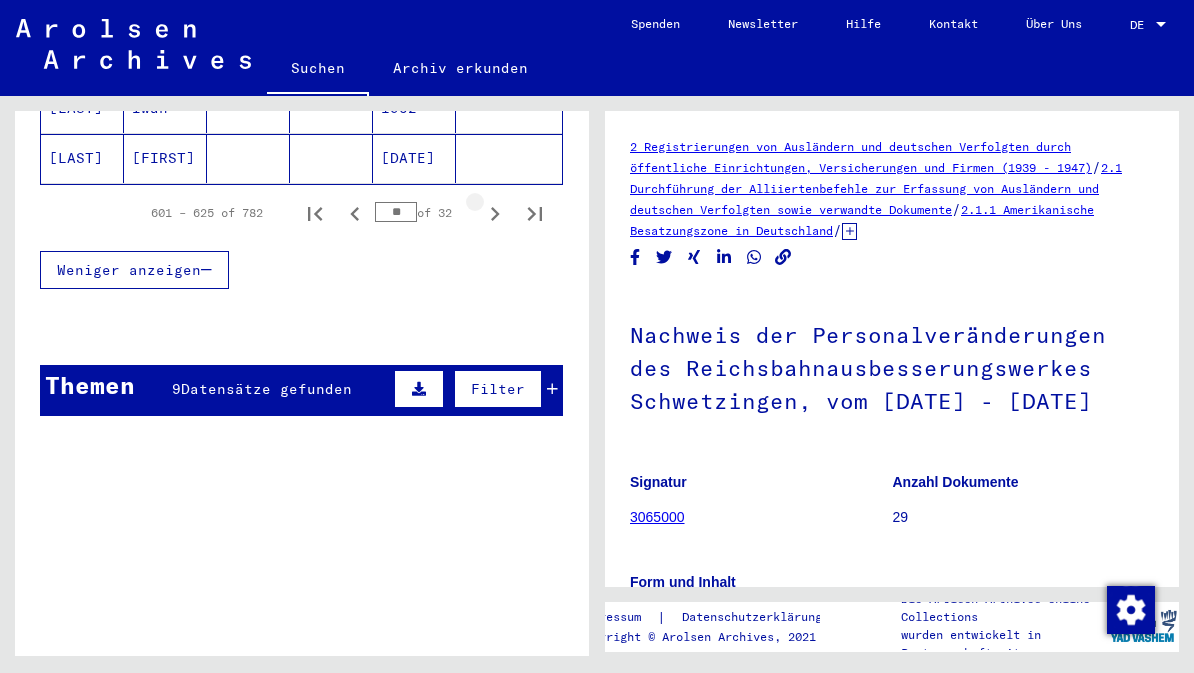 click at bounding box center [495, 213] 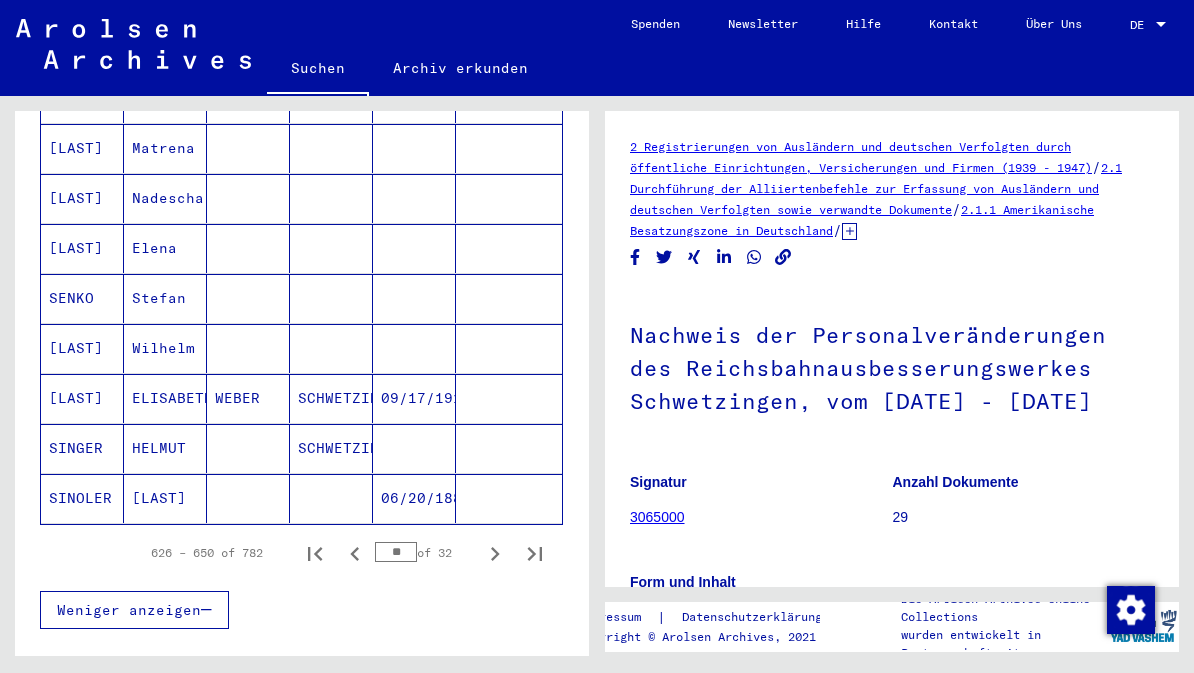 scroll, scrollTop: 1153, scrollLeft: 0, axis: vertical 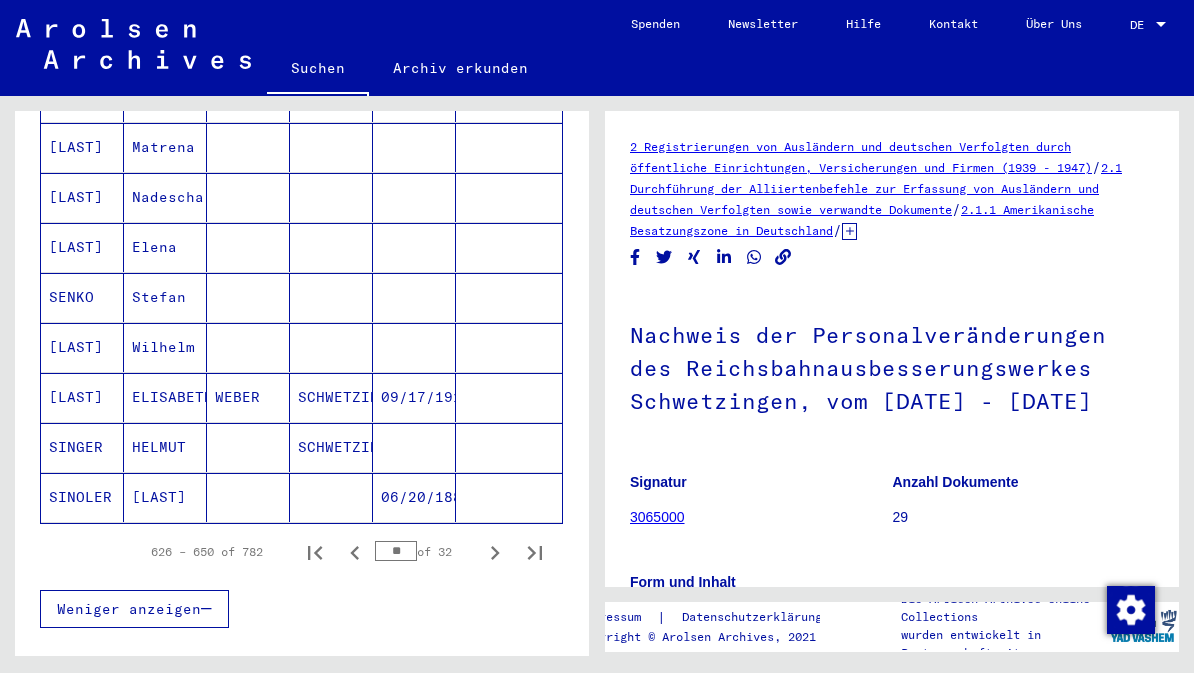 click 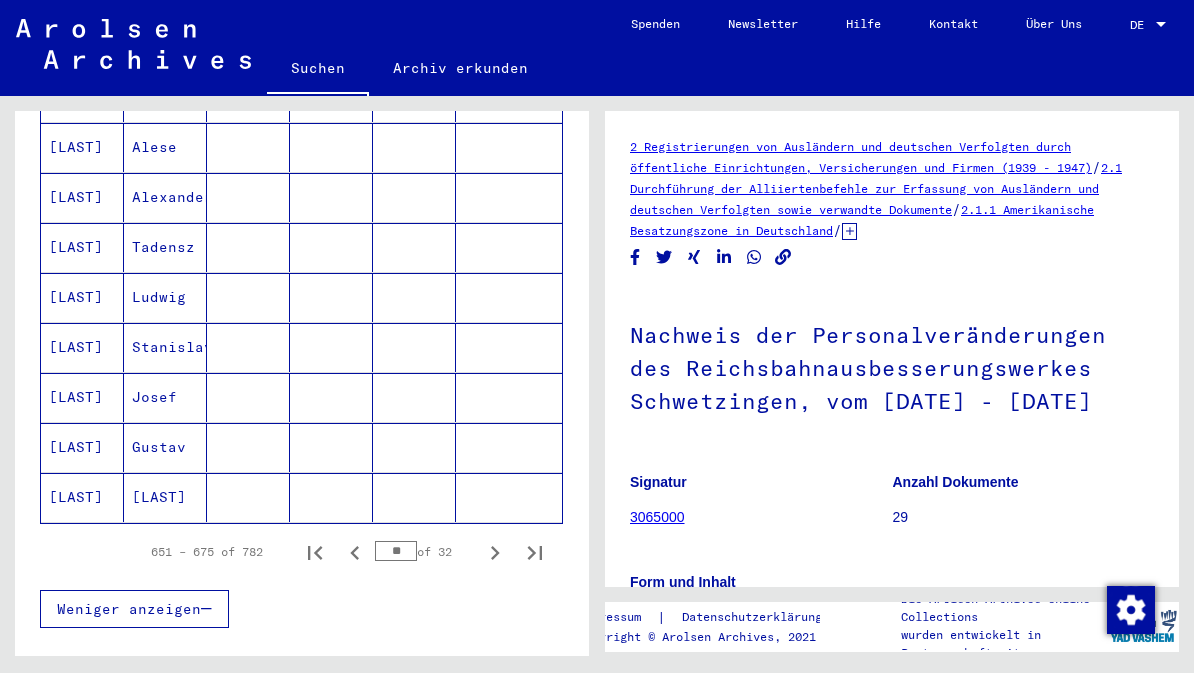 click 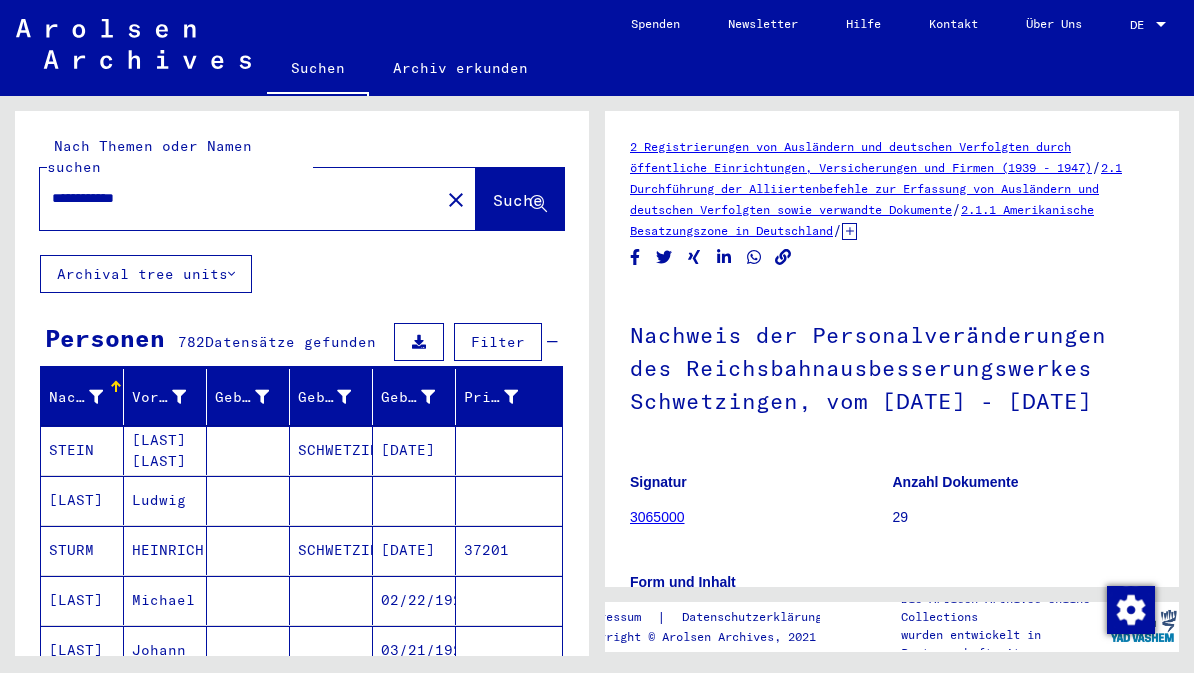 scroll, scrollTop: 0, scrollLeft: 0, axis: both 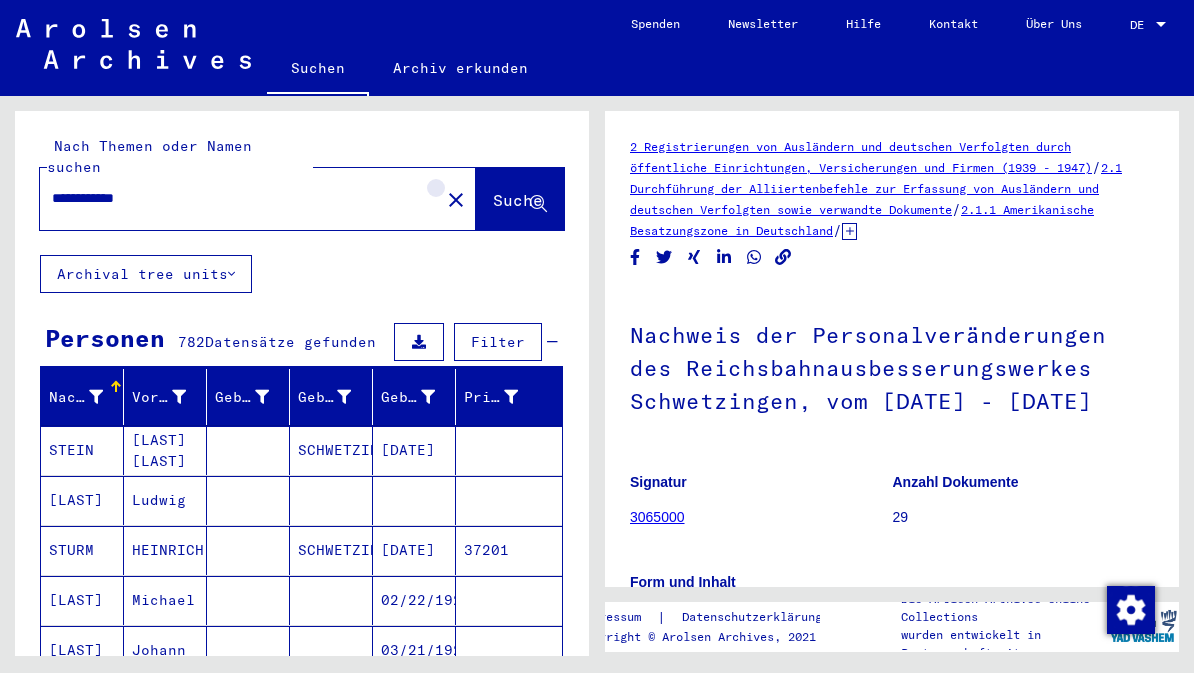 click on "close" 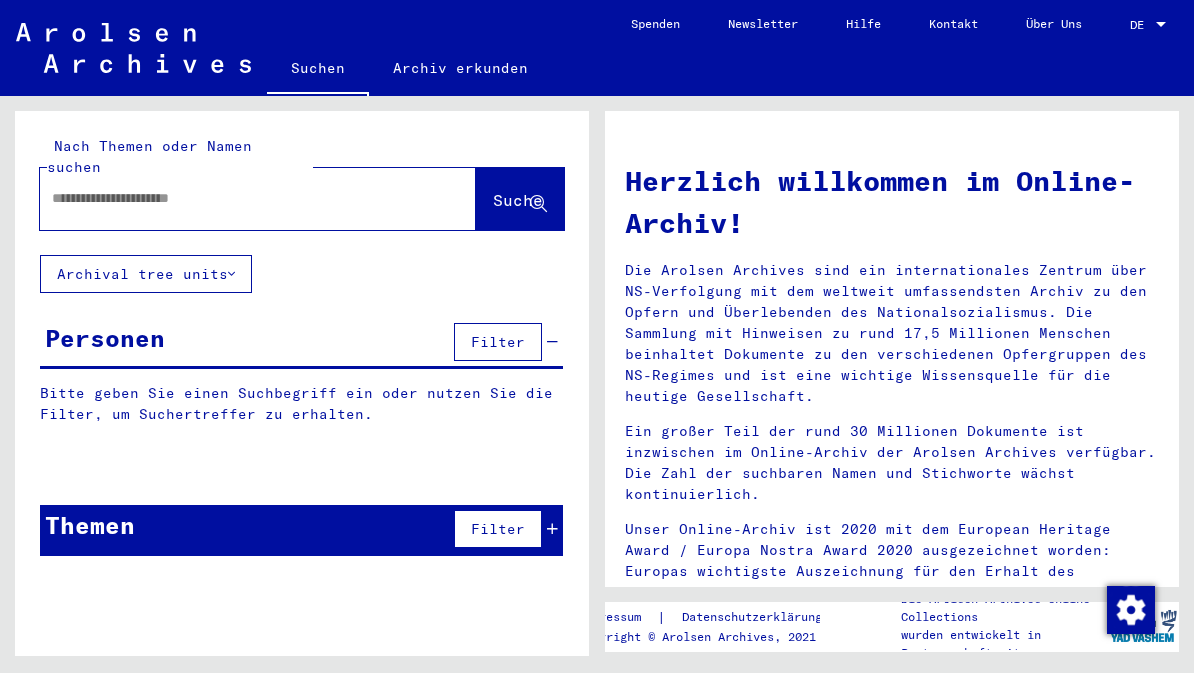 click on "Nach Themen oder Namen suchen" 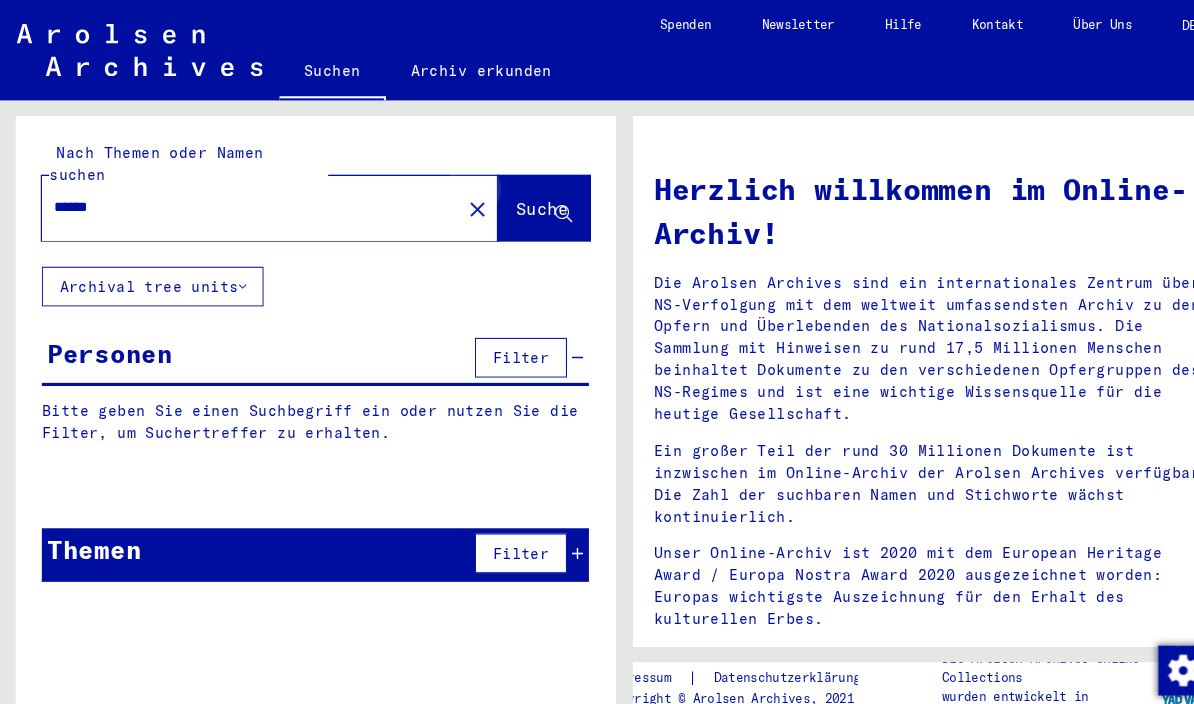 type on "******" 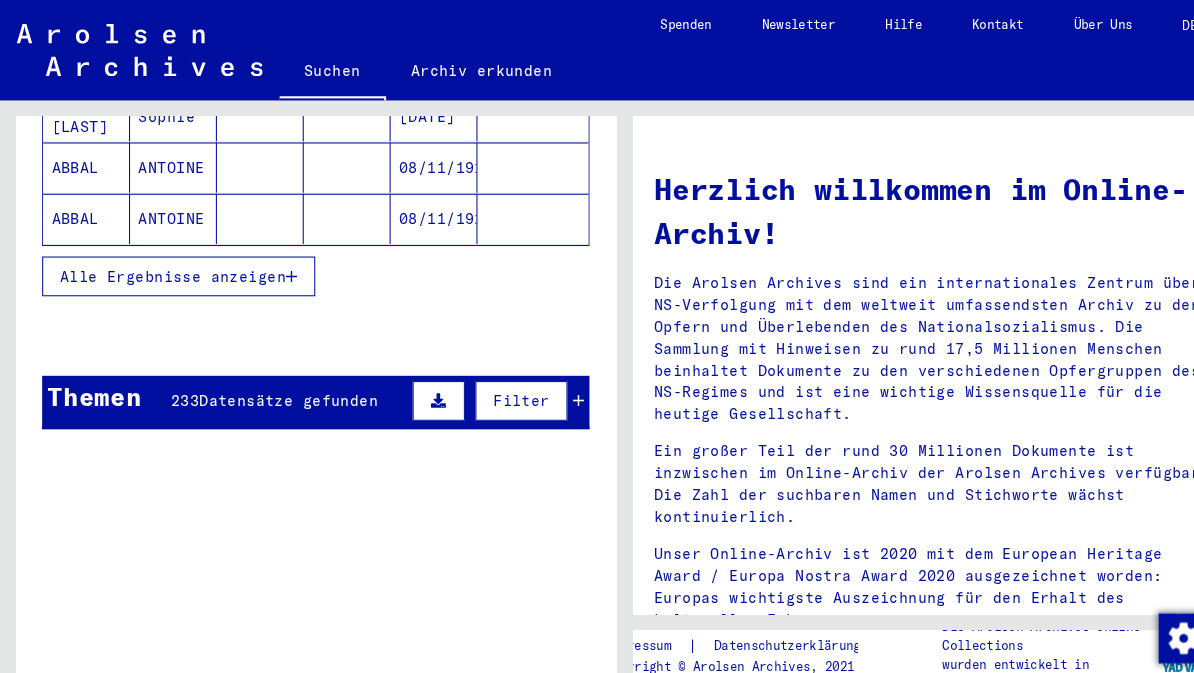 scroll, scrollTop: 446, scrollLeft: 0, axis: vertical 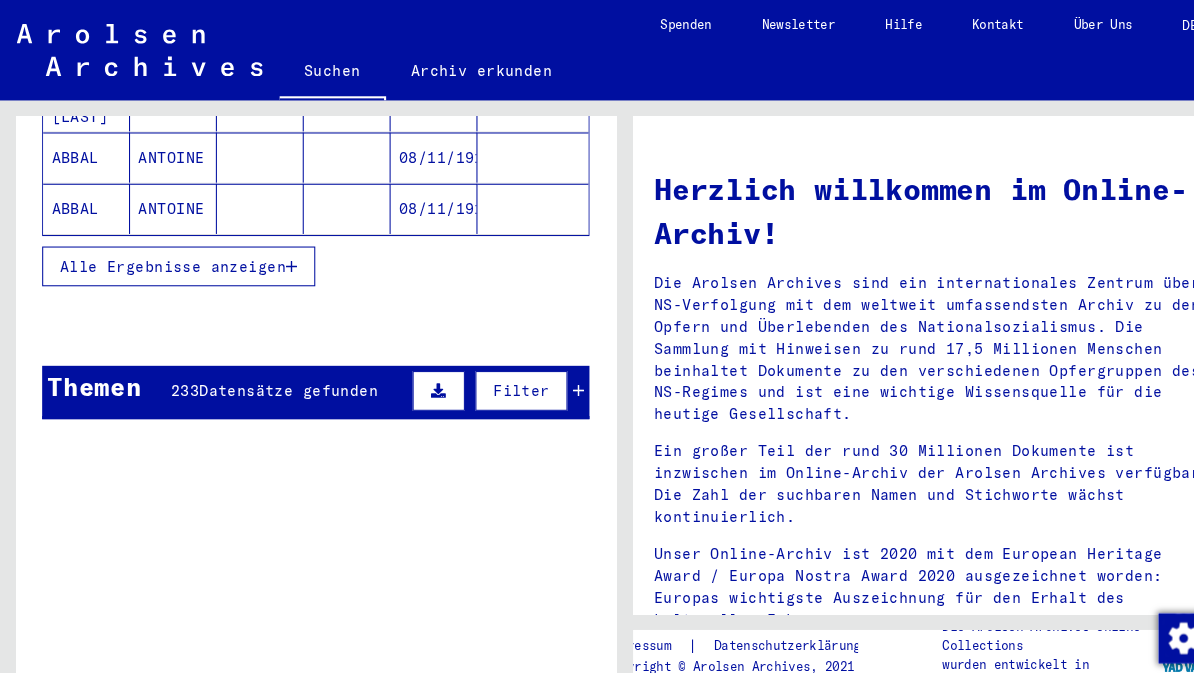 click on "Datensätze gefunden" at bounding box center [275, 374] 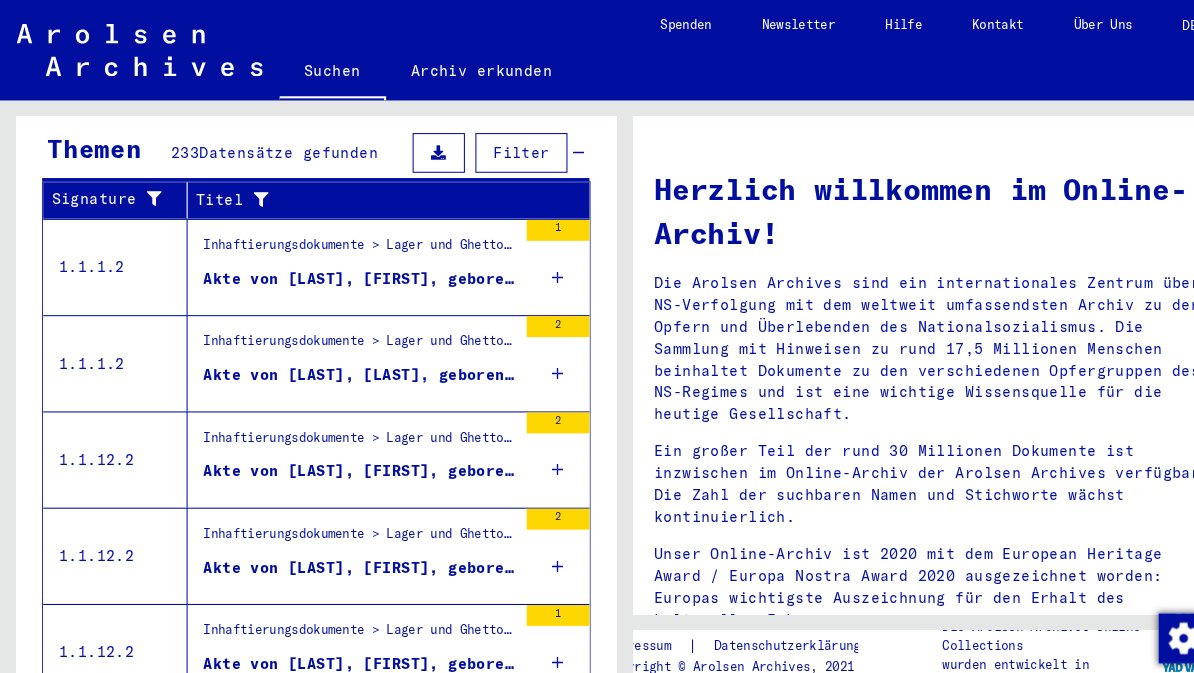 scroll, scrollTop: 687, scrollLeft: 0, axis: vertical 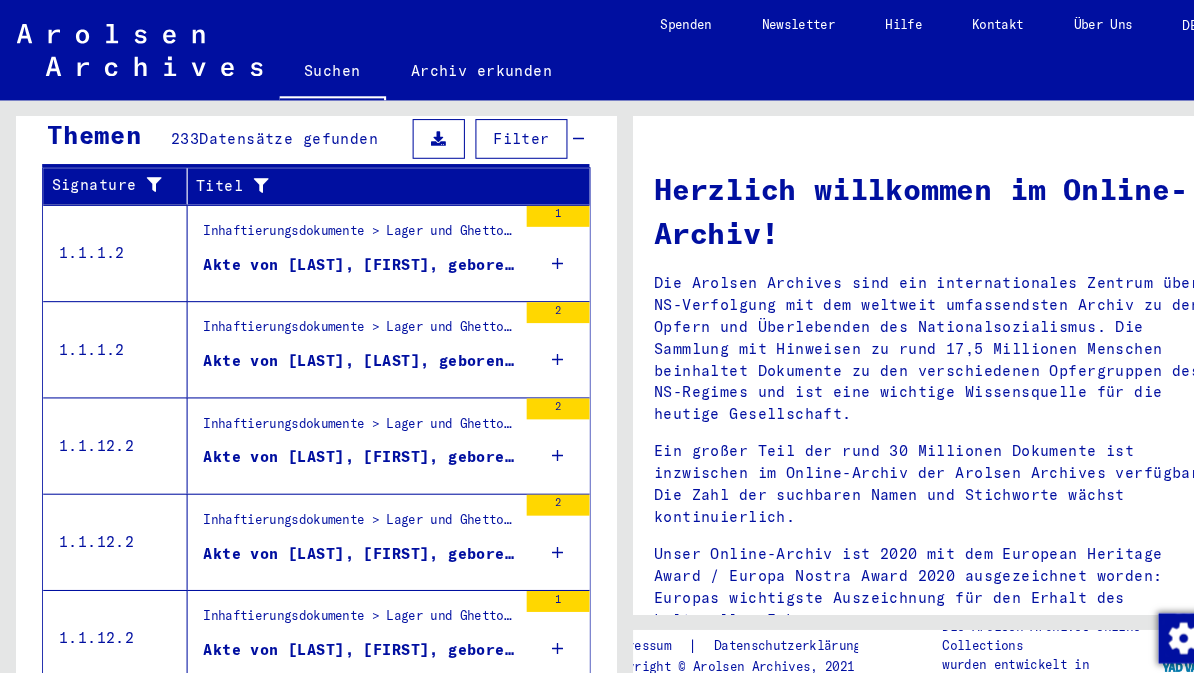 click on "Akte von [LAST], [FIRST], geboren am [DATE]" at bounding box center (343, 253) 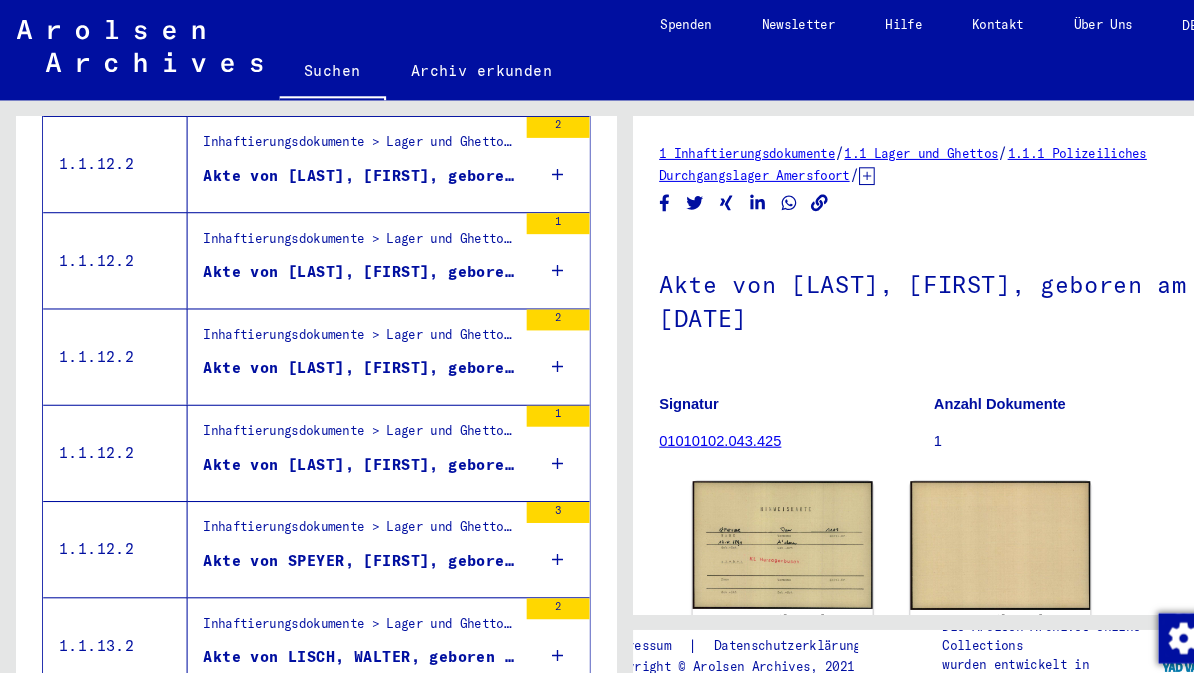 click on "Inhaftierungsdokumente > Lager und Ghettos > Konzentrationslager Herzogenbusch-Vught > Individuelle Unterlagen Herzogenbusch > Individuelle Häftlings Unterlagen > Akten mit Namen ab SMEER" at bounding box center [343, 233] 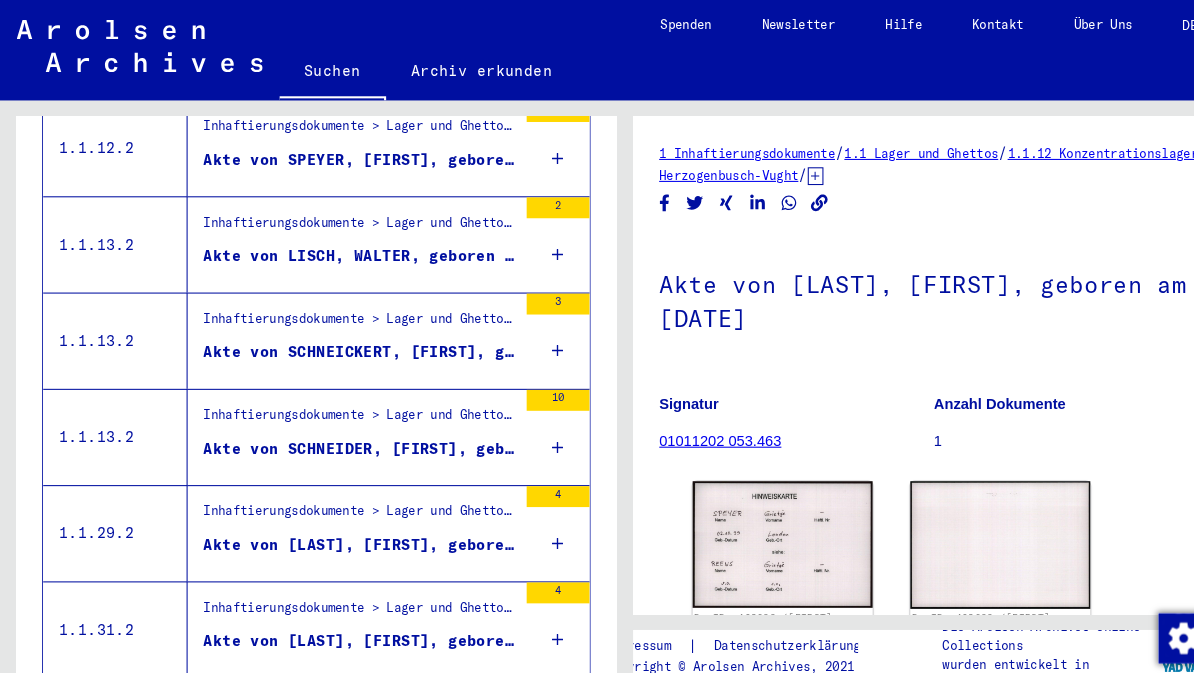 scroll, scrollTop: 1072, scrollLeft: 0, axis: vertical 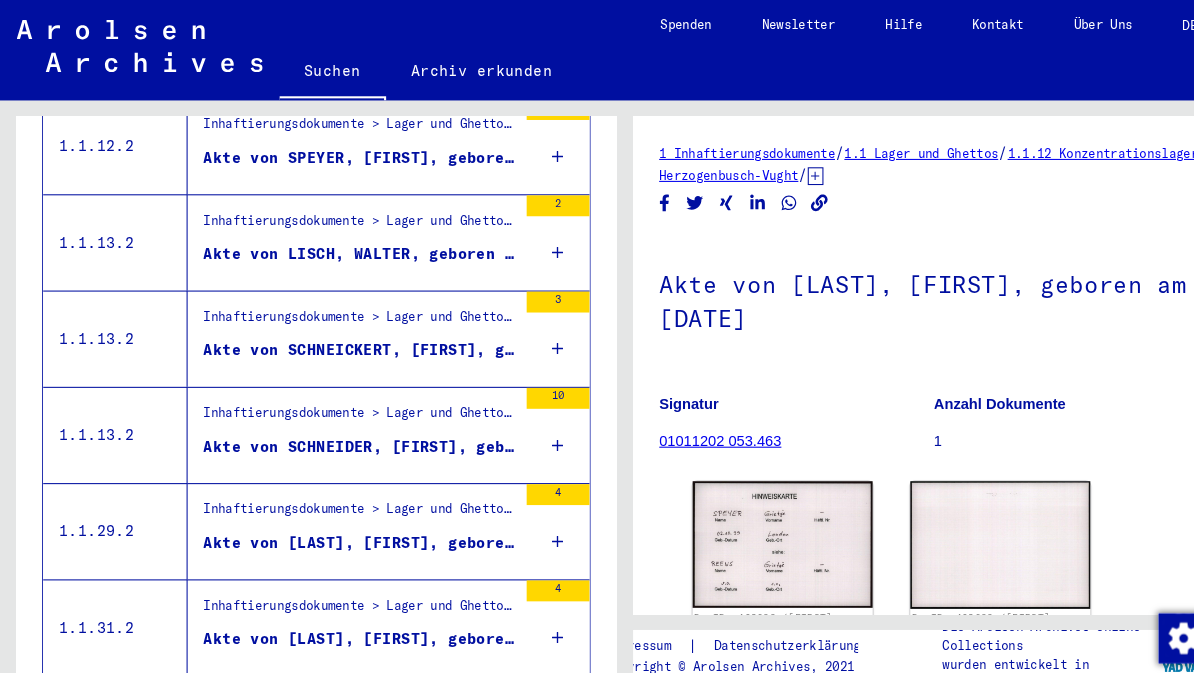 click on "Akte von SCHNEICKERT, [FIRST], geboren am [DATE], geboren in [CITY]" at bounding box center [343, 335] 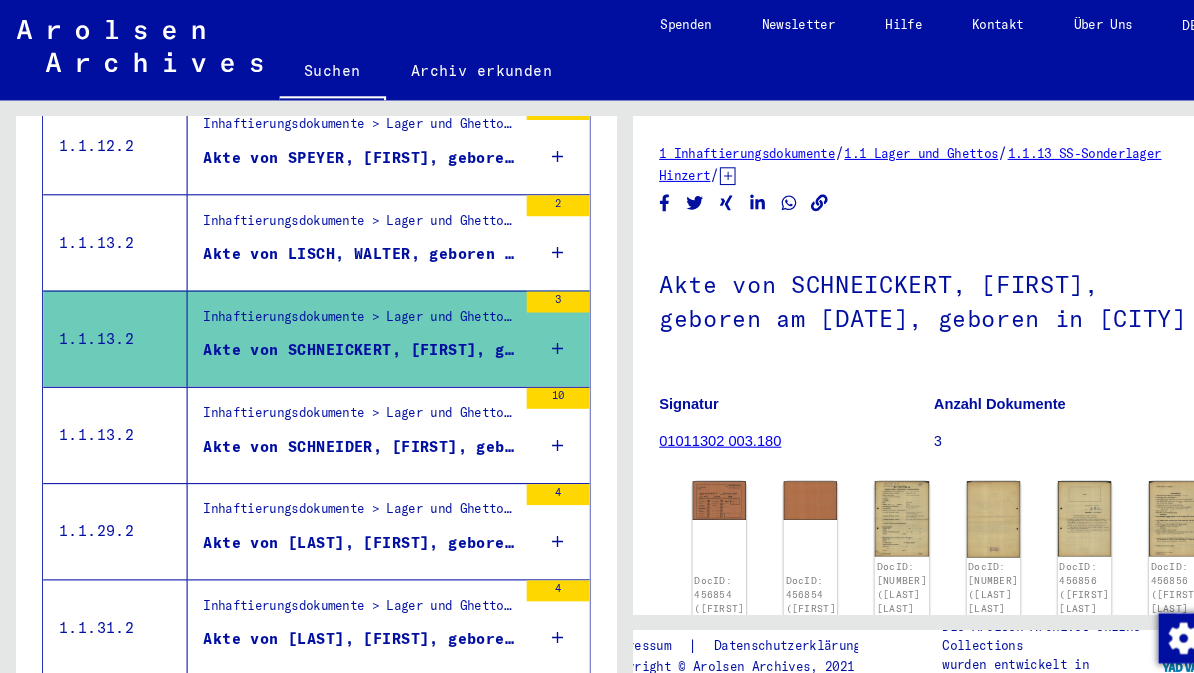 scroll, scrollTop: 0, scrollLeft: 0, axis: both 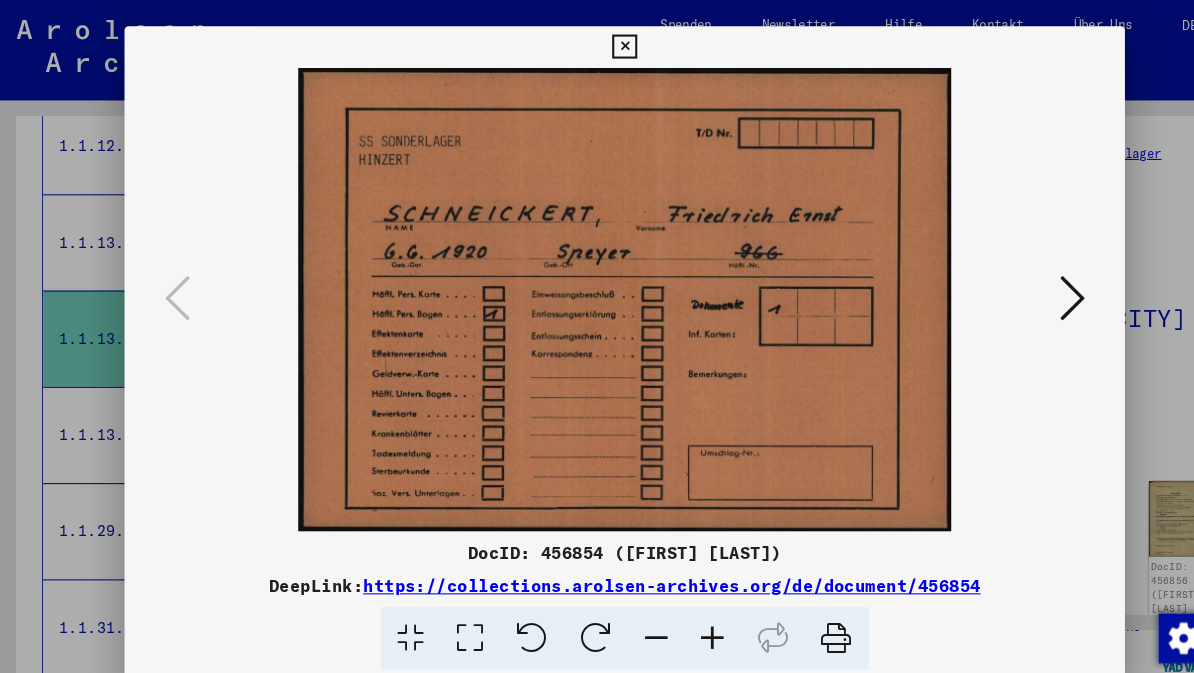 click at bounding box center [1025, 285] 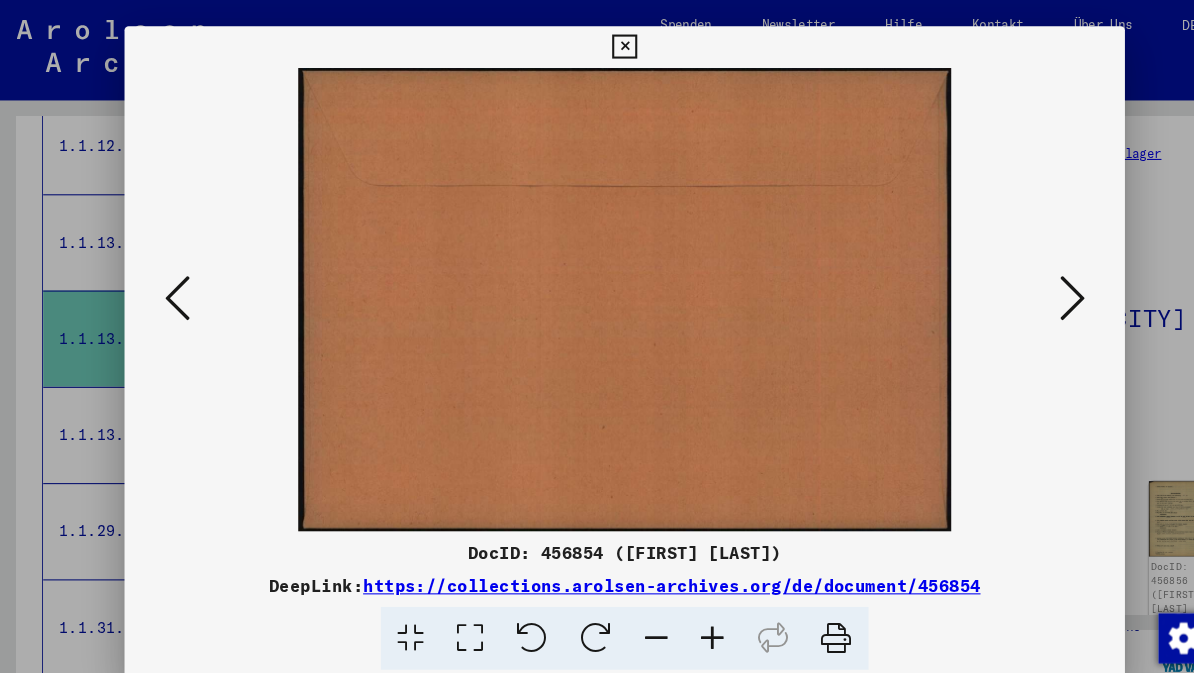click at bounding box center [1025, 286] 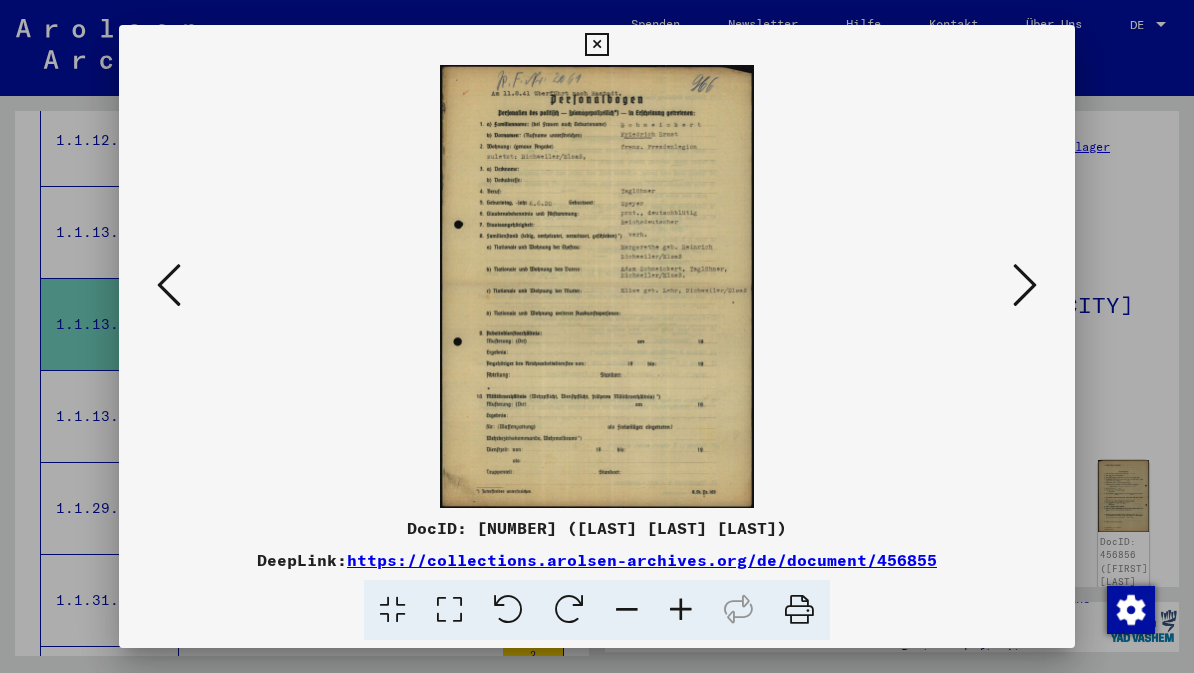 click at bounding box center [1025, 285] 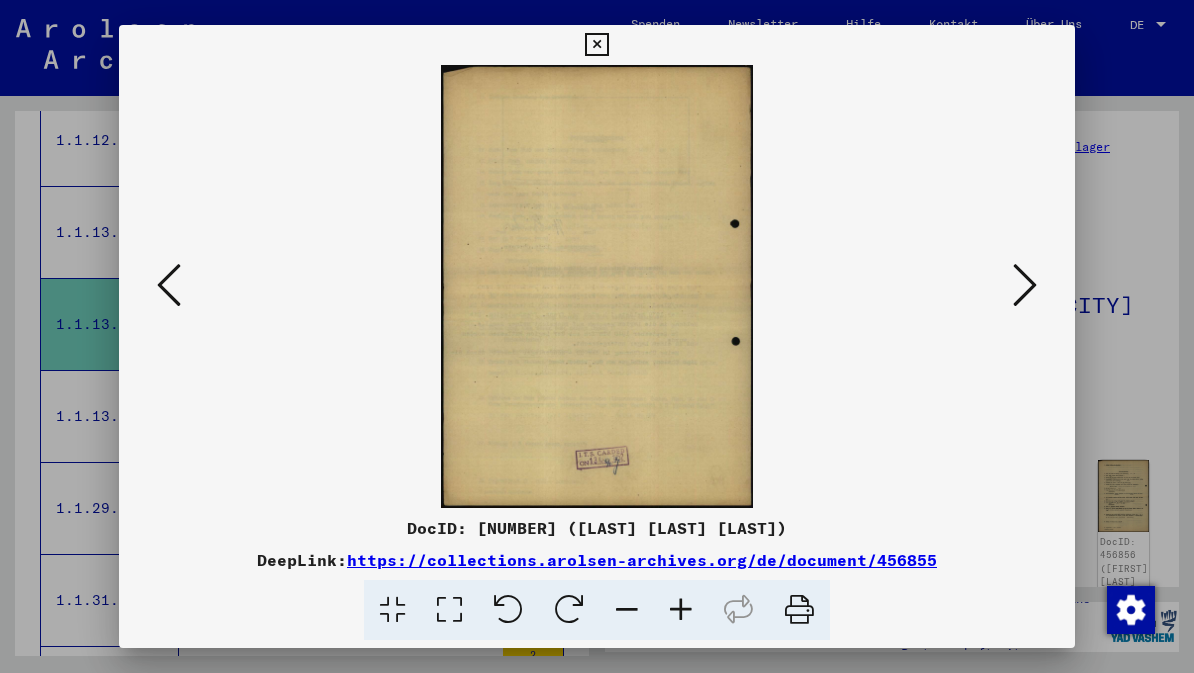 click at bounding box center [1025, 285] 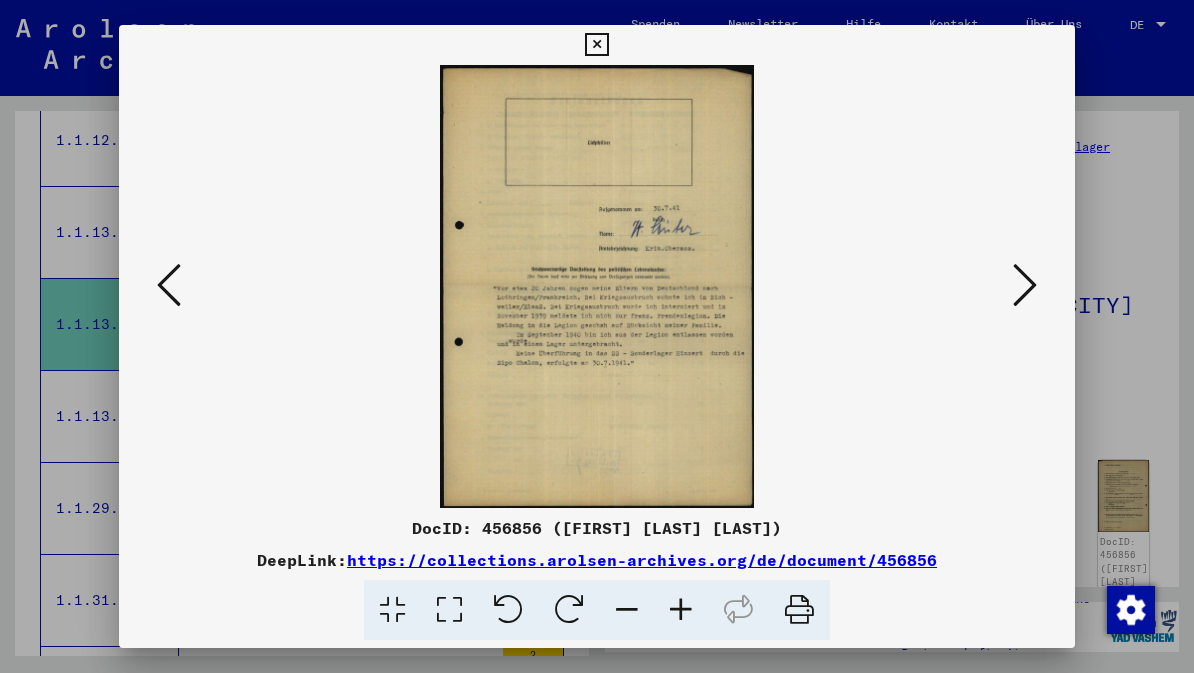 click at bounding box center (1025, 285) 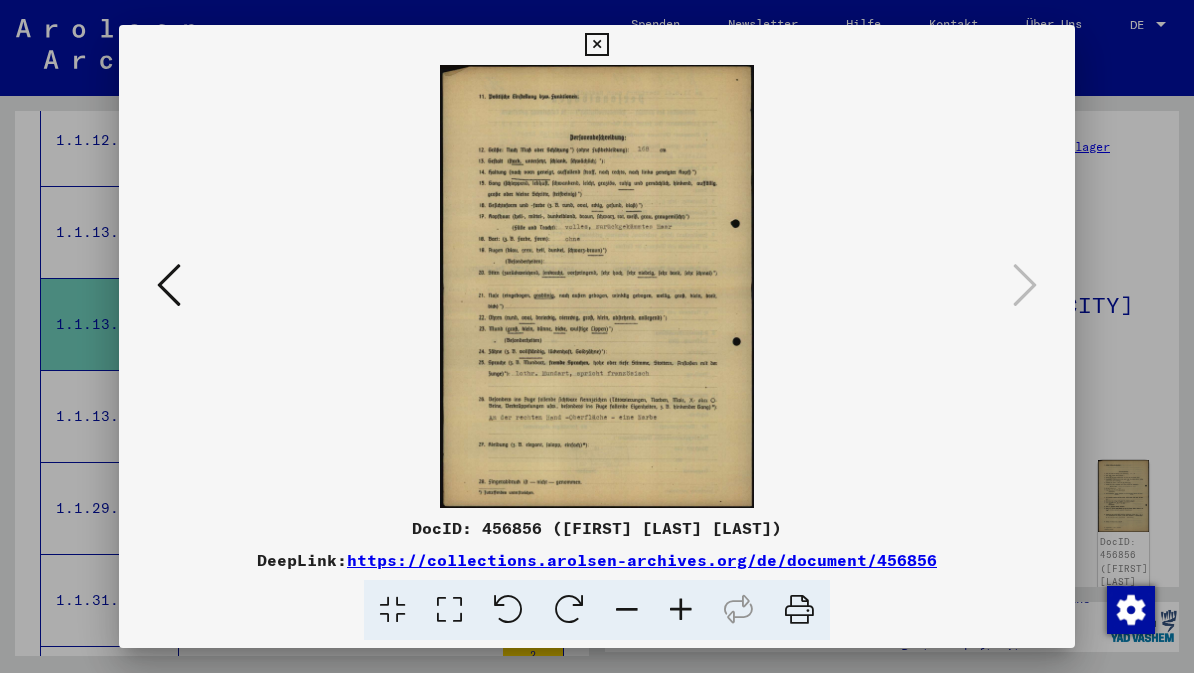 click at bounding box center [596, 45] 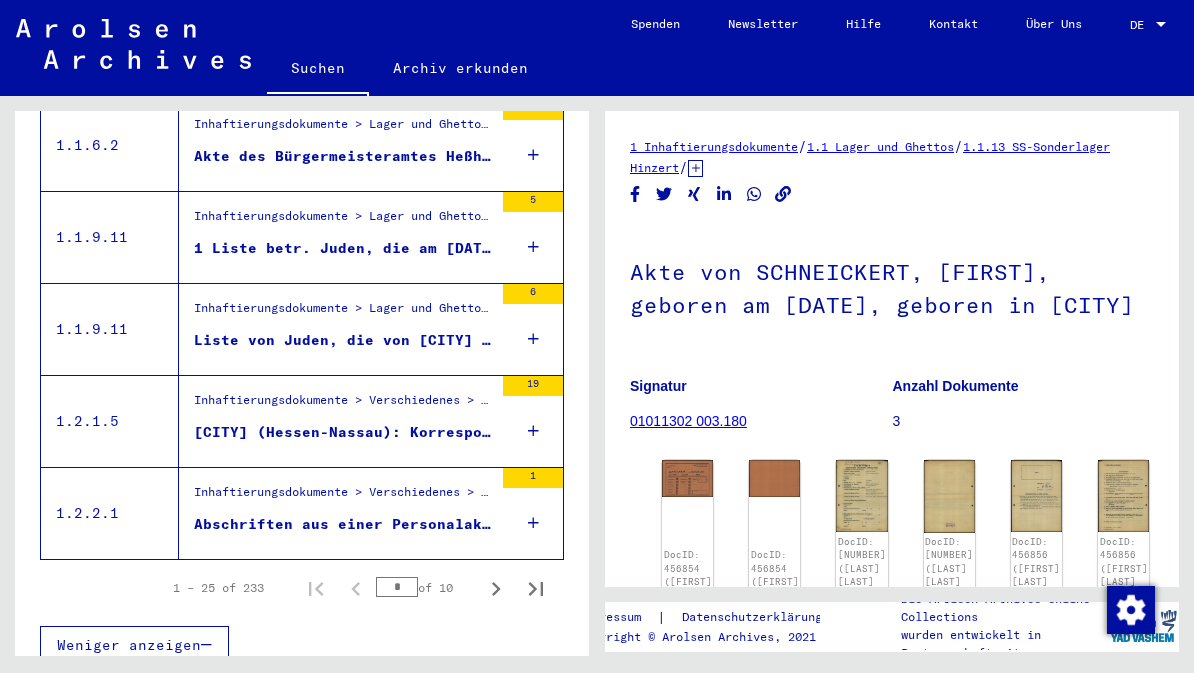 scroll, scrollTop: 2261, scrollLeft: 0, axis: vertical 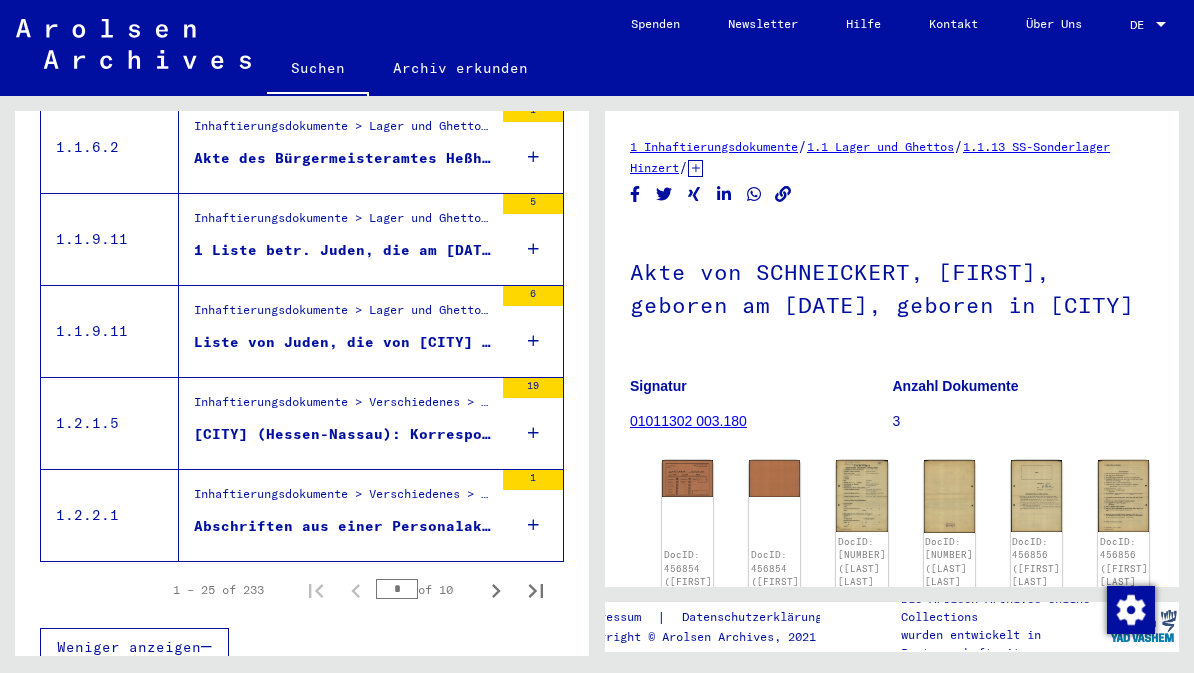 click at bounding box center [496, 590] 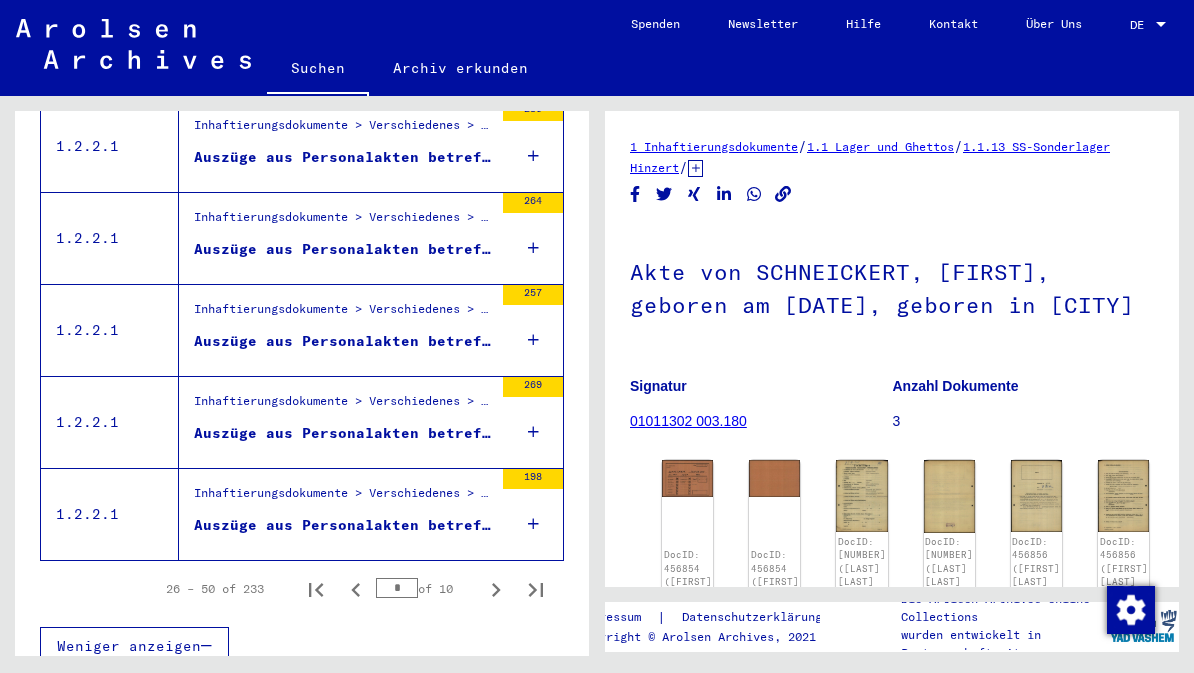 scroll, scrollTop: 2261, scrollLeft: 0, axis: vertical 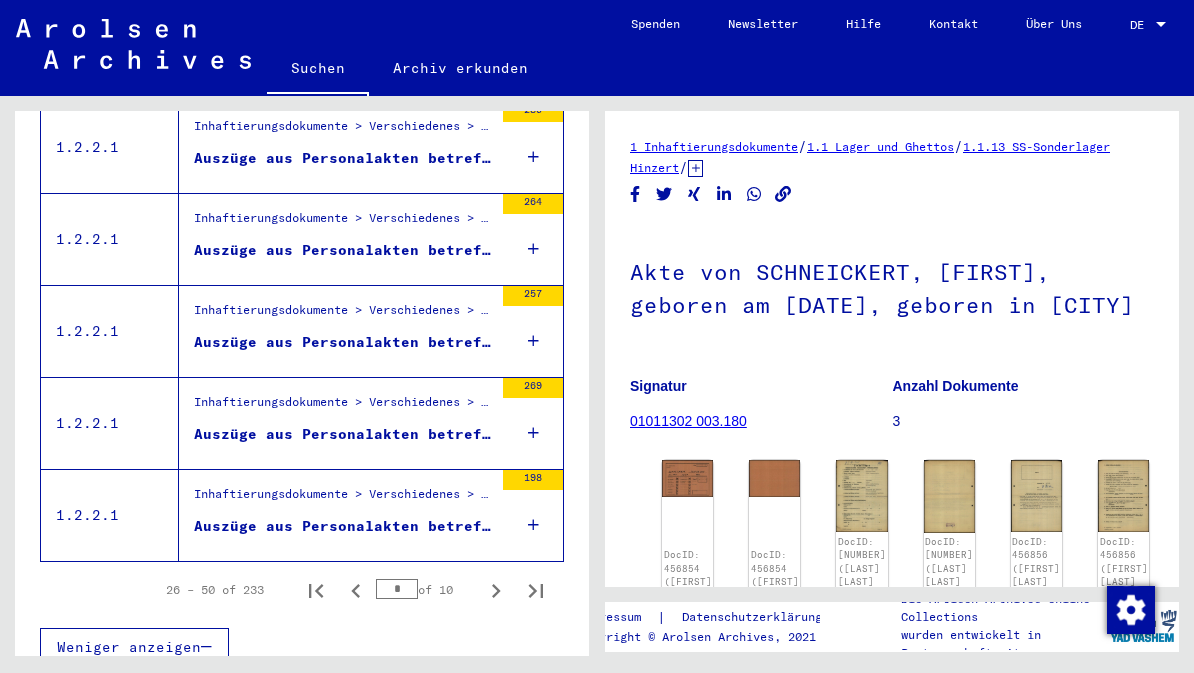 click 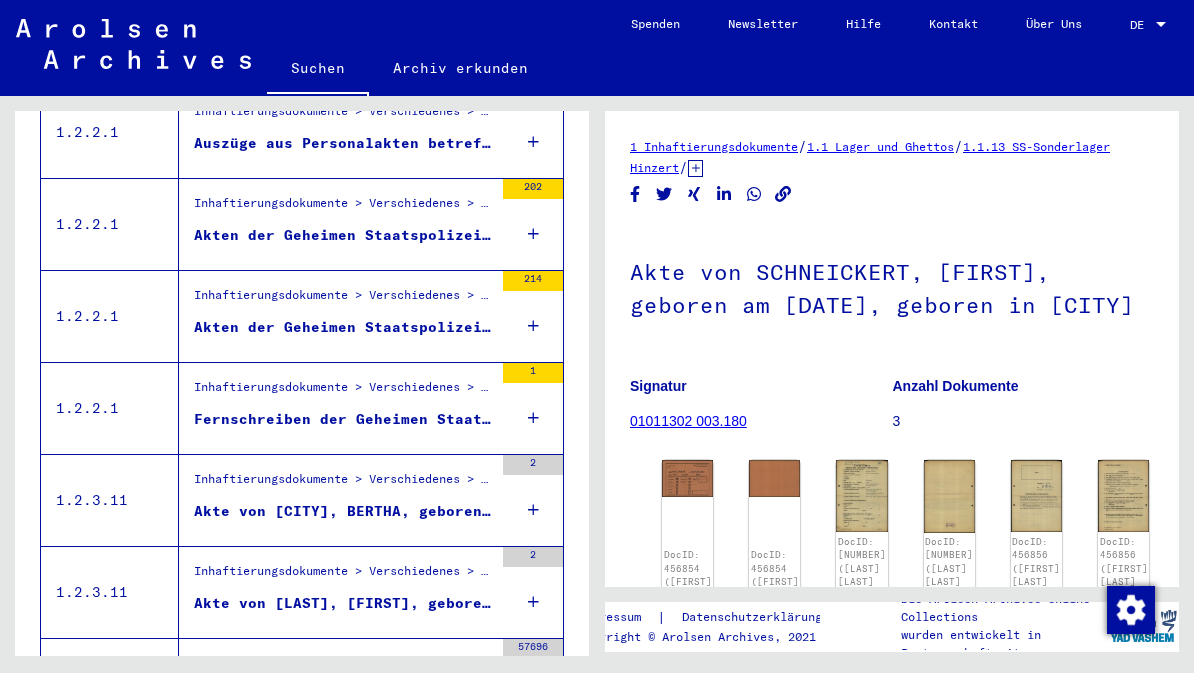 scroll, scrollTop: 1450, scrollLeft: 0, axis: vertical 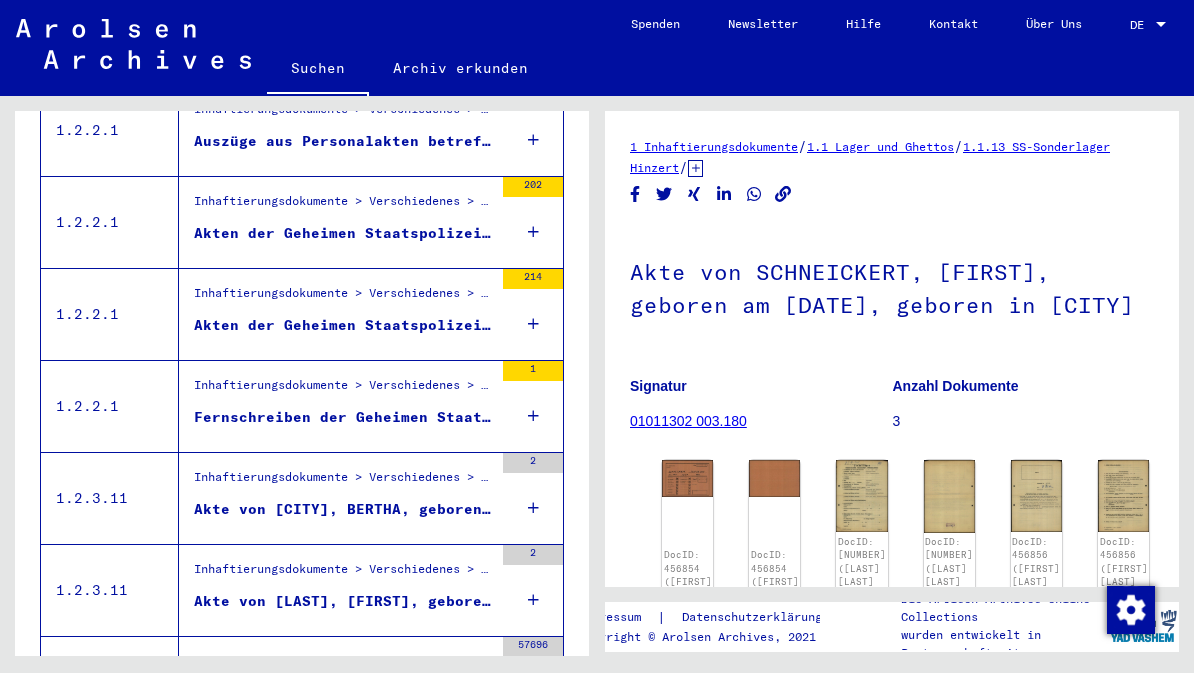 click on "Inhaftierungsdokumente > Verschiedenes > Gestapo > Individuelle Unterlagen Gestapo Würzburg (deutsche Jüdinnen und Juden) > Dokumente ohne zugeordnete Signatur > Akten mit Namen ab SELIG" at bounding box center (343, 483) 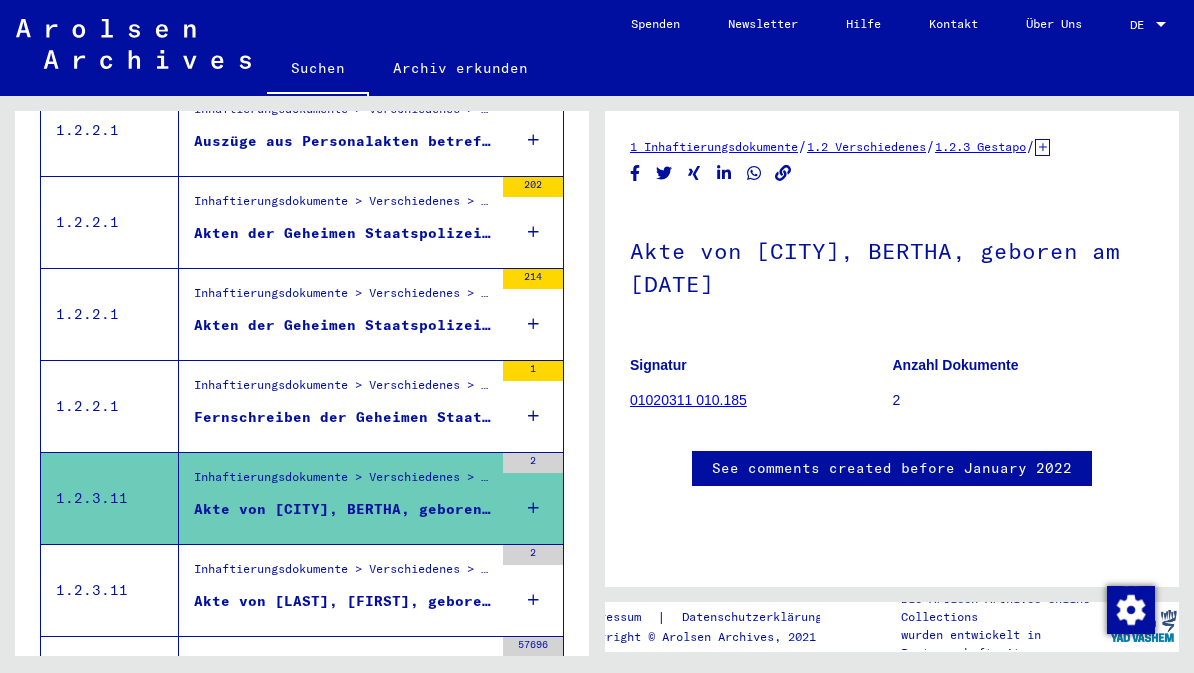 scroll, scrollTop: 0, scrollLeft: 0, axis: both 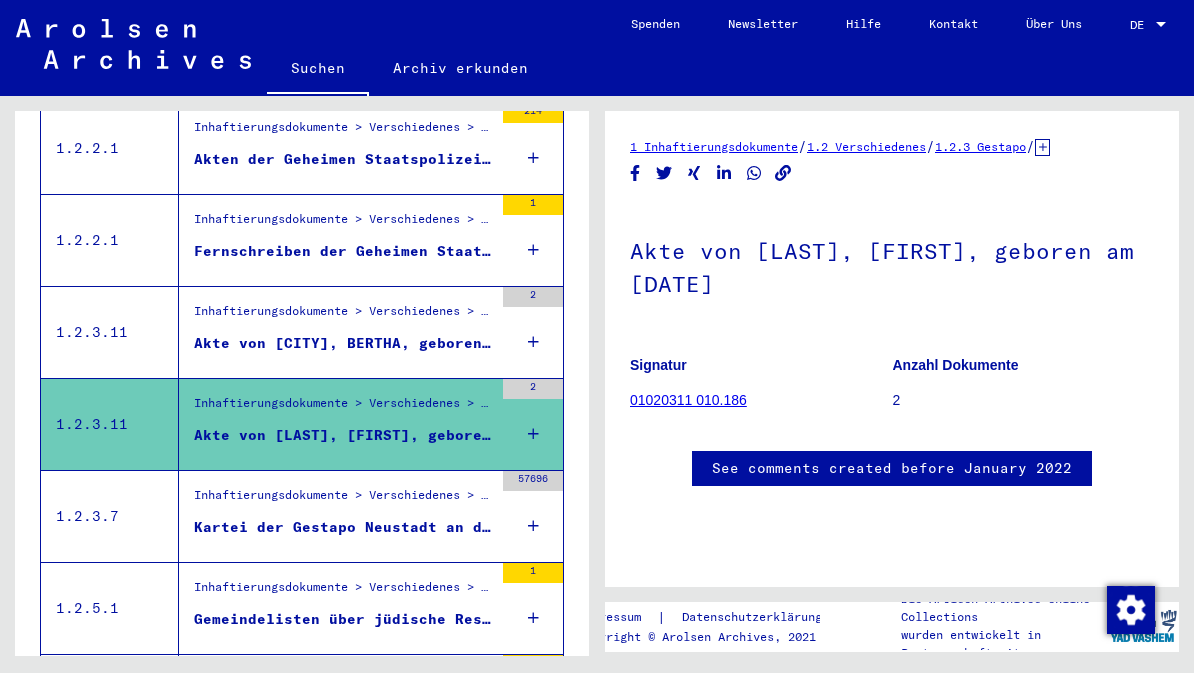 click on "Inhaftierungsdokumente > Verschiedenes > Gestapo > Kartei Gestapo Neustadt an der Weinstraße" at bounding box center (343, 500) 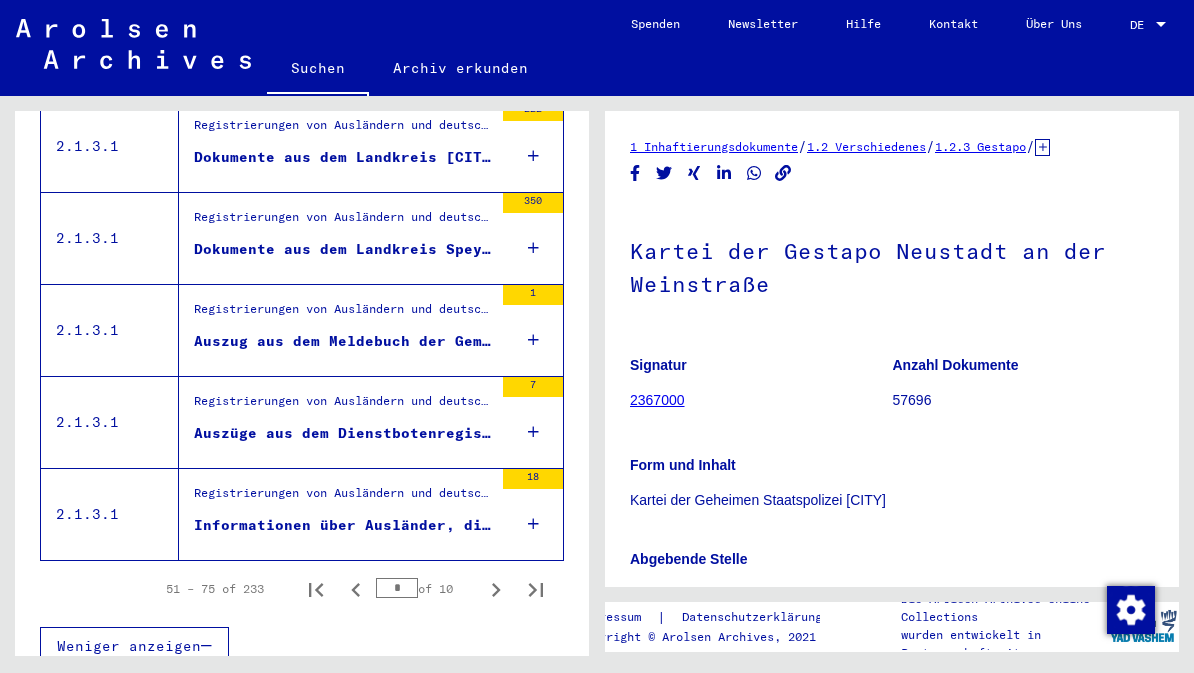 scroll, scrollTop: 2261, scrollLeft: 0, axis: vertical 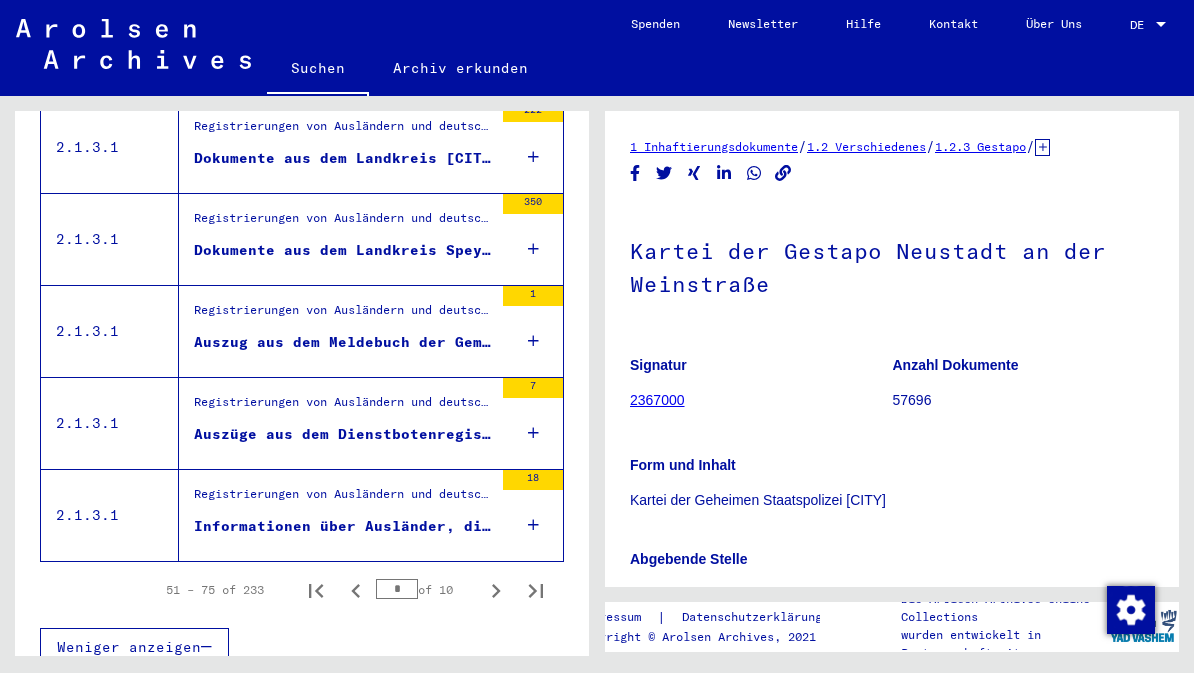 click 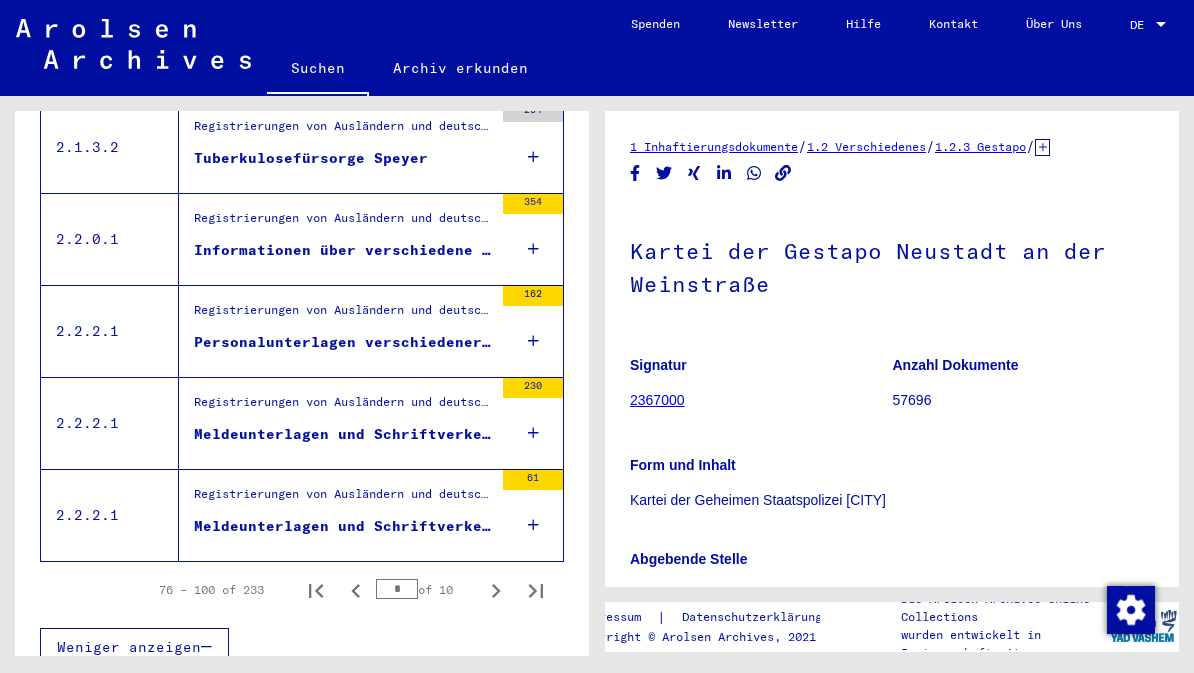 click 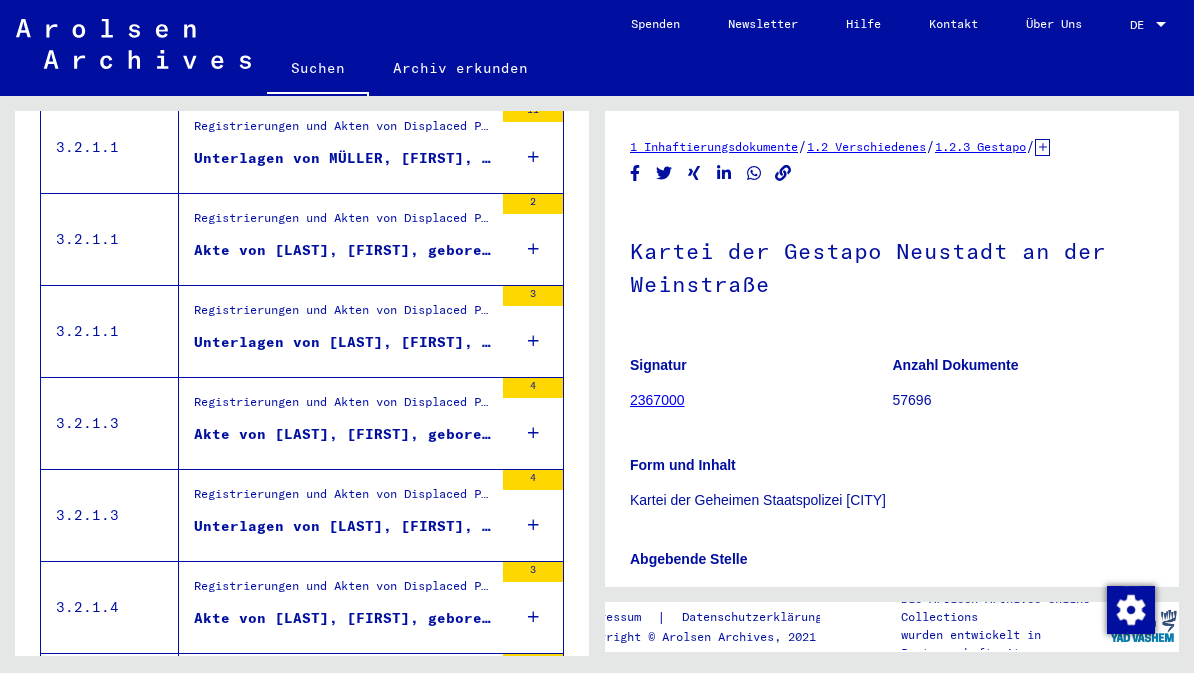 scroll, scrollTop: 2078, scrollLeft: 0, axis: vertical 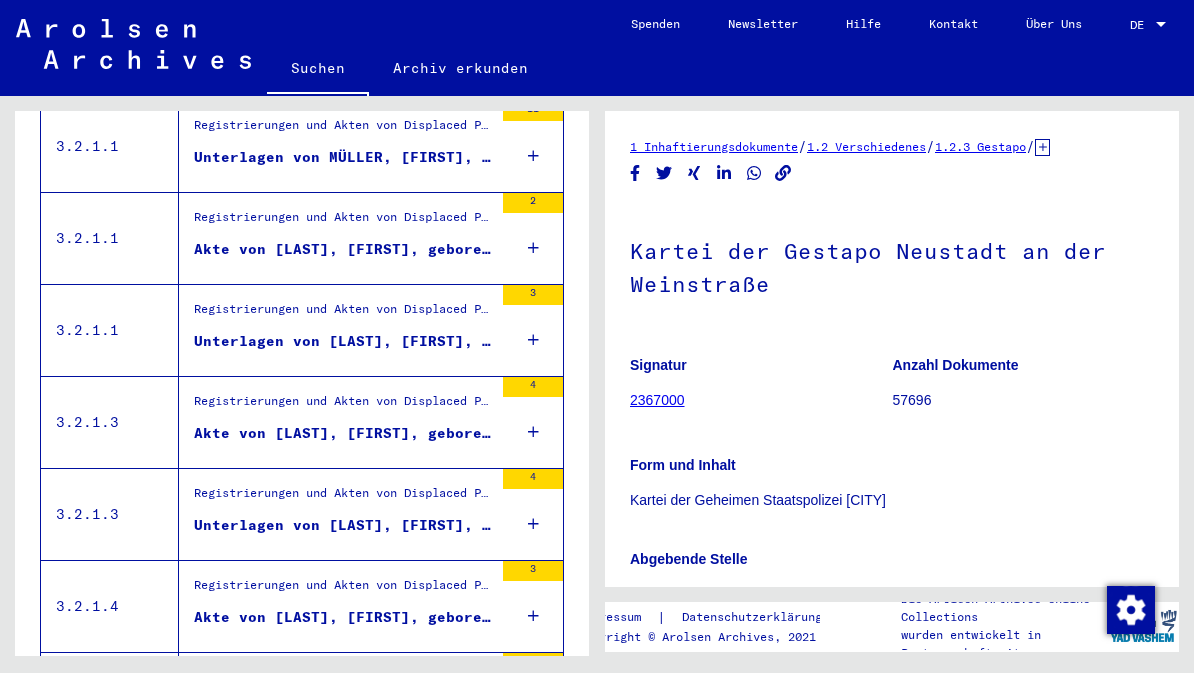 click on "Registrierungen und Akten von Displaced Persons, Kindern und Vermissten > Unterstützungsprogramme unterschiedlicher Organisationen > IRO „Care and Maintenance“ Programm > CM/1 Akten aus Österreich > CM/1 Formulare und verschiedene Begleitdokumente für DP´s in Österreich > Akten mit Namen ab HERMANN" at bounding box center [343, 406] 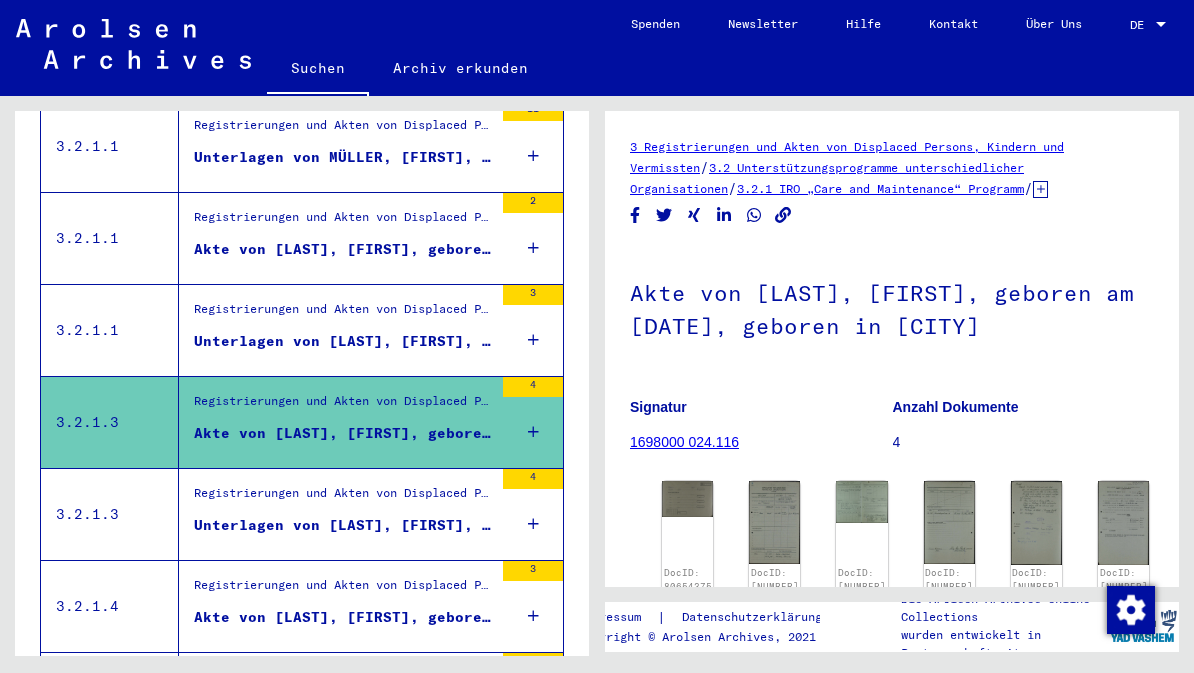 click 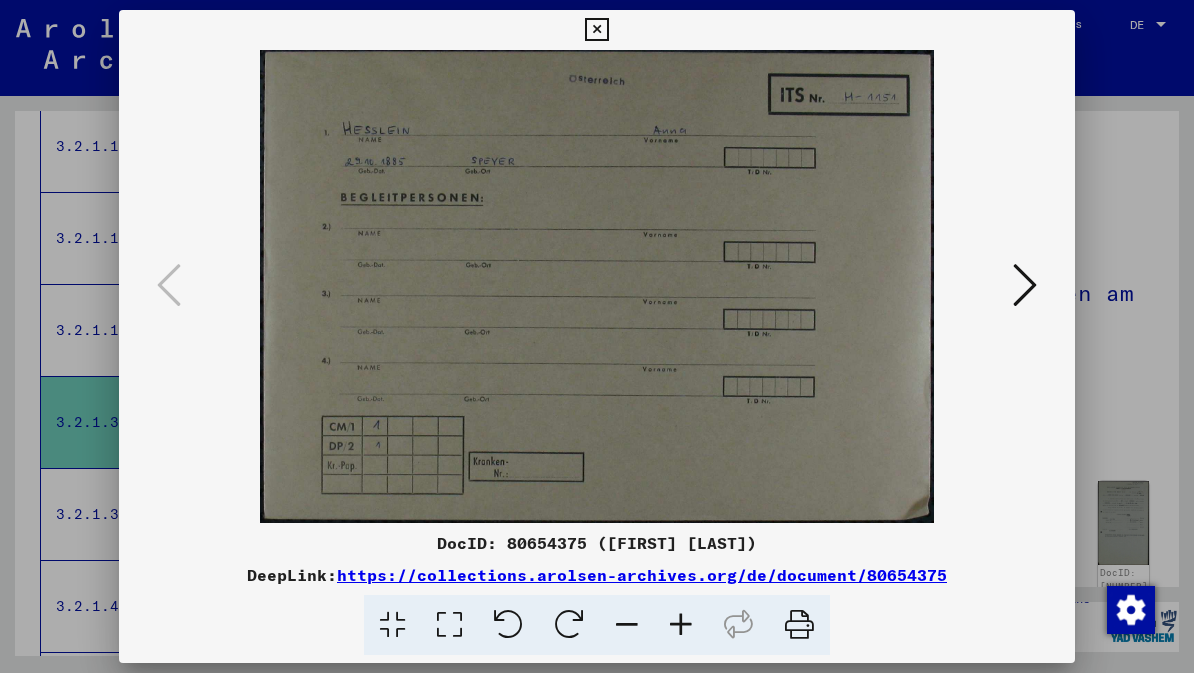 click at bounding box center [1025, 285] 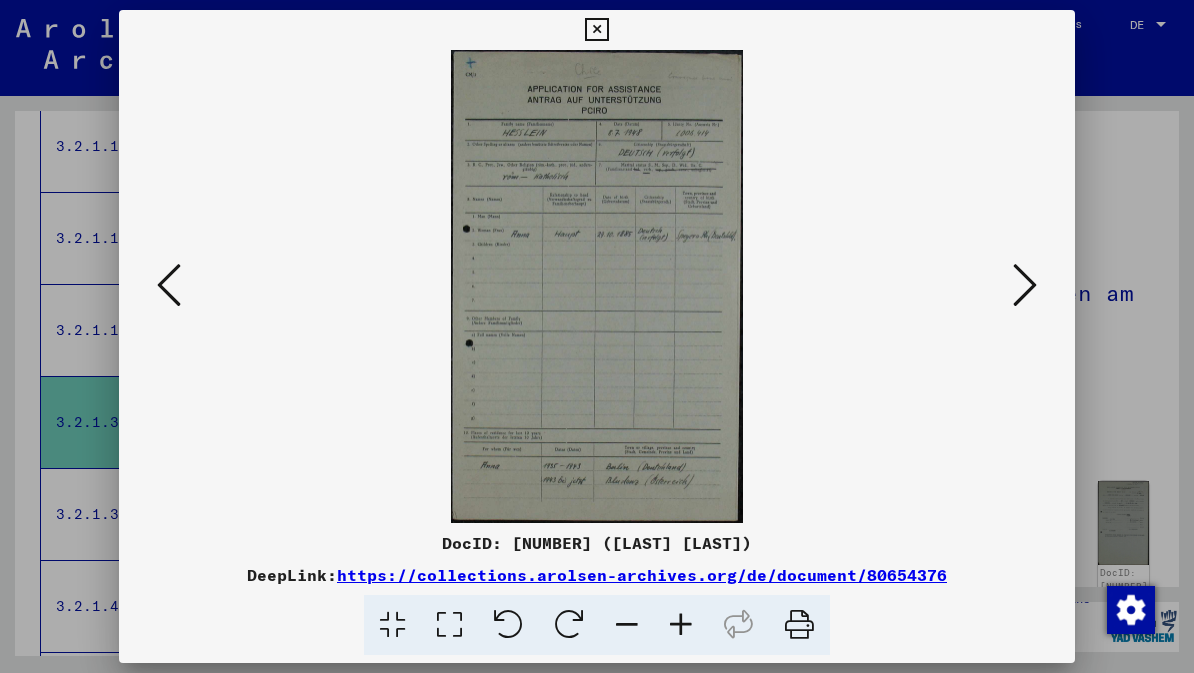 click at bounding box center [1025, 285] 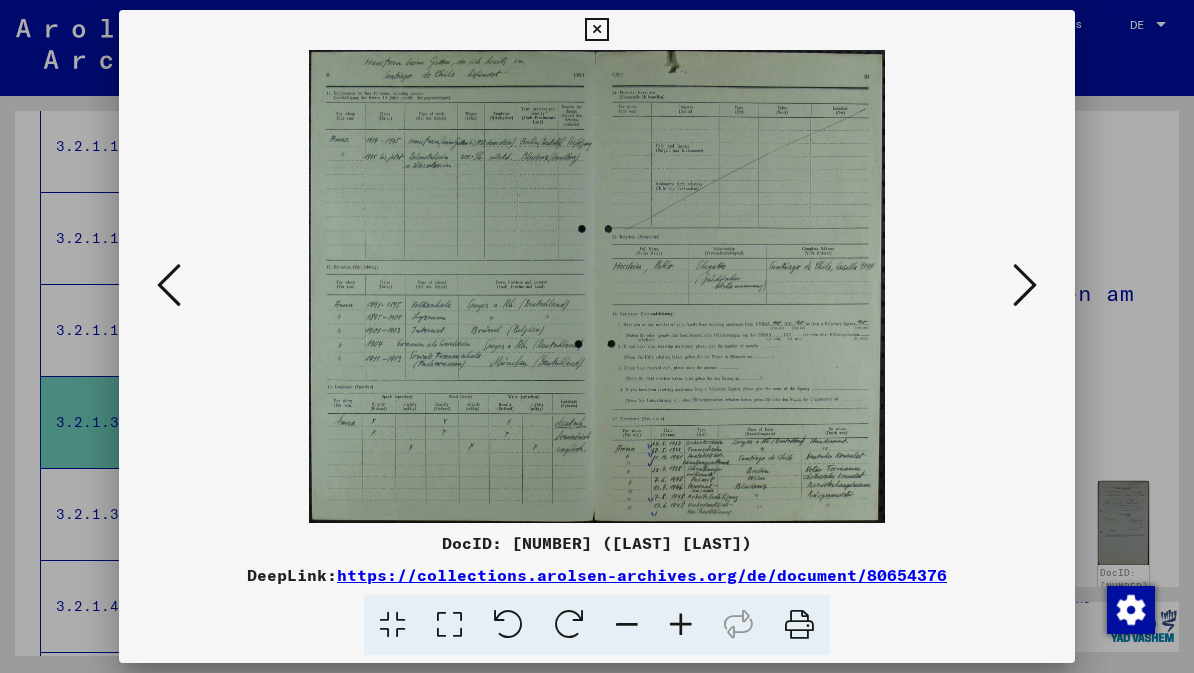 click at bounding box center [1025, 285] 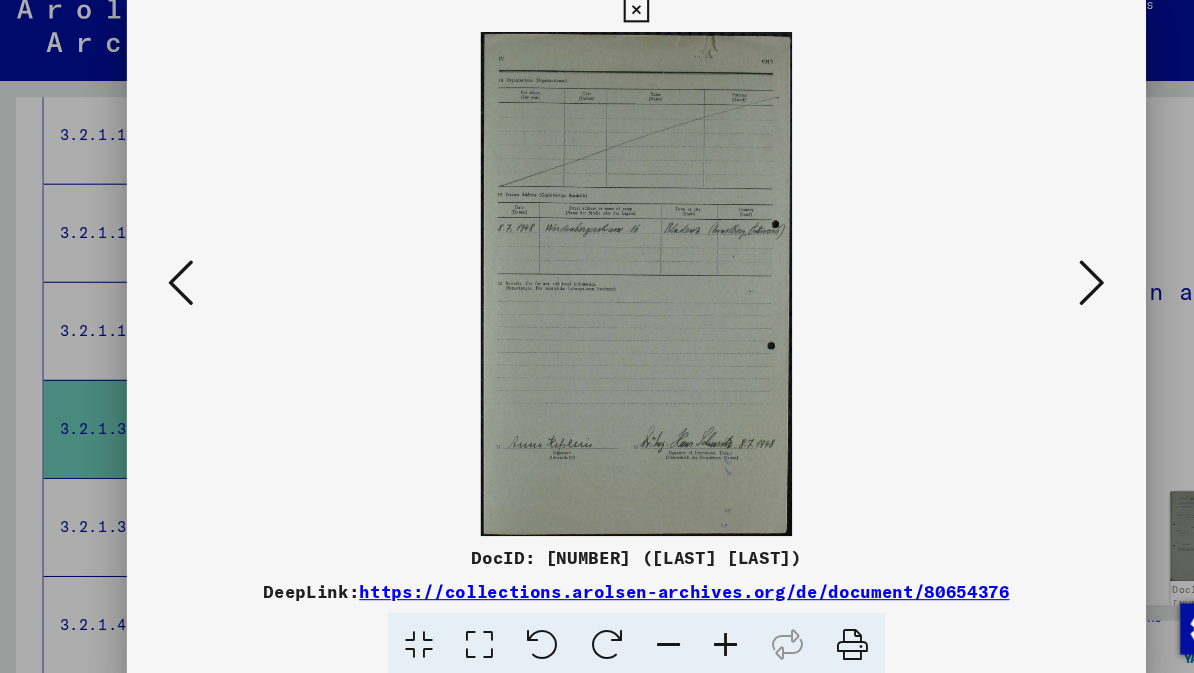 click at bounding box center (1025, 285) 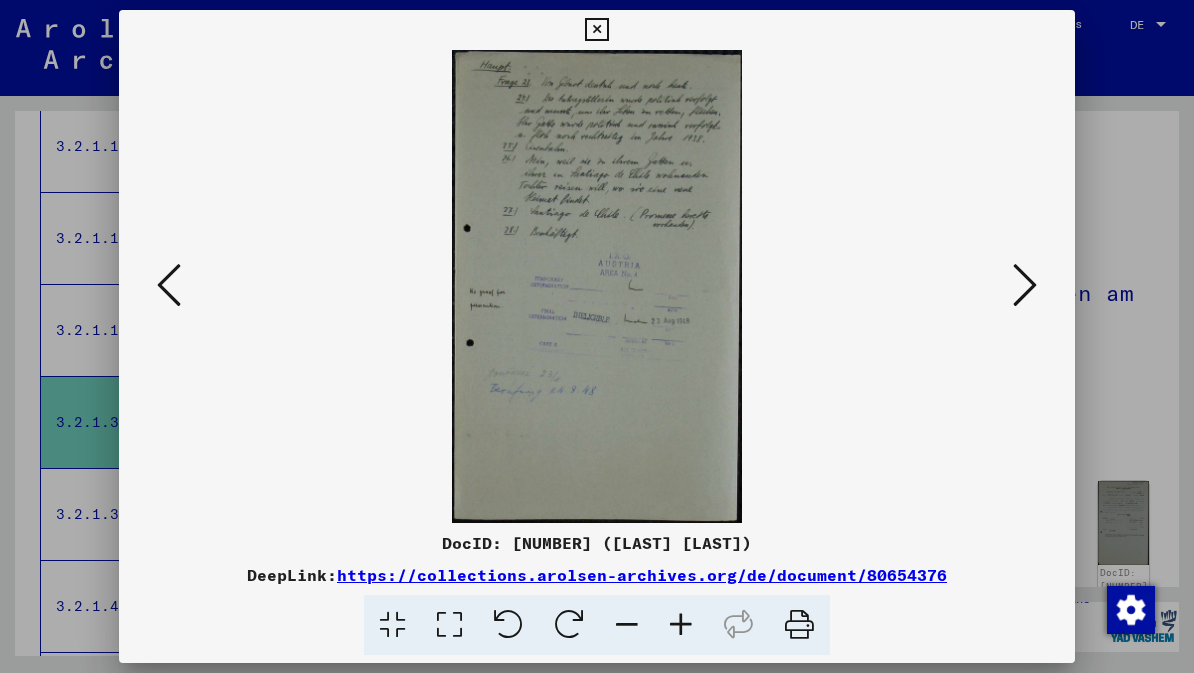 click at bounding box center (1025, 285) 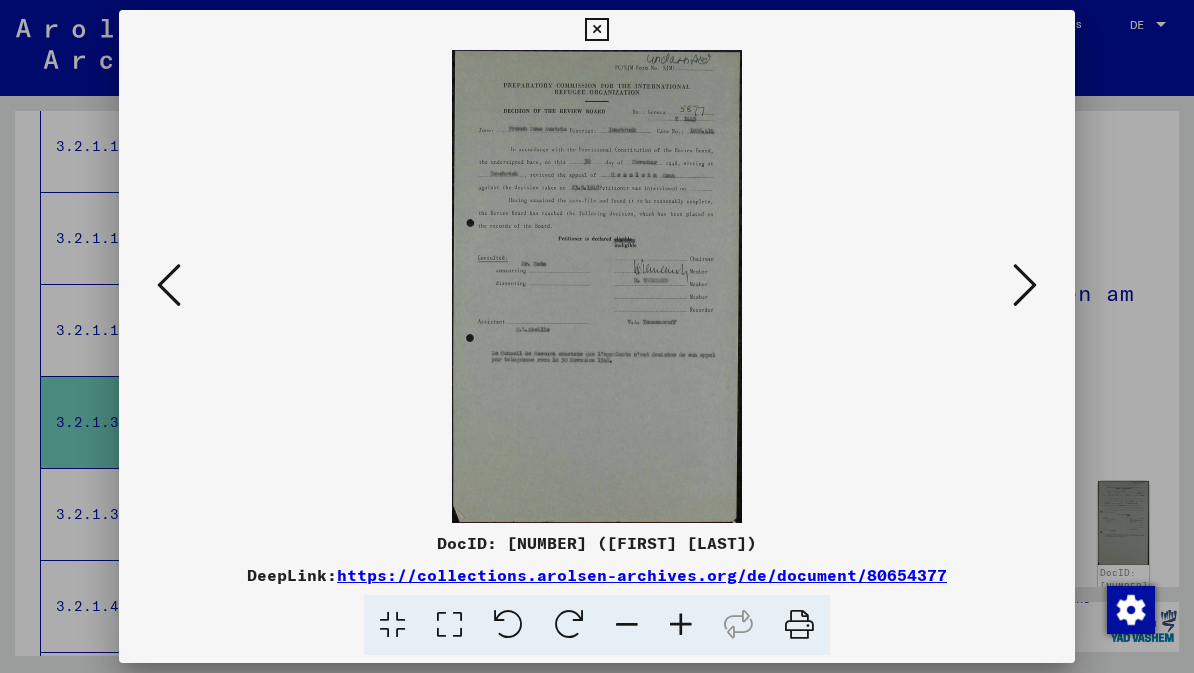 click at bounding box center (1025, 285) 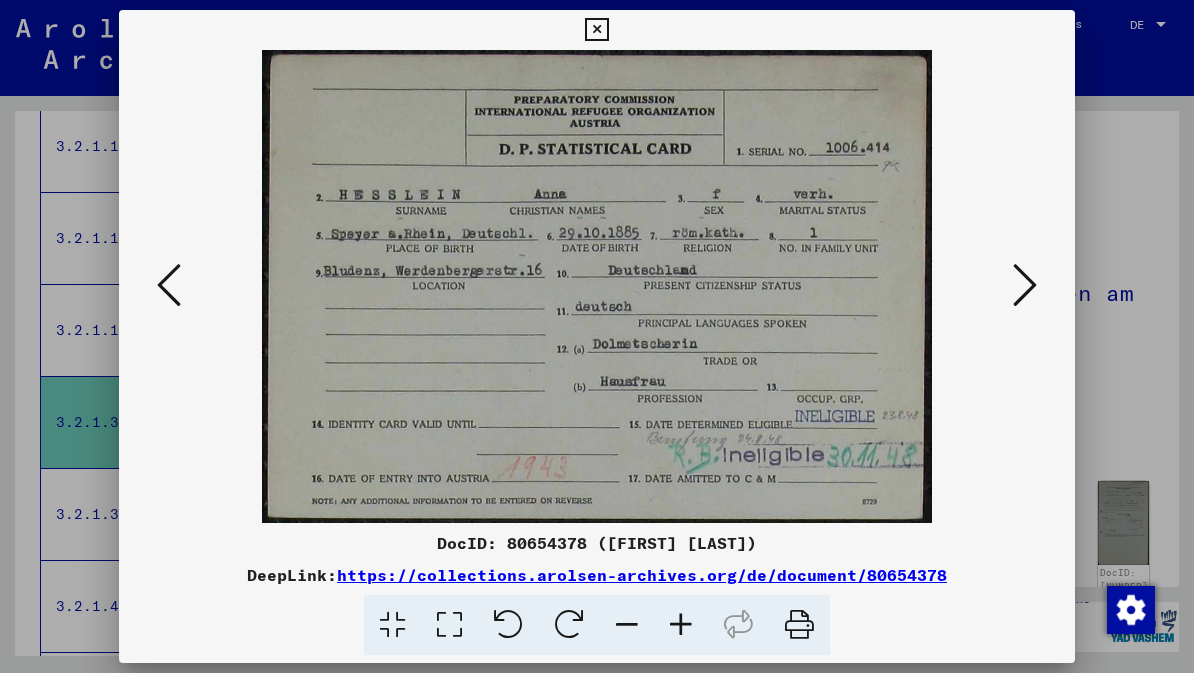 click at bounding box center [1025, 285] 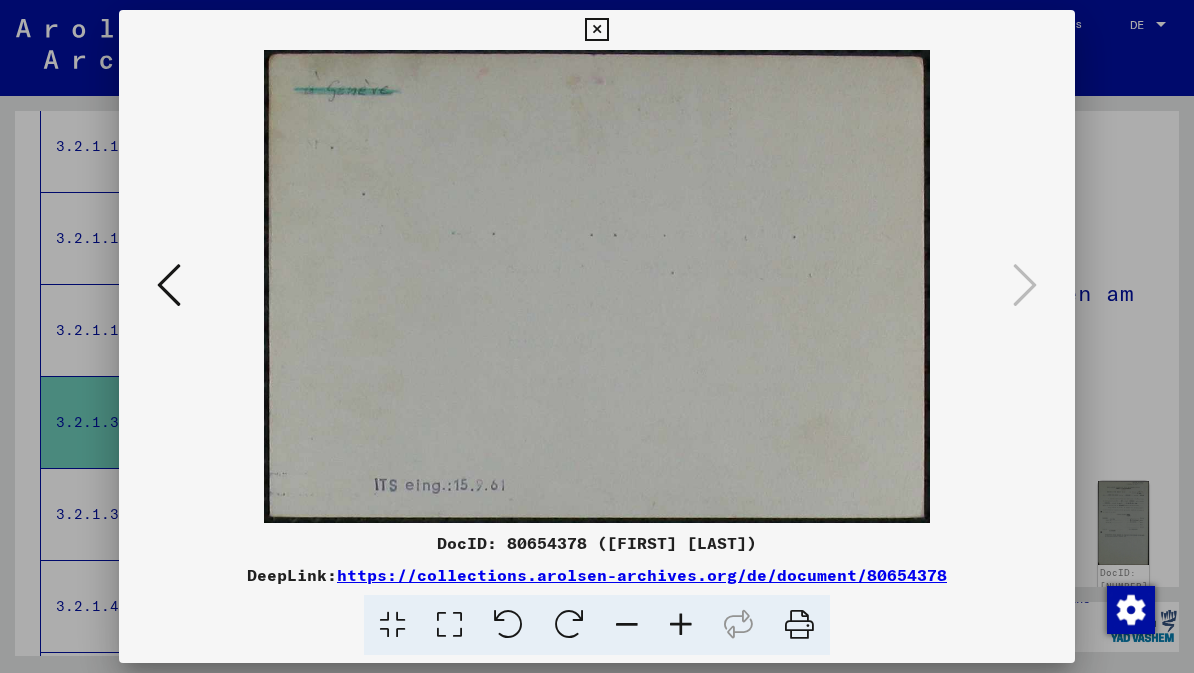 click at bounding box center (596, 30) 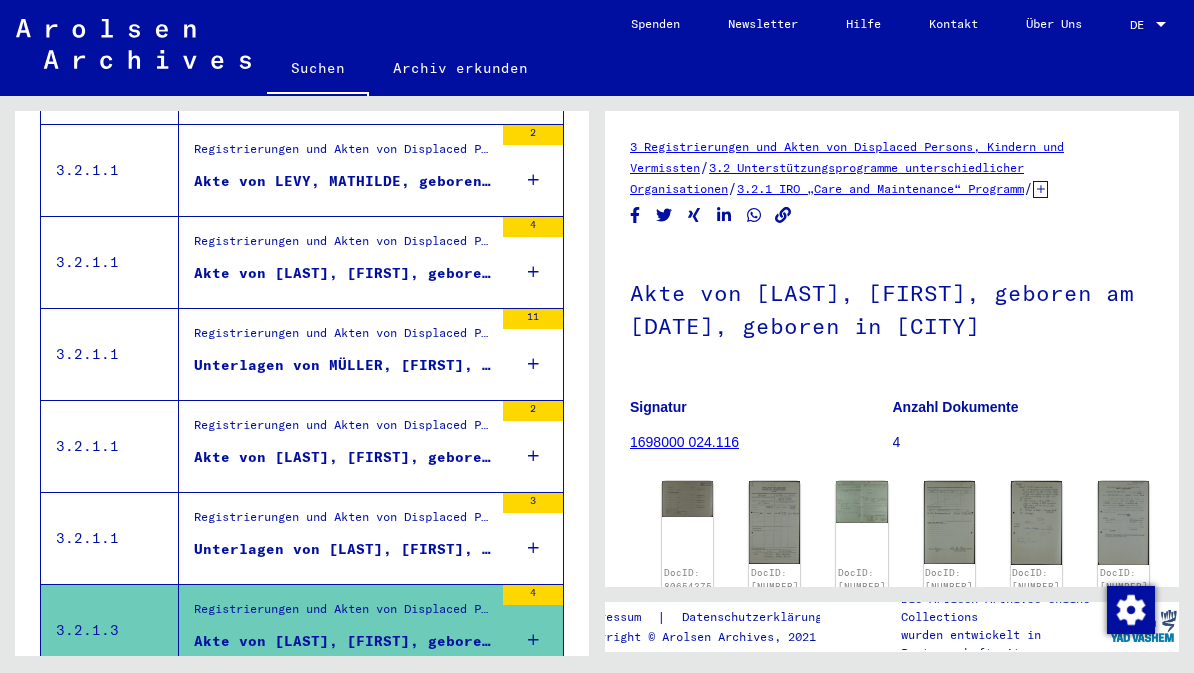 scroll, scrollTop: 1863, scrollLeft: 0, axis: vertical 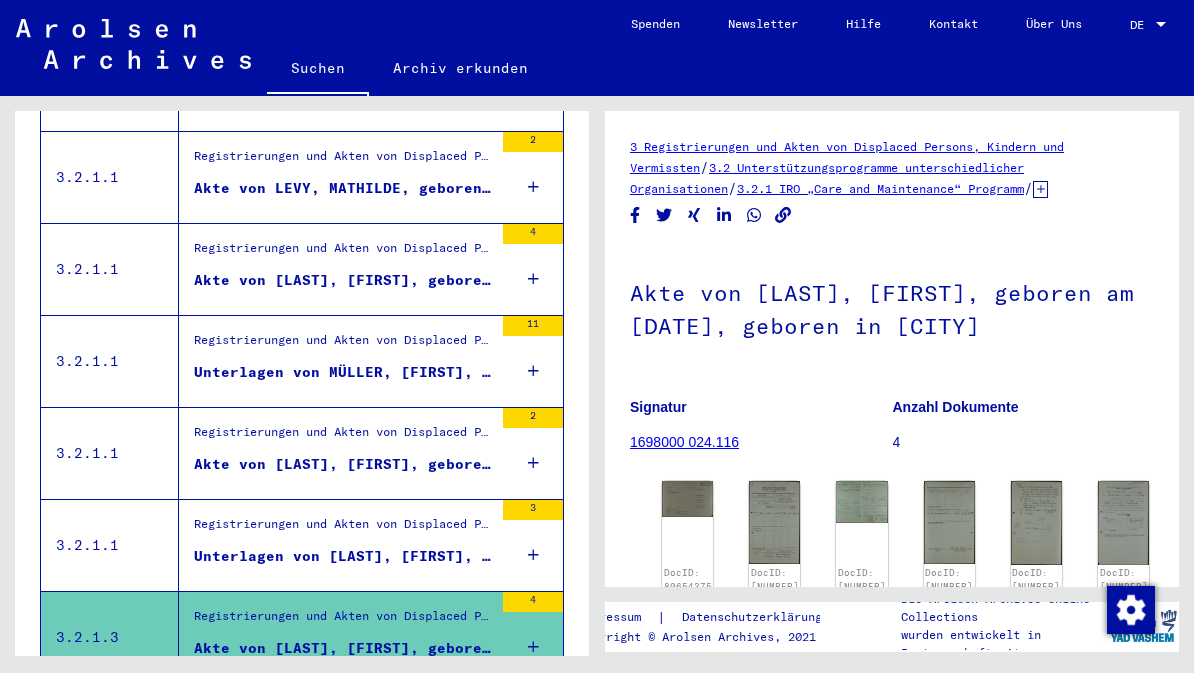 click on "Akte von [LAST], [FIRST], geboren am [DATE], geboren in [CITY]" at bounding box center [343, 464] 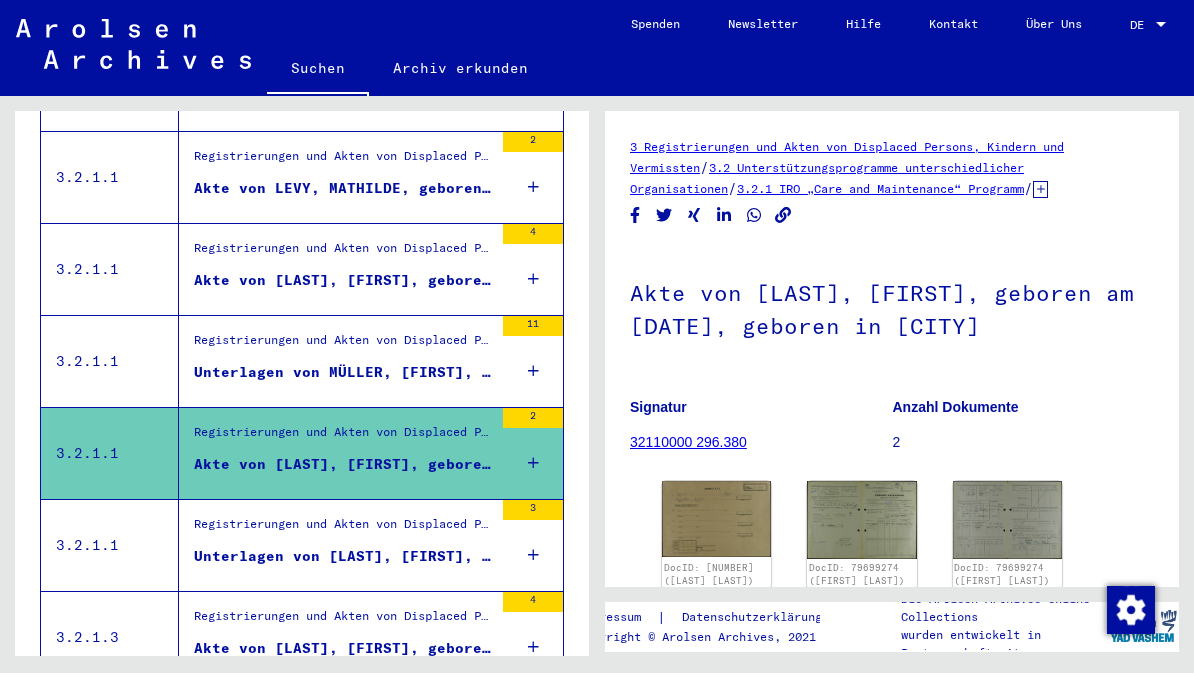 scroll, scrollTop: 0, scrollLeft: 0, axis: both 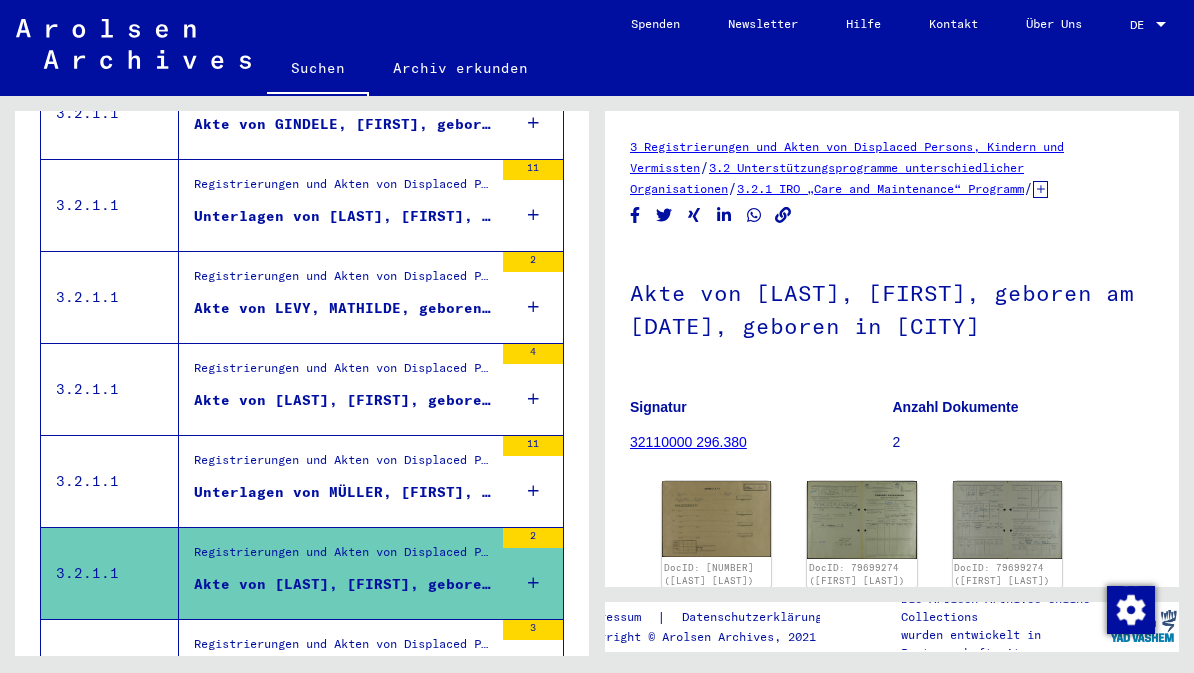 click on "Registrierungen und Akten von Displaced Persons, Kindern und Vermissten > Unterstützungsprogramme unterschiedlicher Organisationen > IRO „Care and Maintenance“ Programm > CM/1 Akten aus Deutschland > CM/1 Akten aus Deutschland, A-Z > Akten mit Namen ab LOJDOVA" at bounding box center (343, 373) 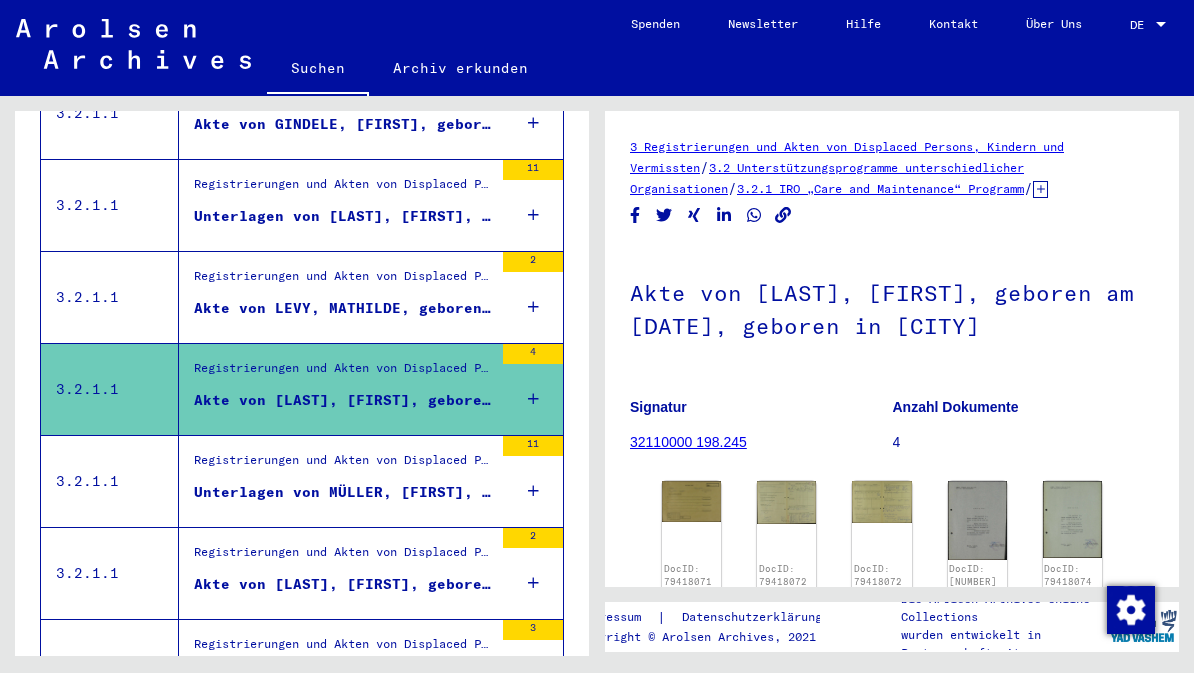 scroll, scrollTop: 0, scrollLeft: 0, axis: both 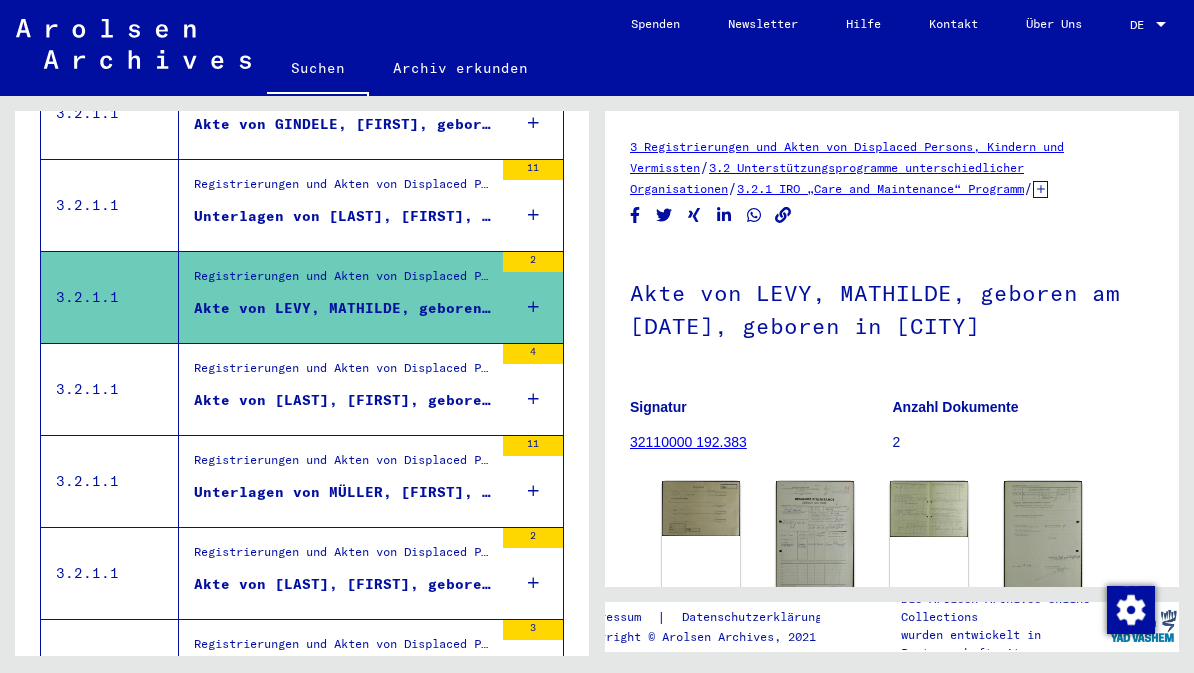 click on "Unterlagen von [LAST], [FIRST], geboren am [DATE], geboren in [CITY] und von weiteren Personen" at bounding box center [343, 221] 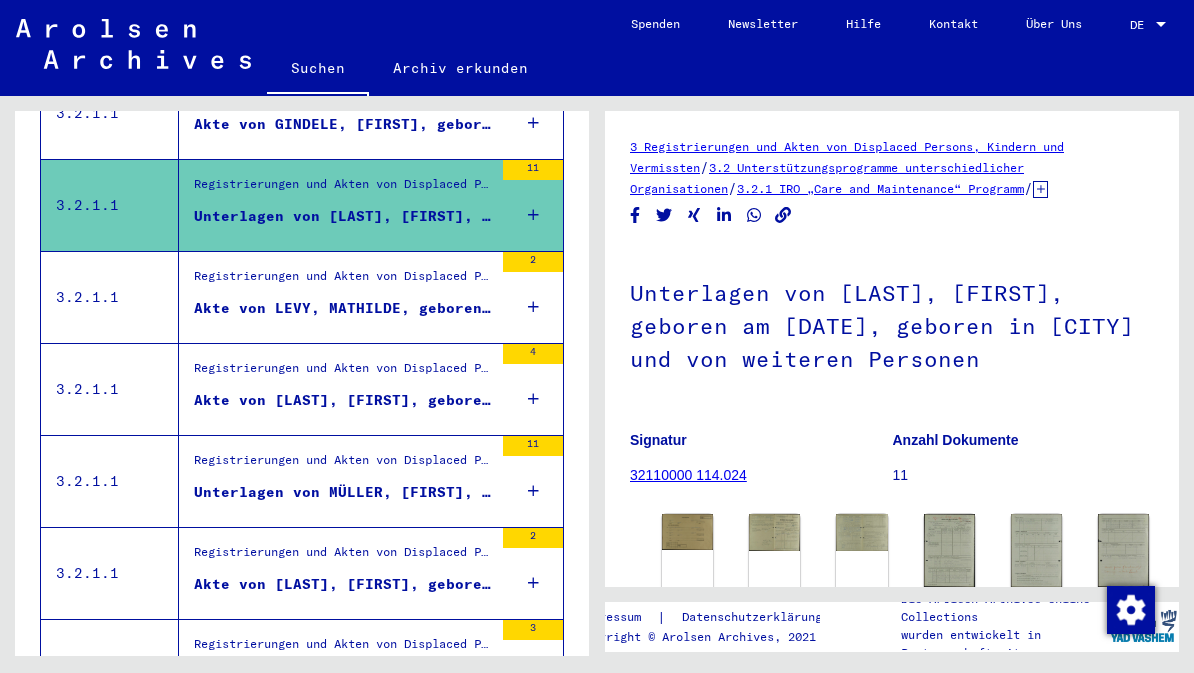 scroll, scrollTop: 0, scrollLeft: 0, axis: both 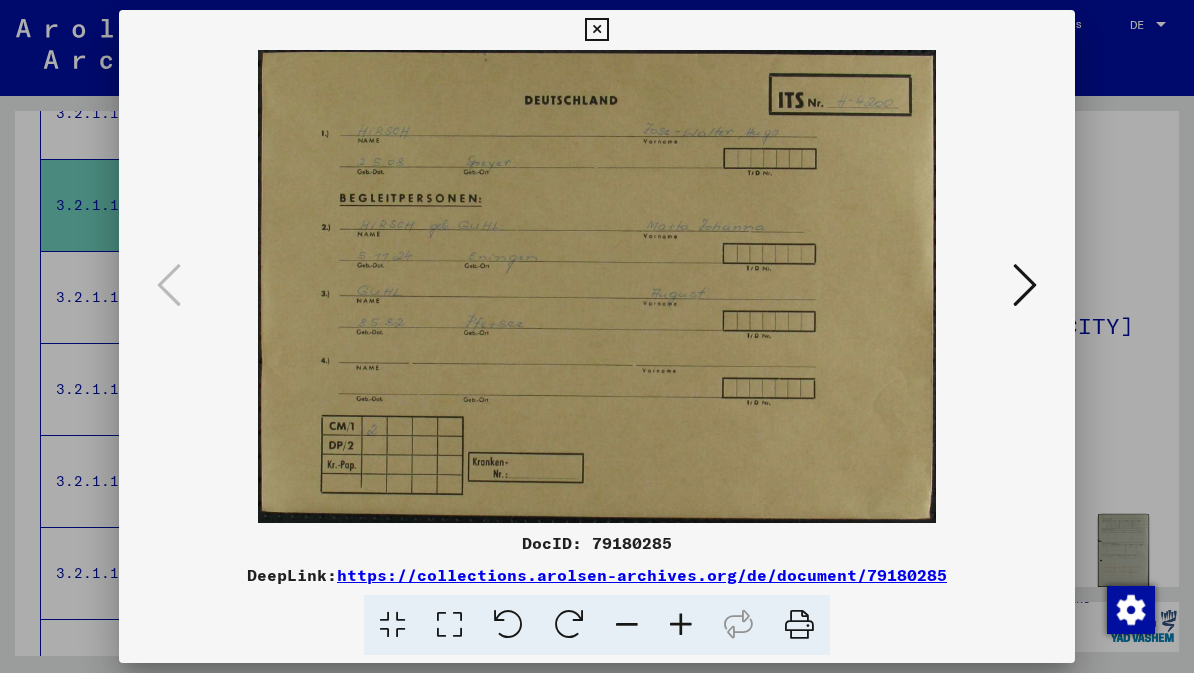 click at bounding box center (1025, 286) 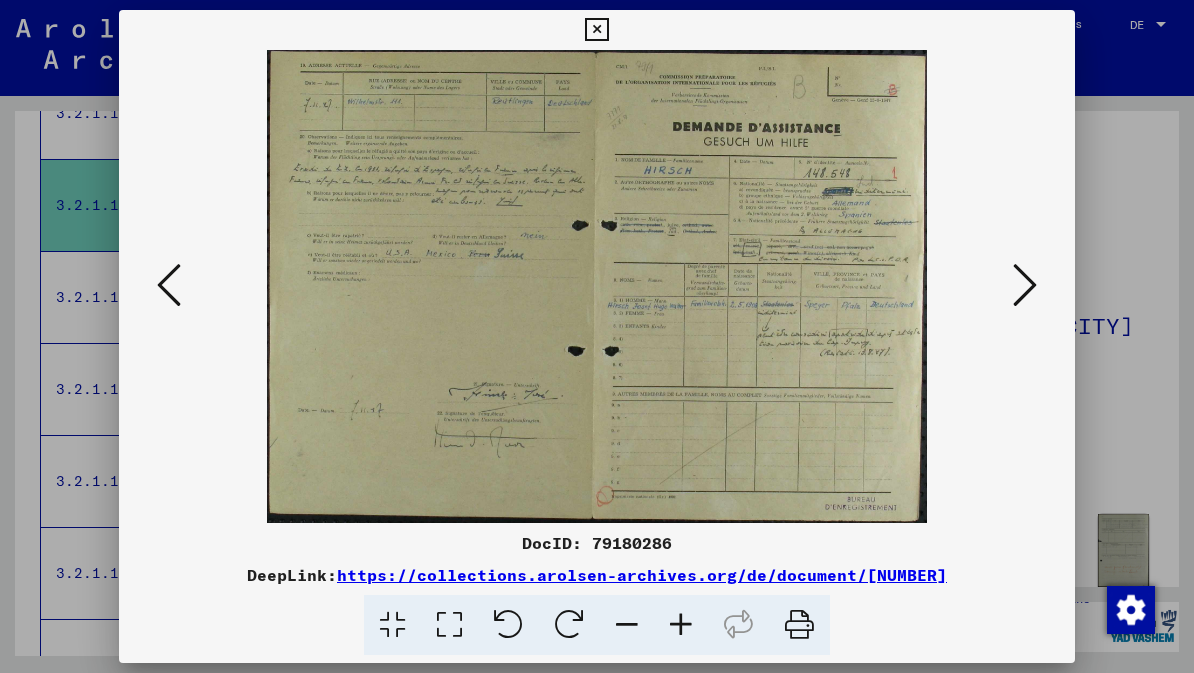 click at bounding box center (1025, 285) 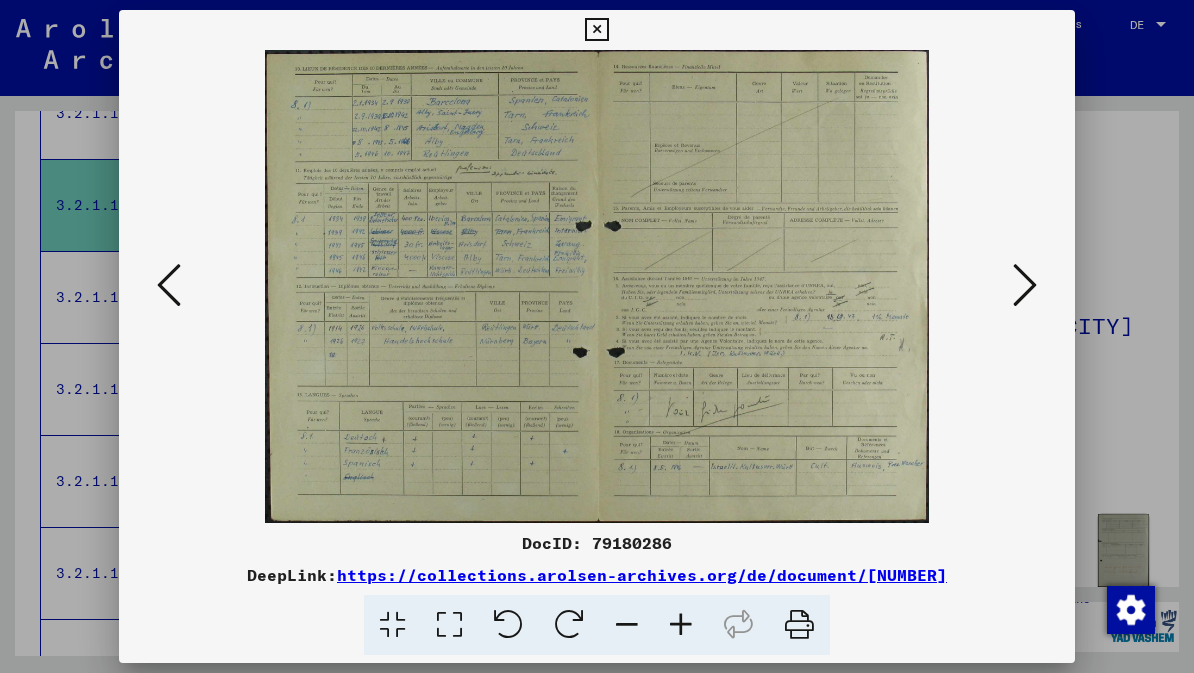 click at bounding box center (1025, 285) 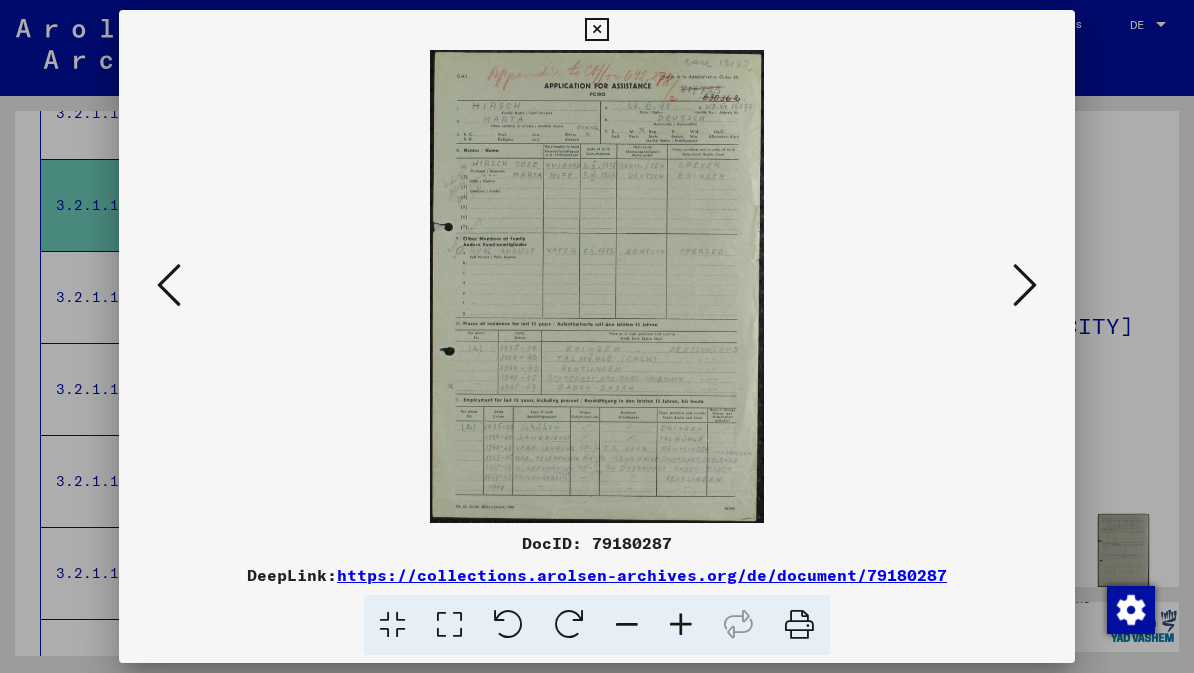 click at bounding box center [1025, 285] 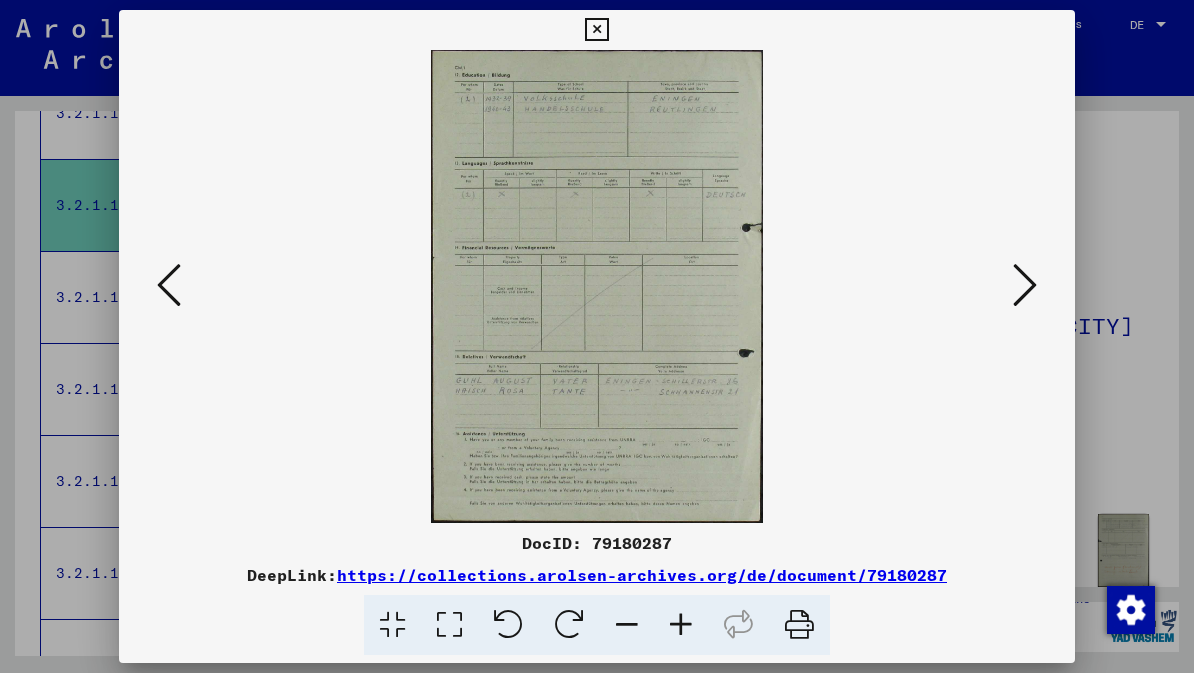 click at bounding box center [1025, 285] 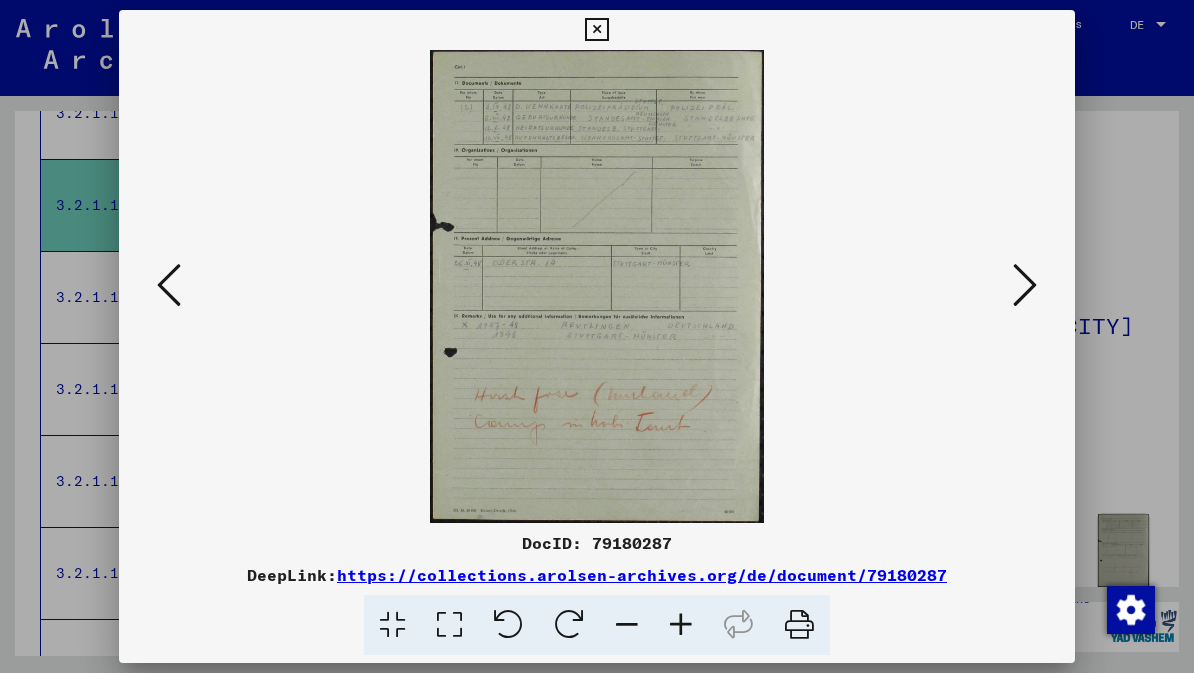 click at bounding box center (1025, 285) 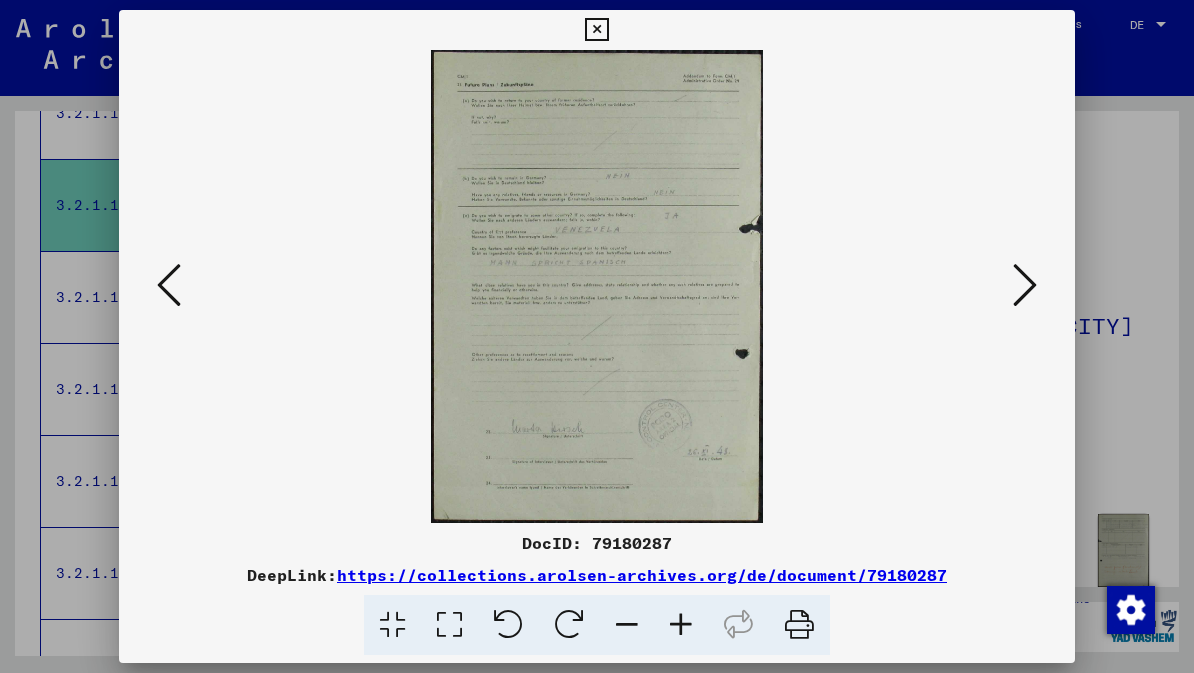 click at bounding box center (1025, 285) 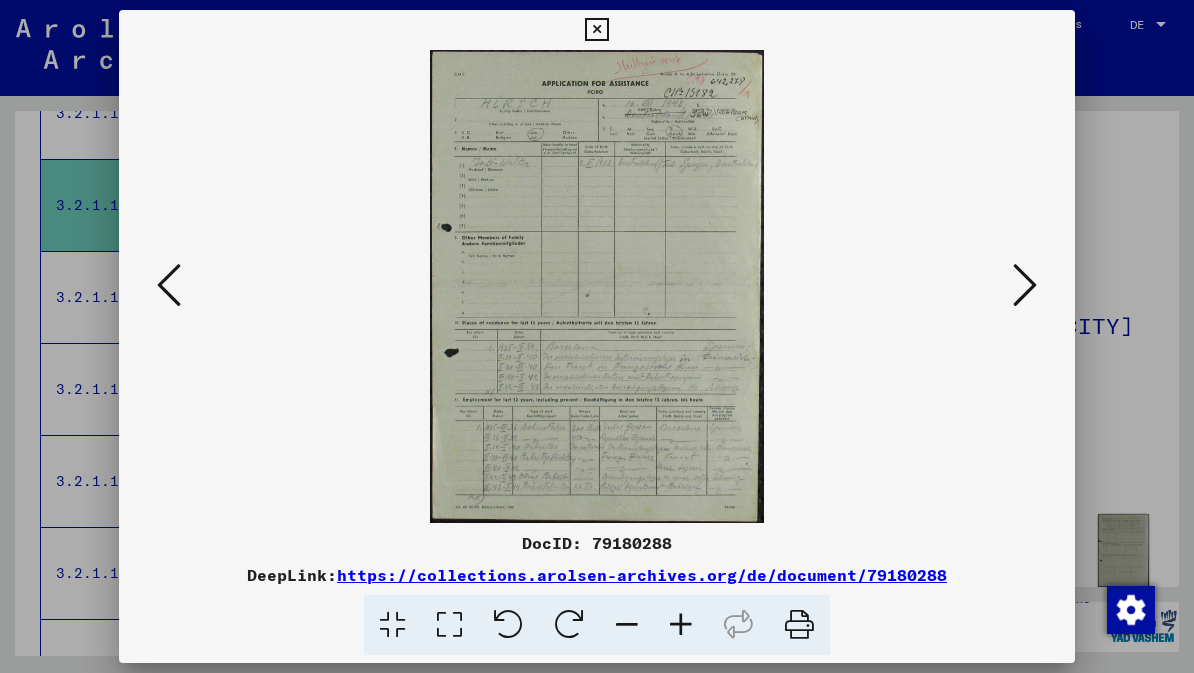 click at bounding box center (1025, 285) 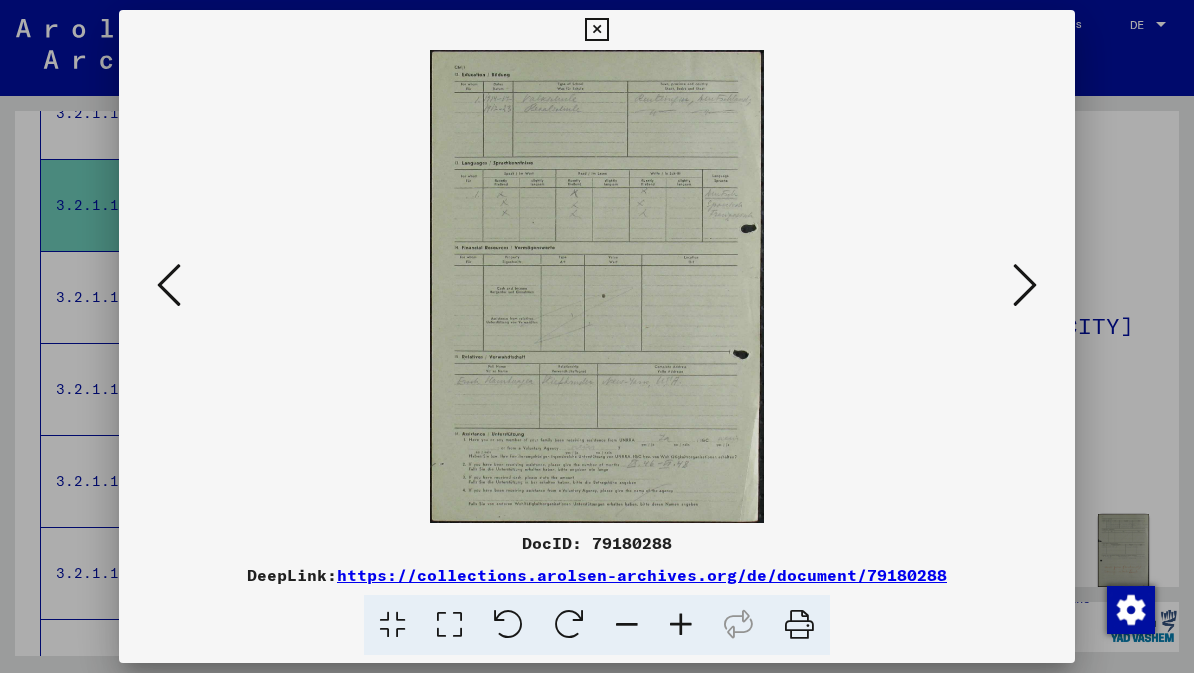 click at bounding box center [1025, 285] 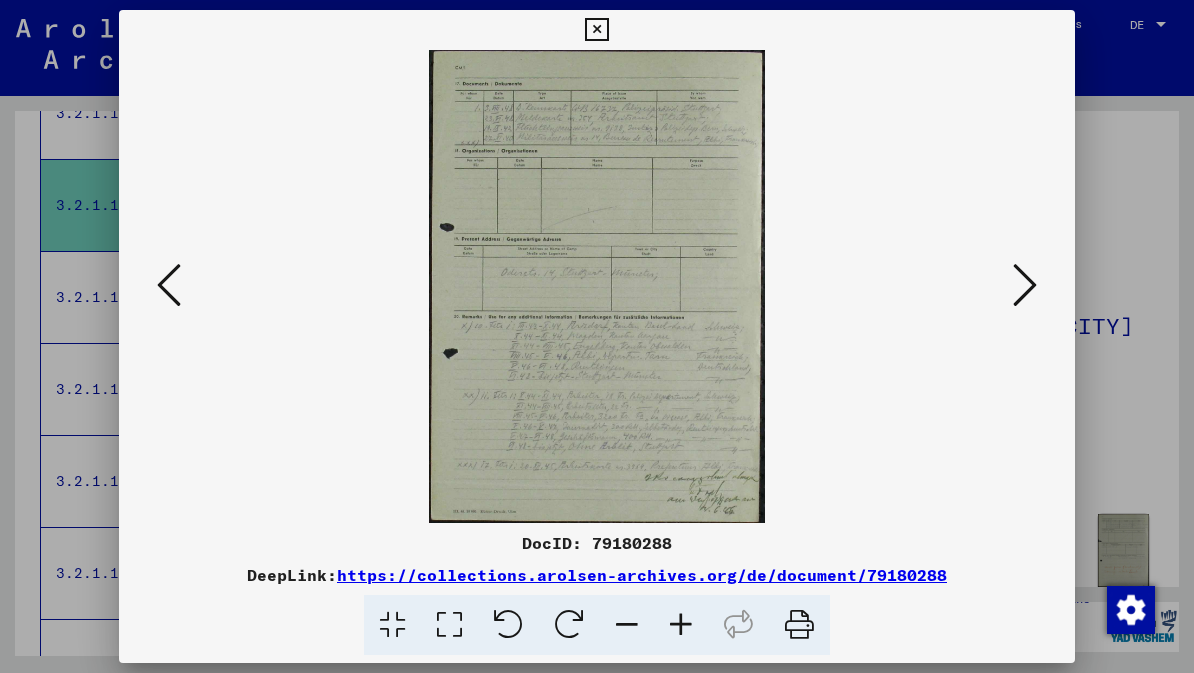 click at bounding box center [1025, 285] 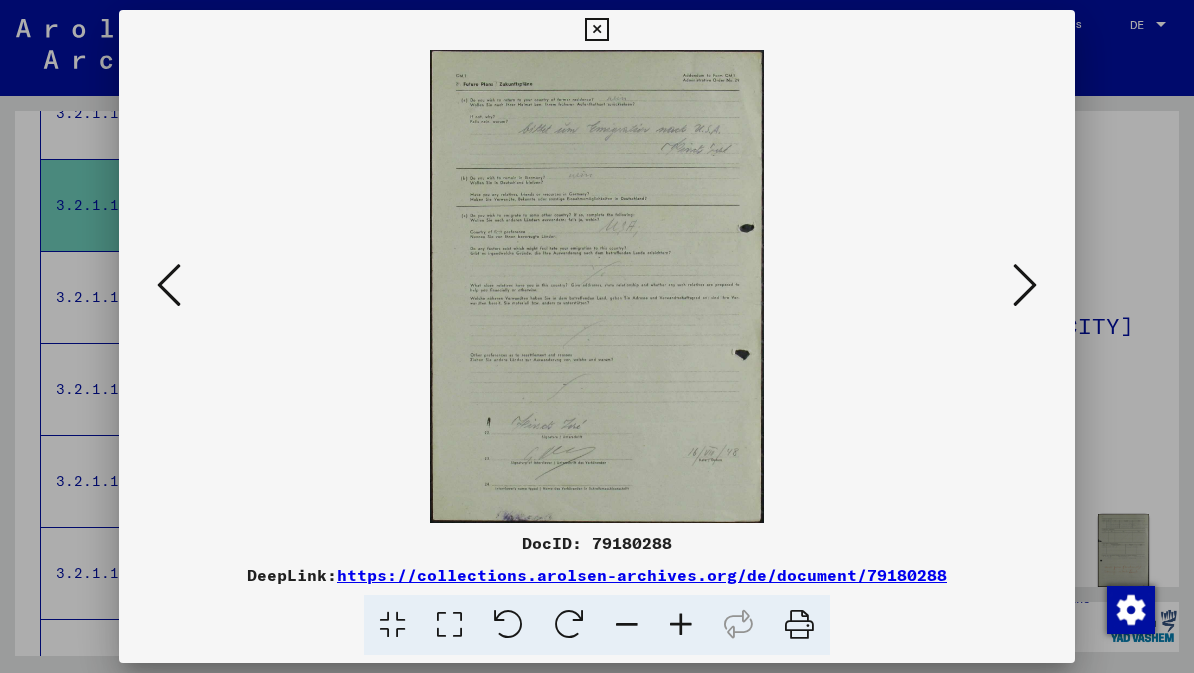click at bounding box center [1025, 285] 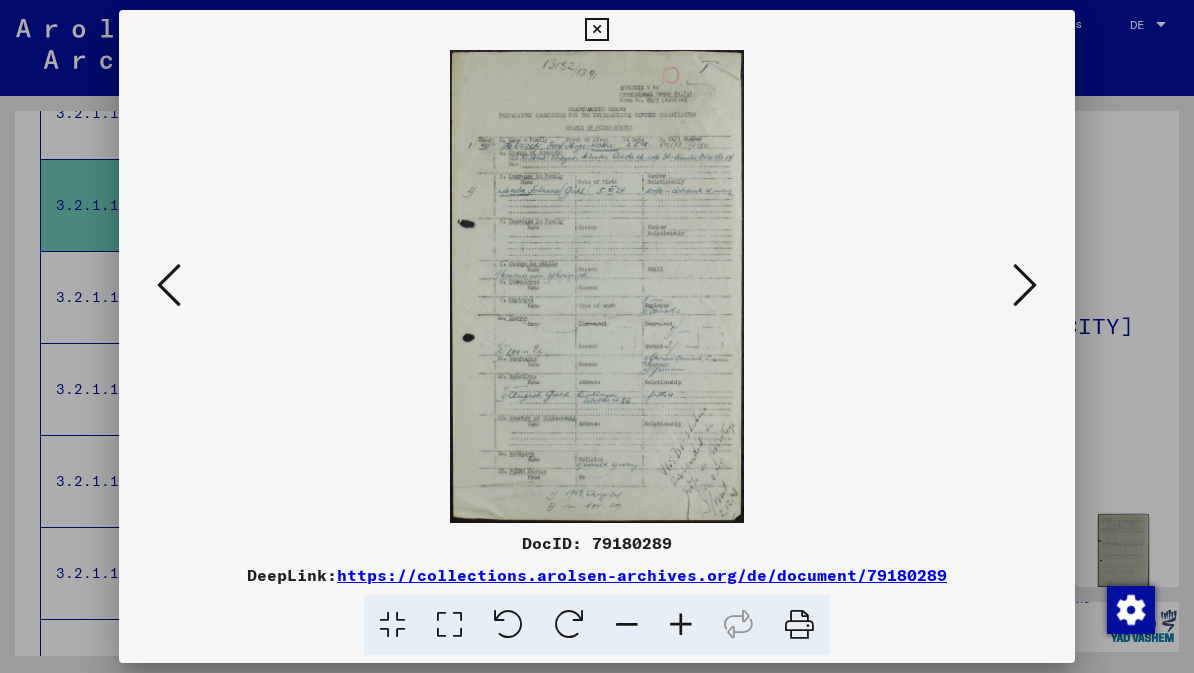 click at bounding box center [1025, 285] 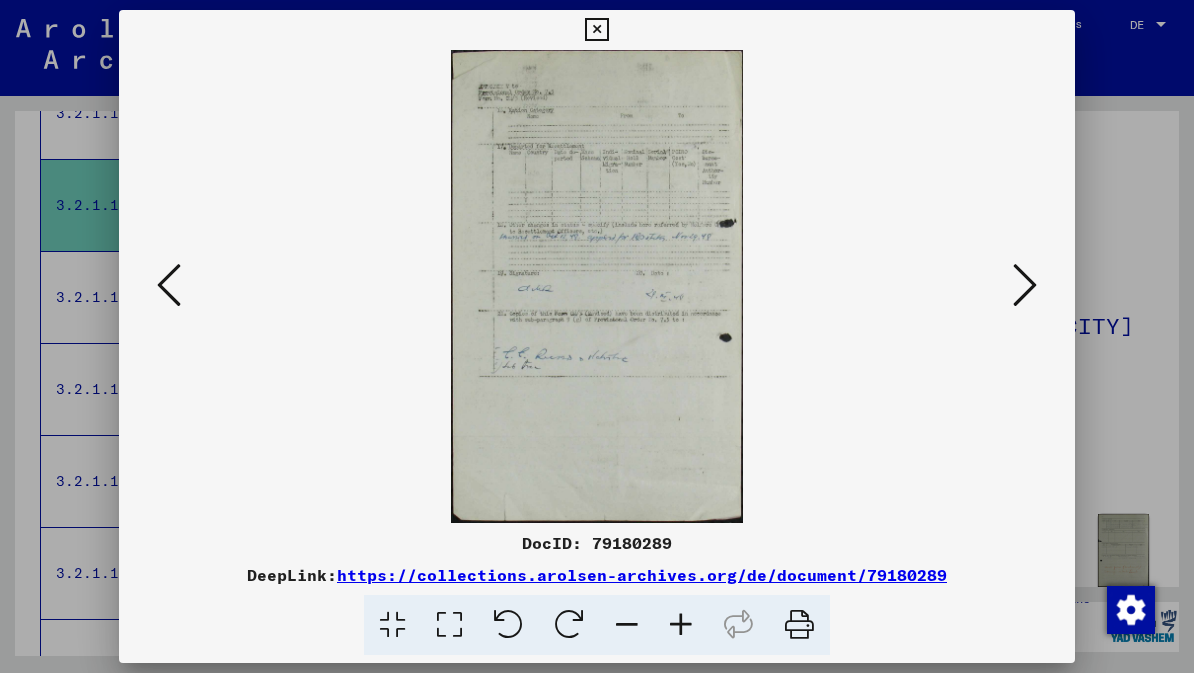click at bounding box center (1025, 285) 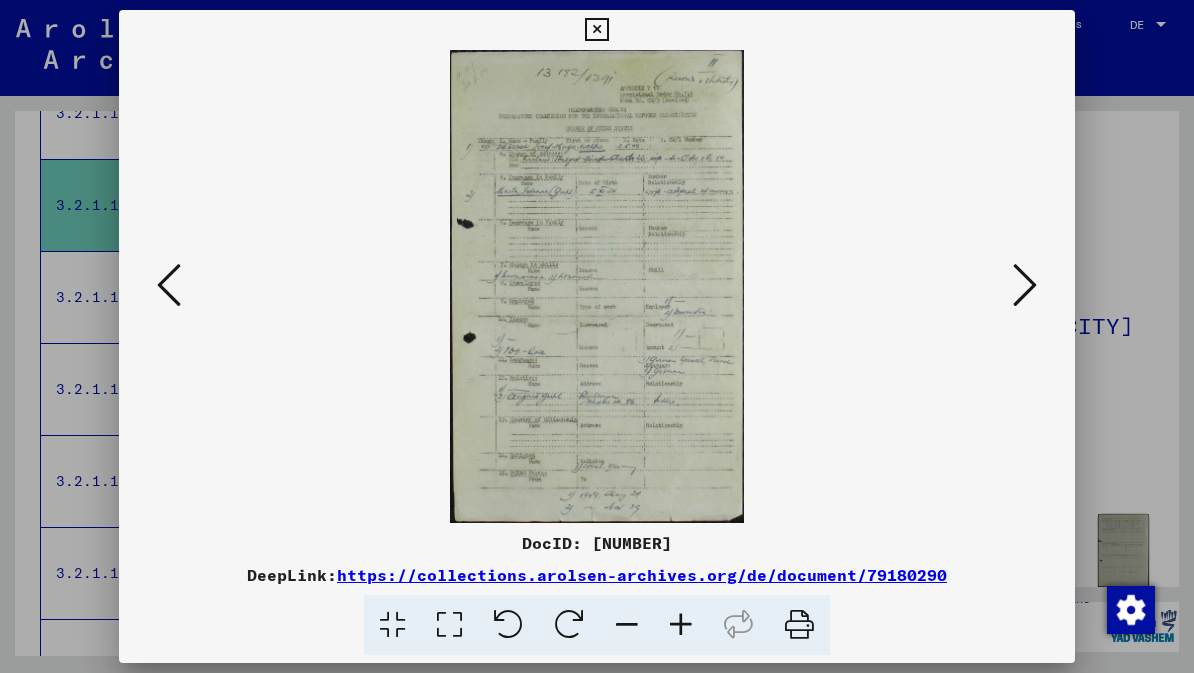 click at bounding box center [1025, 285] 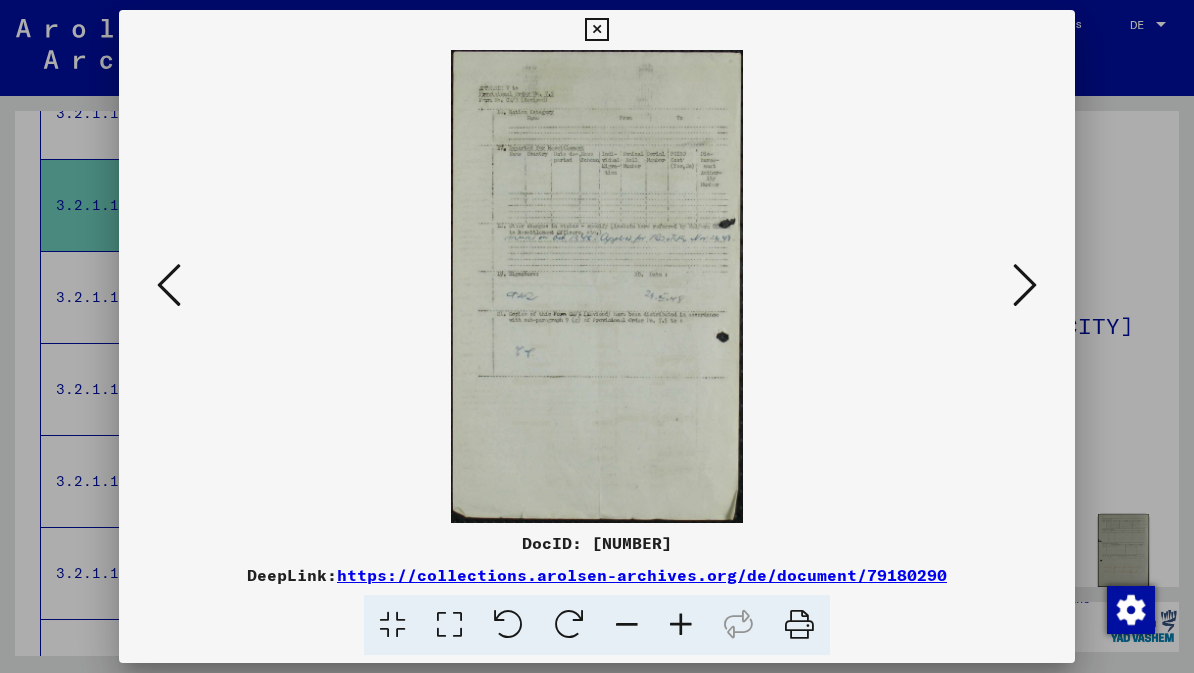 click at bounding box center (1025, 285) 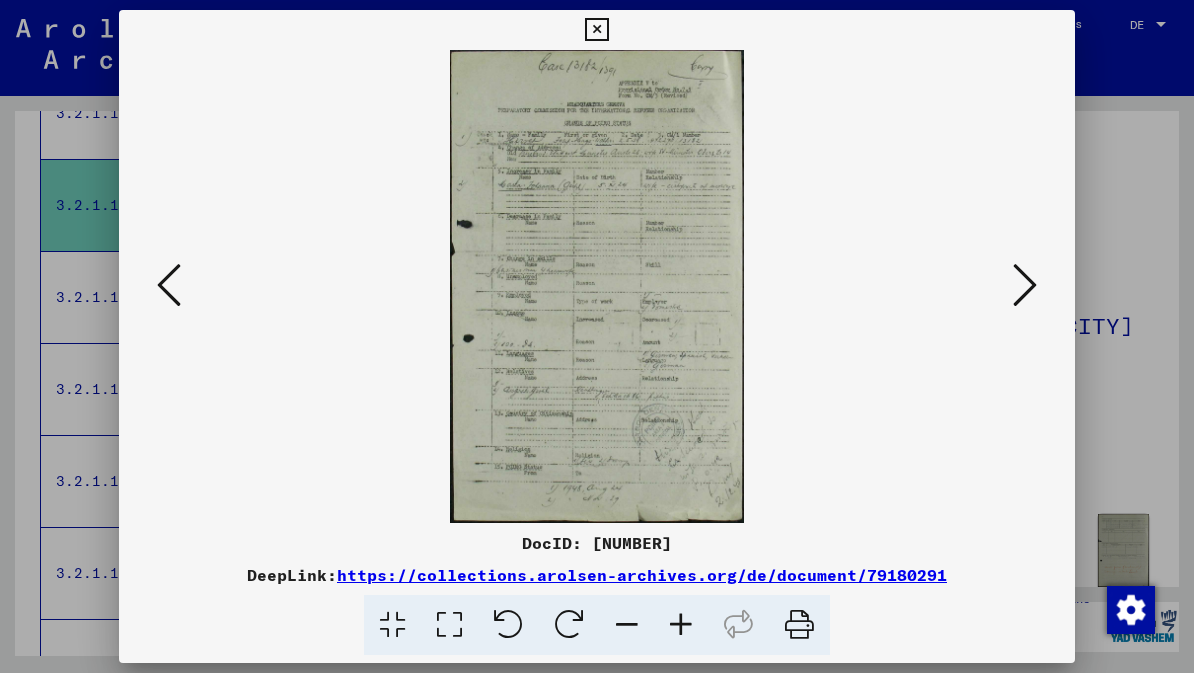 click at bounding box center [1025, 285] 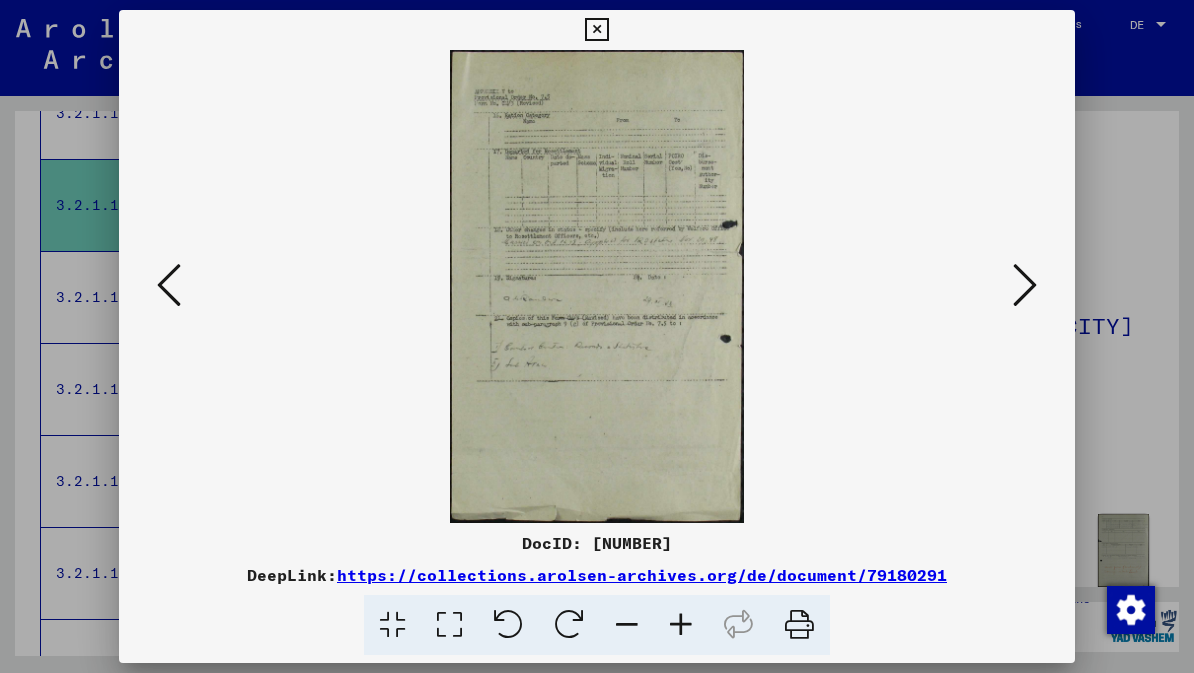 click at bounding box center [1025, 285] 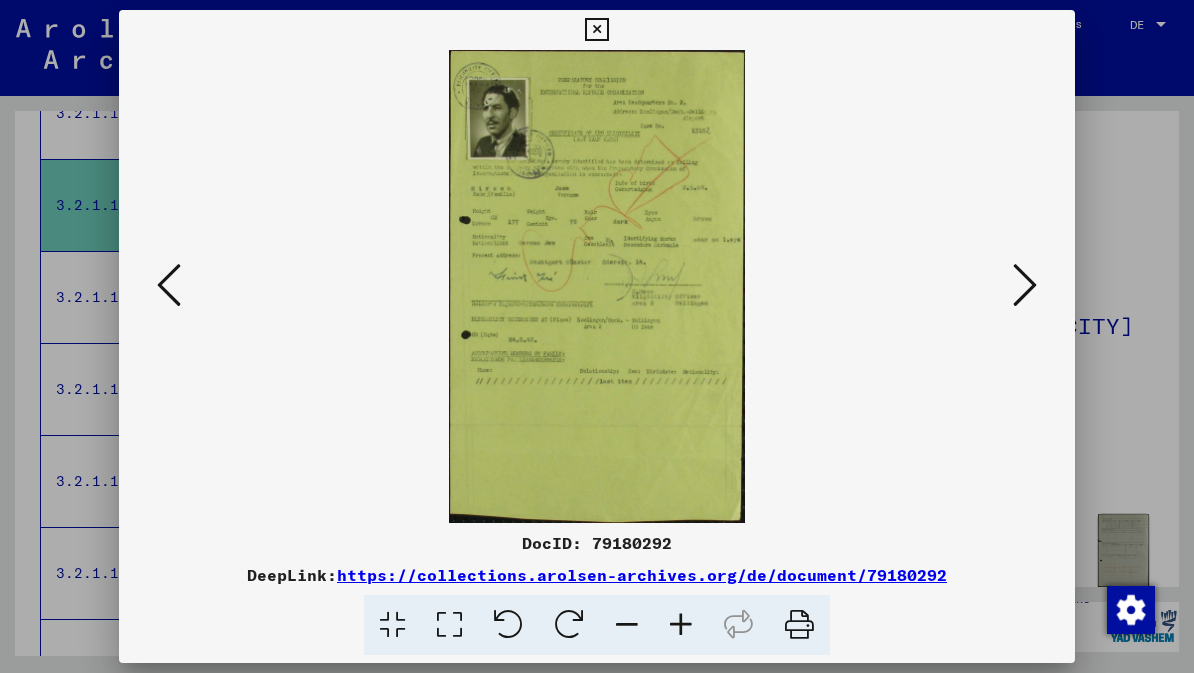 click at bounding box center [1025, 285] 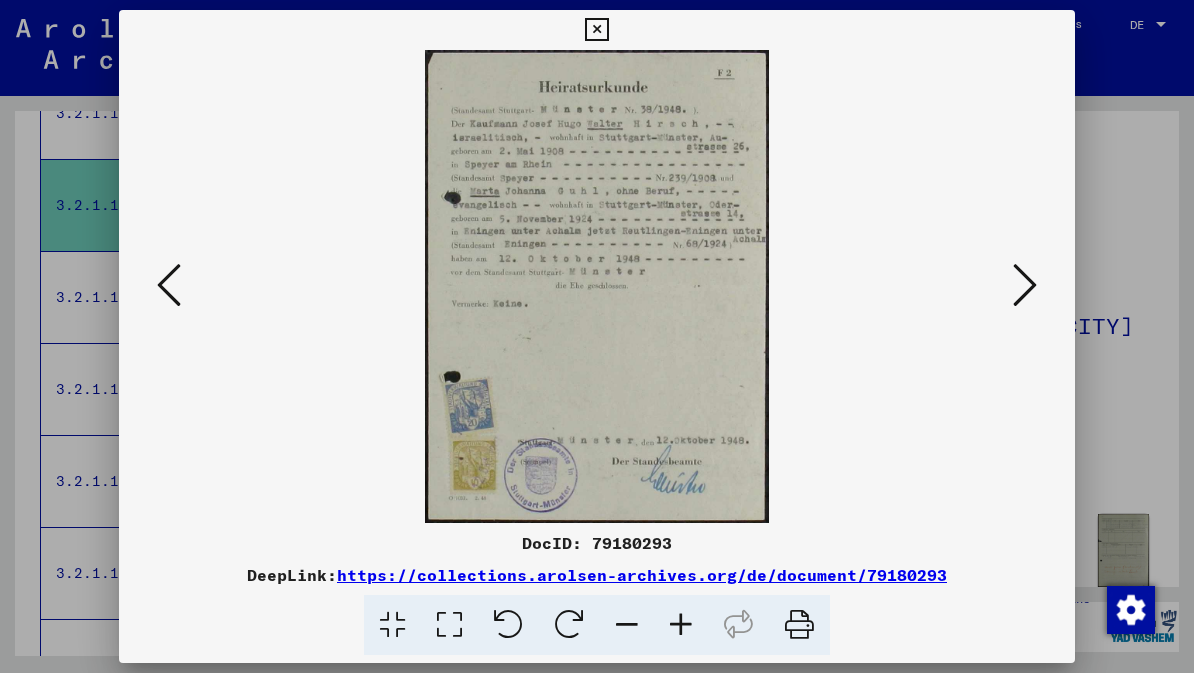 click at bounding box center [1025, 285] 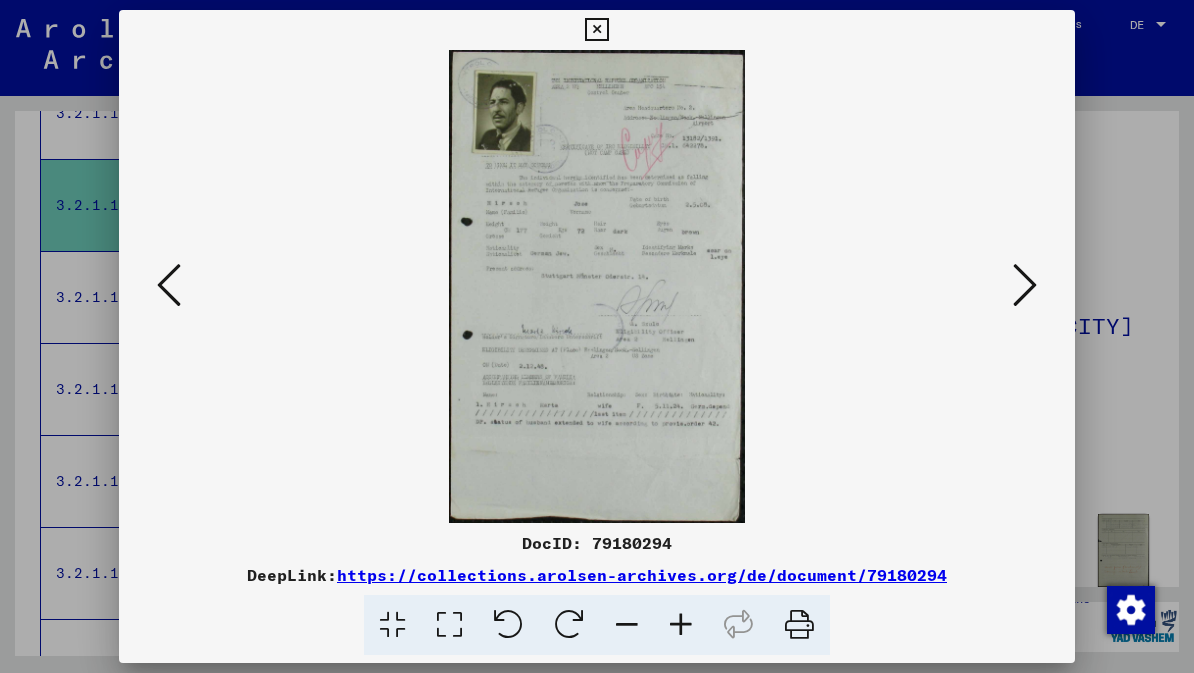 click at bounding box center [1025, 286] 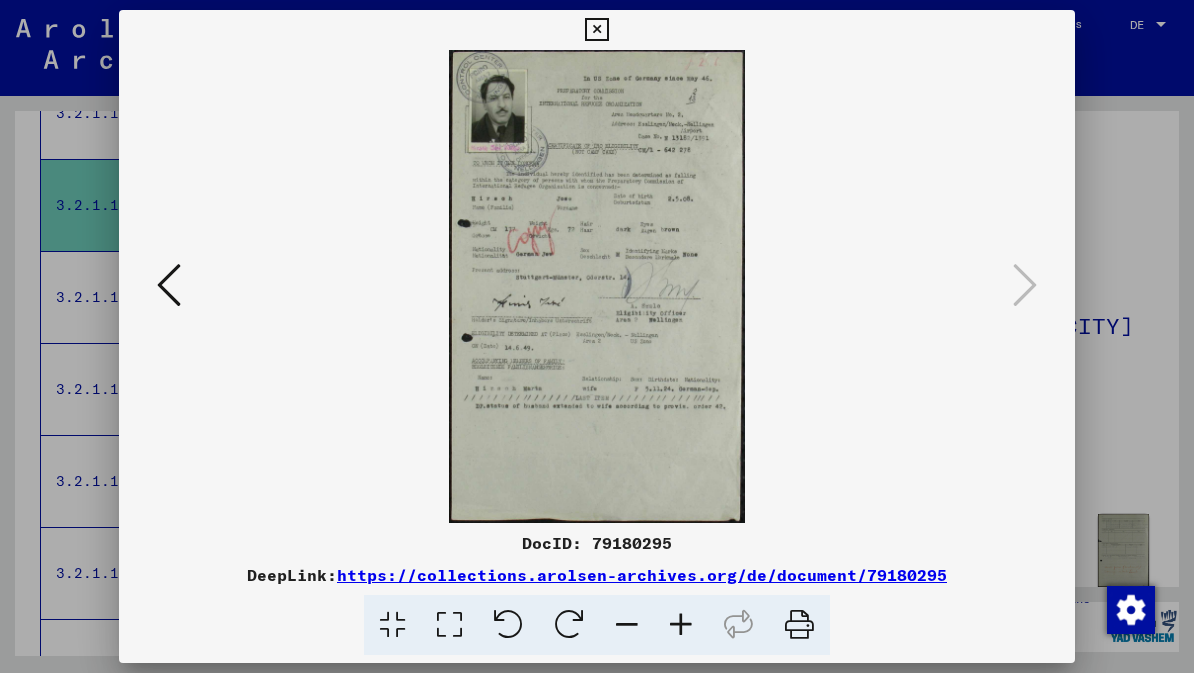 click at bounding box center [596, 30] 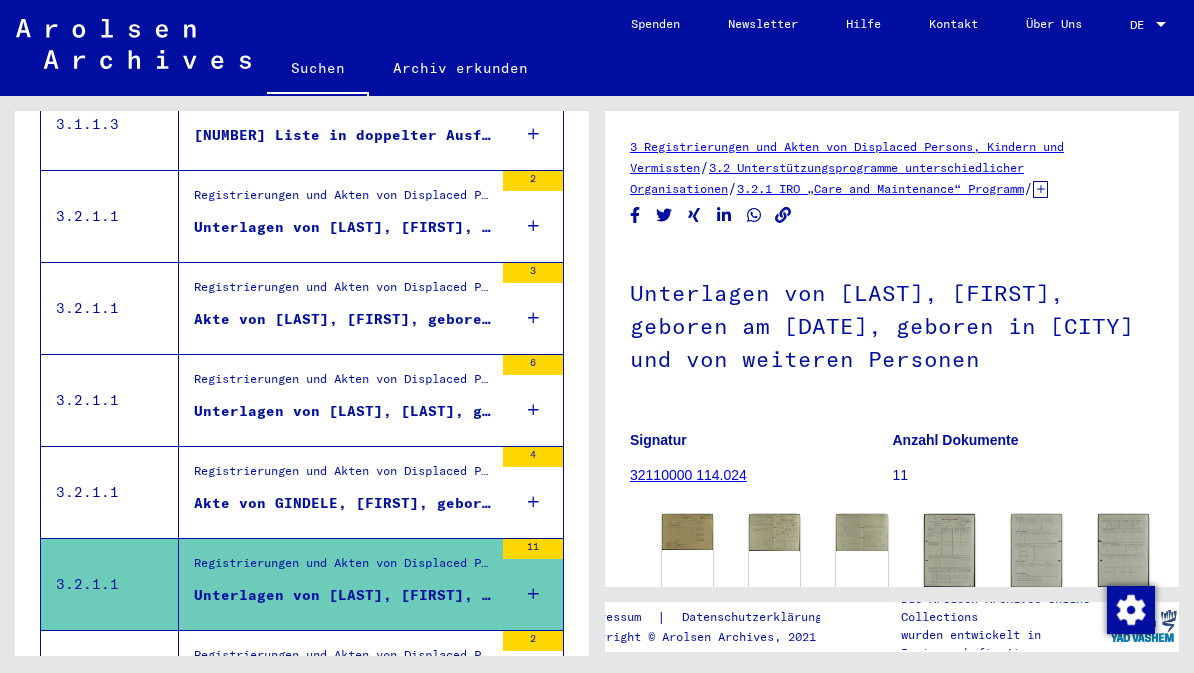 scroll, scrollTop: 1365, scrollLeft: 0, axis: vertical 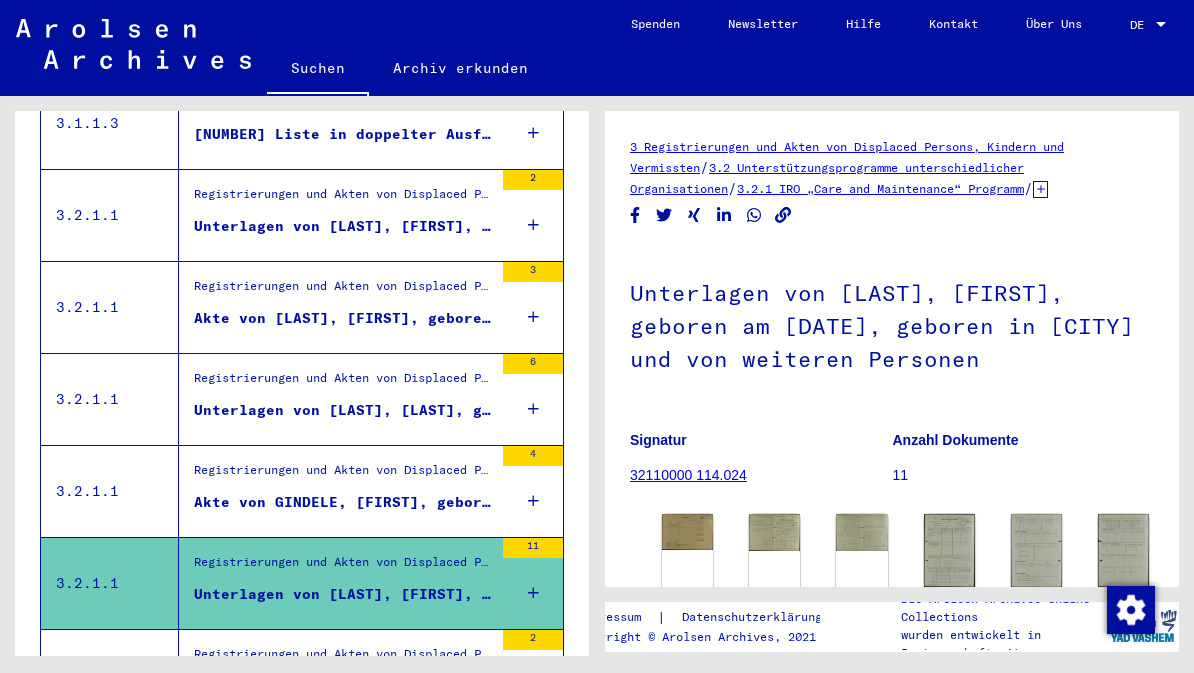 click on "Registrierungen und Akten von Displaced Persons, Kindern und Vermissten > Unterstützungsprogramme unterschiedlicher Organisationen > IRO „Care and Maintenance“ Programm > CM/1 Akten aus Deutschland > CM/1 Akten aus Deutschland, A-Z > Akten mit Namen ab GIESBRECHT" at bounding box center (343, 475) 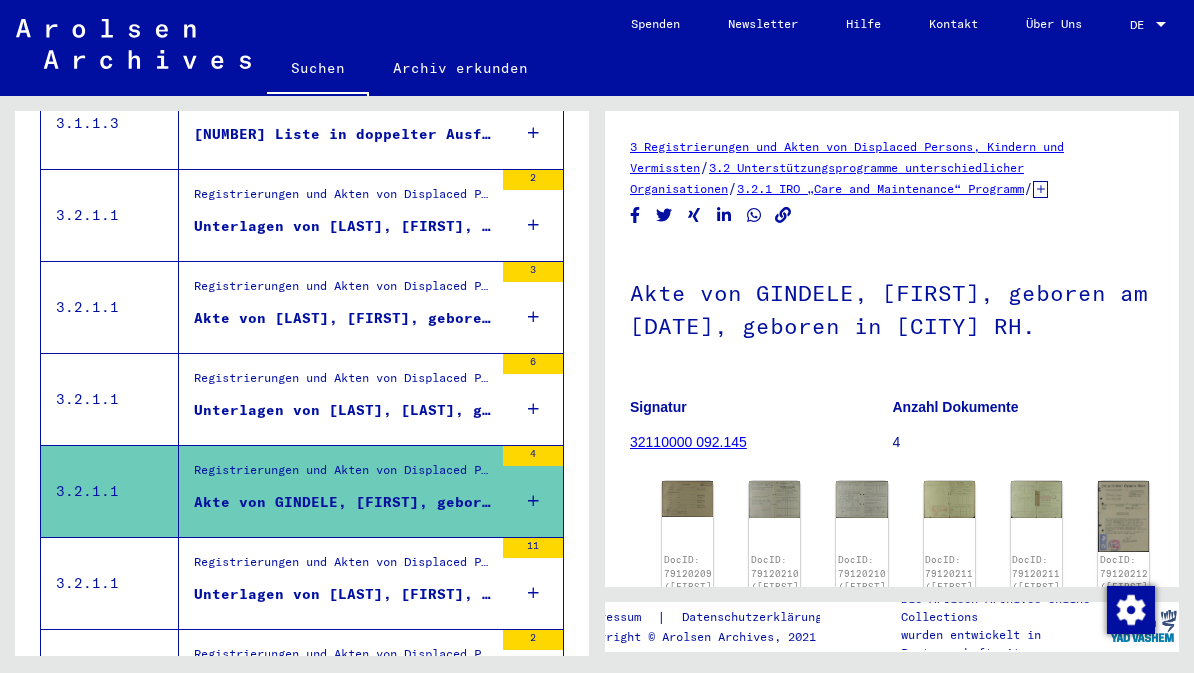scroll, scrollTop: 0, scrollLeft: 0, axis: both 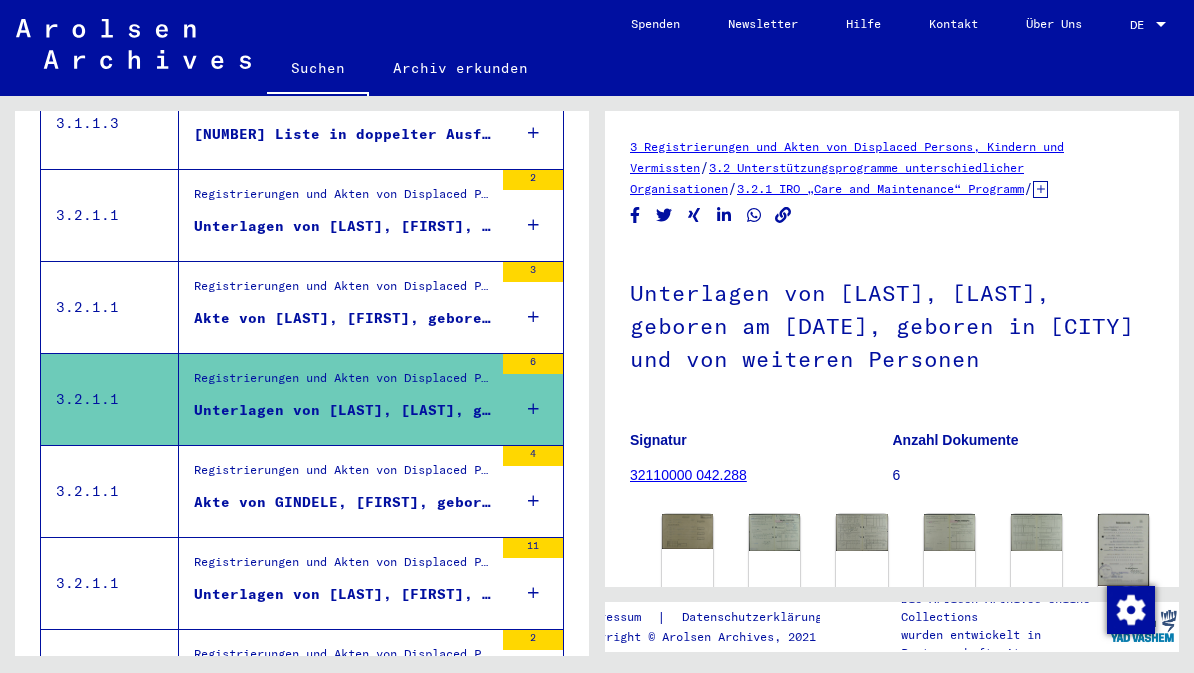click on "Akte von [LAST], [FIRST], geboren am [DATE], geboren in [CITY]" at bounding box center [343, 318] 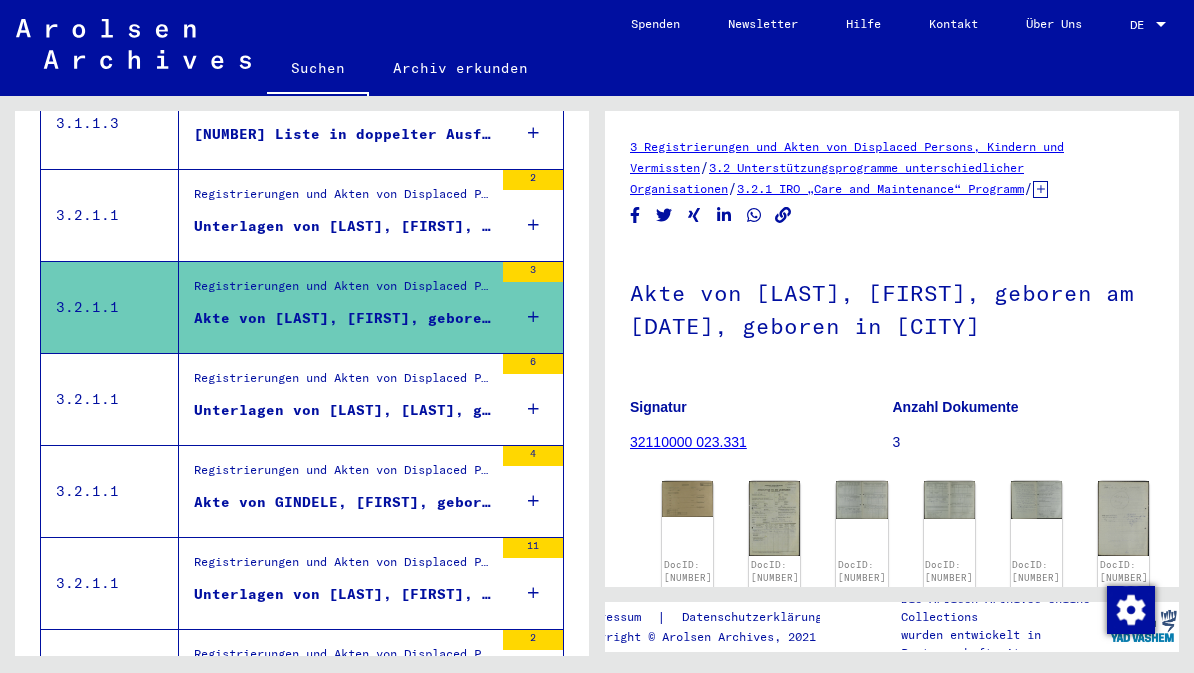 scroll, scrollTop: 0, scrollLeft: 0, axis: both 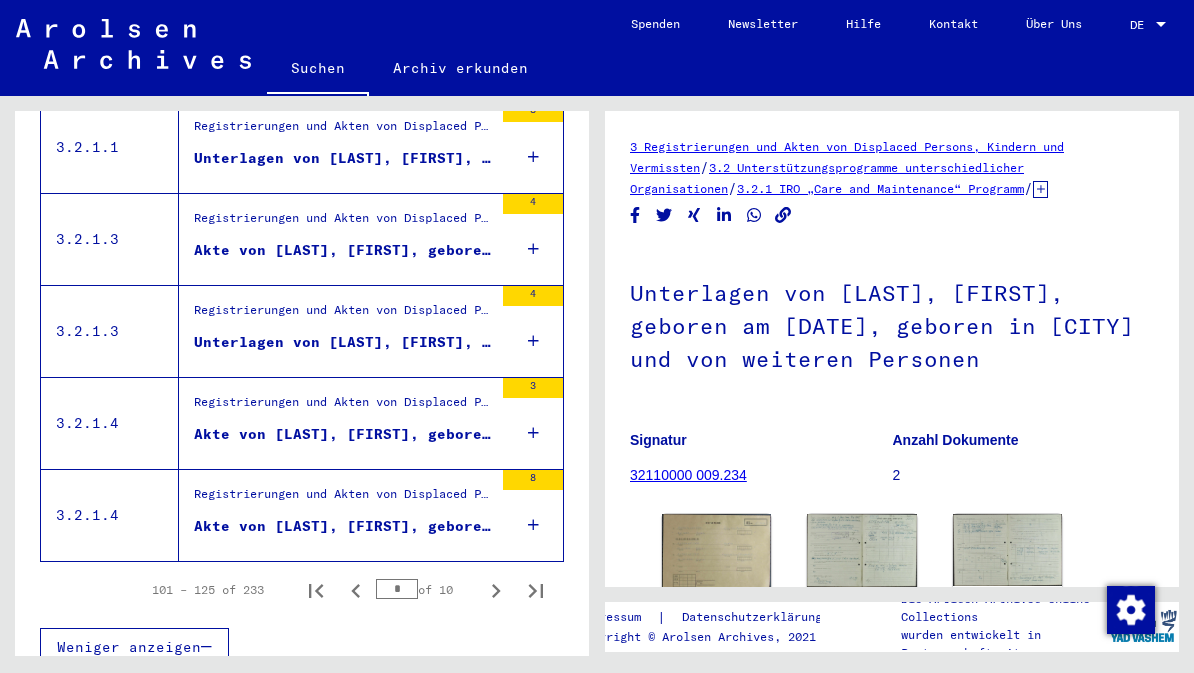 click 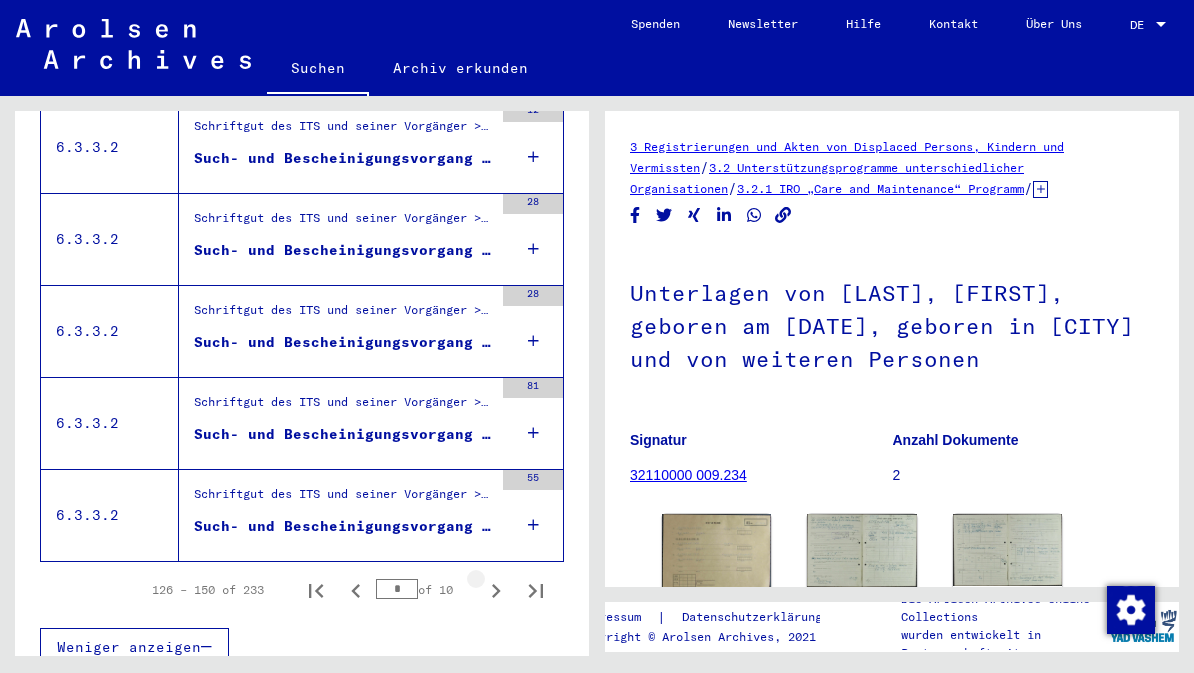 click 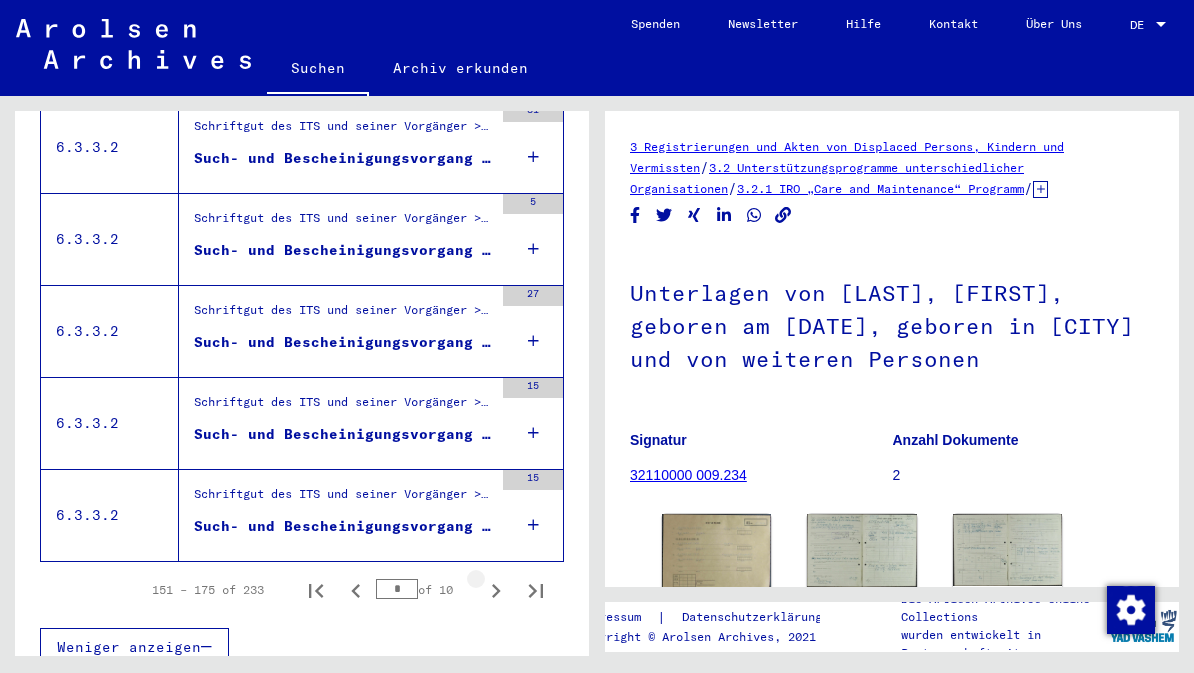 click 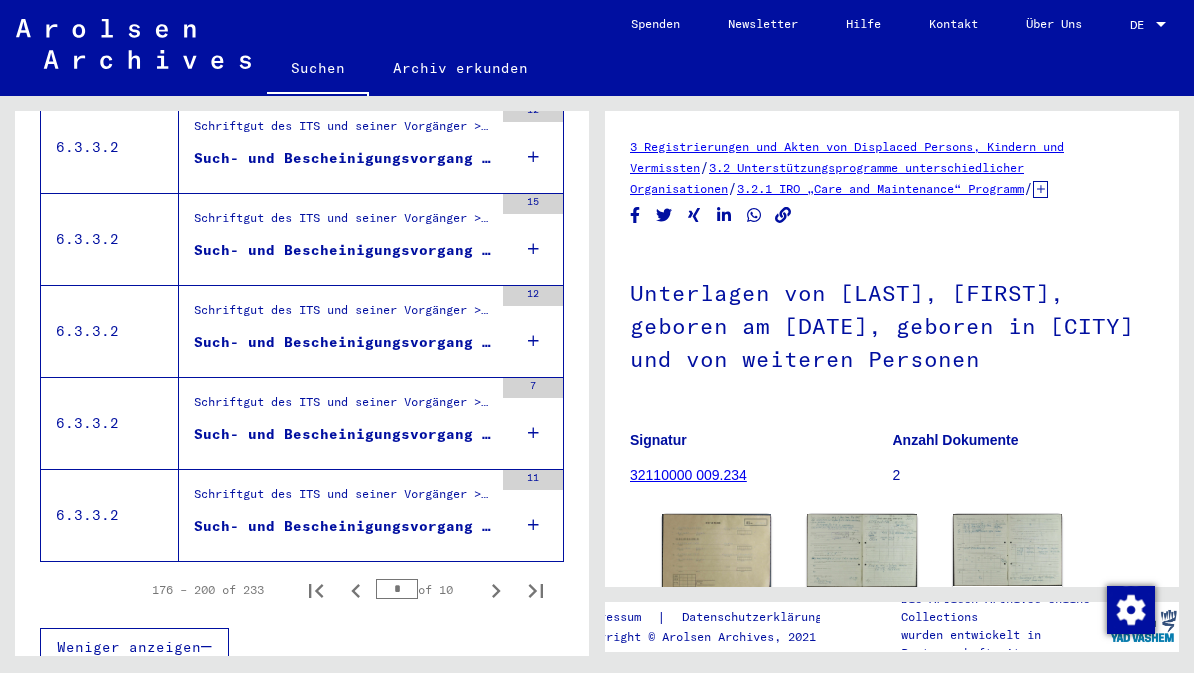 click 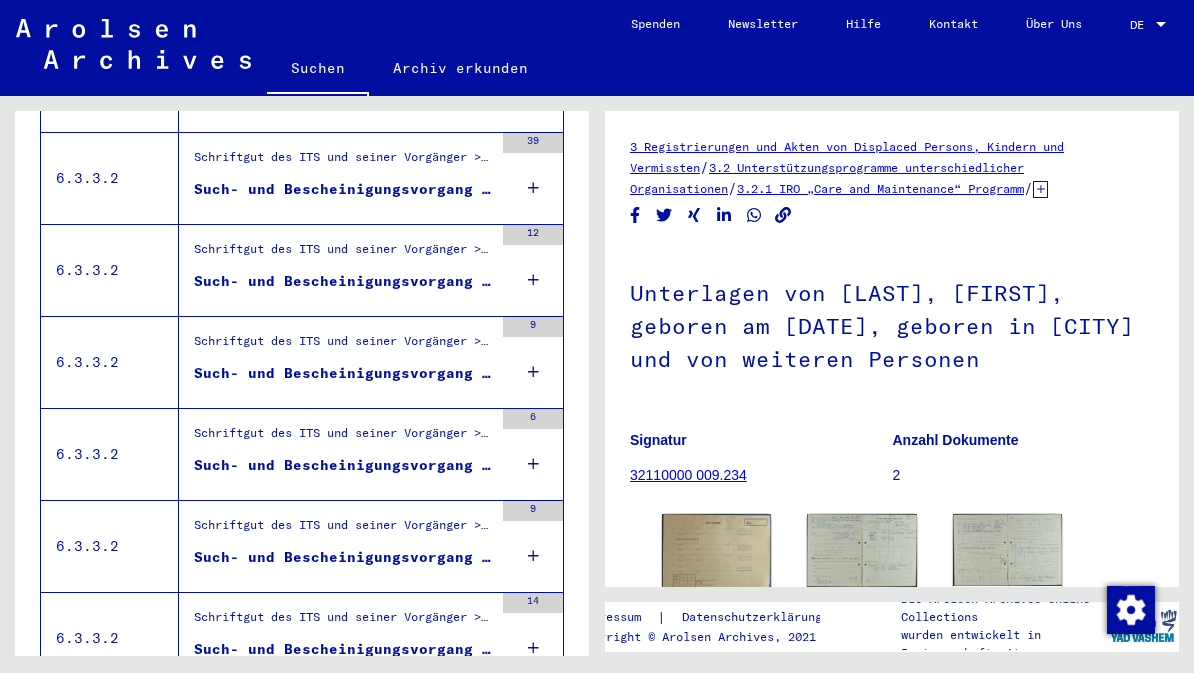 scroll, scrollTop: 529, scrollLeft: 0, axis: vertical 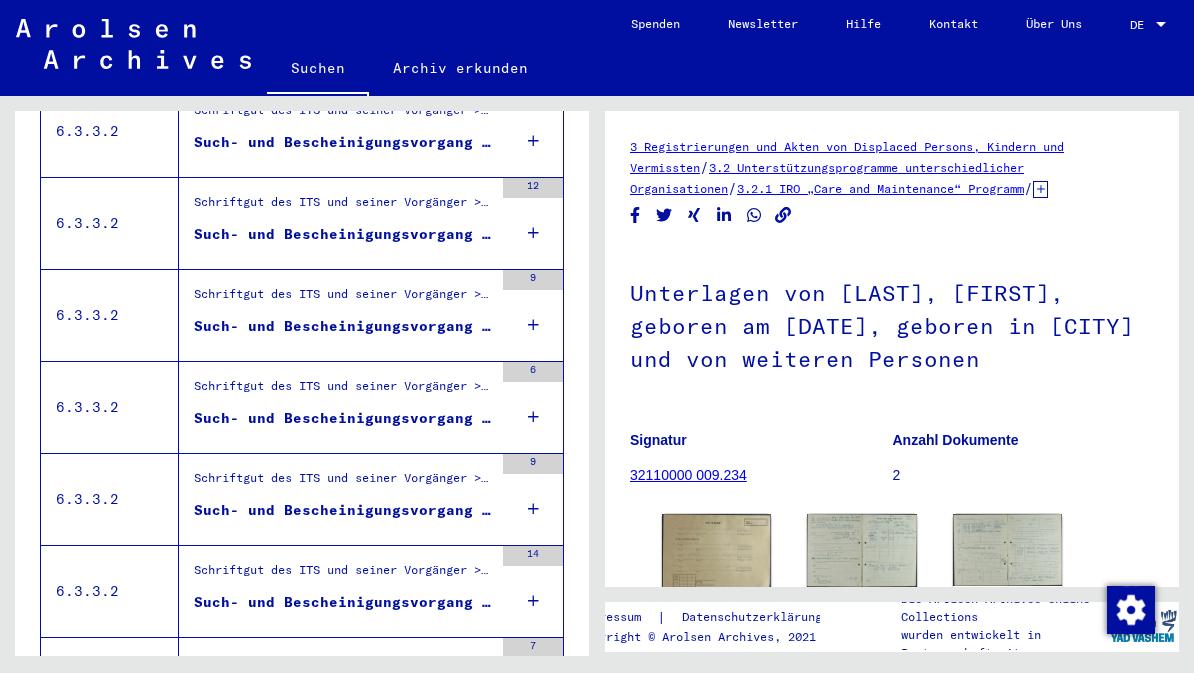click on "Schriftgut des ITS und seiner Vorgänger > Bearbeitung von Anfragen > Fallbezogene Akten des ITS ab 1947 > T/D-Fallablage > Such- und Bescheinigungsvorgänge mit den (T/D-) Nummern von 500.000 bis 749.999 > Such- und Bescheinigungsvorgänge mit den (T/D-) Nummern von 543.000 bis 543.499" at bounding box center (343, 207) 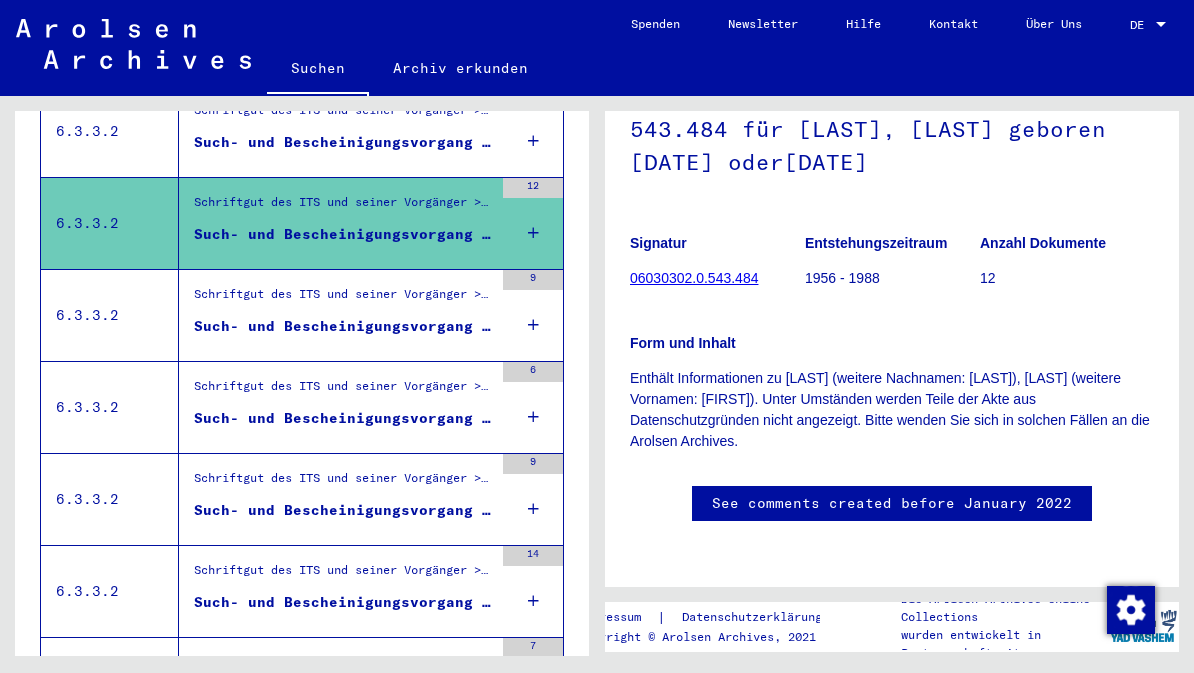 scroll, scrollTop: 209, scrollLeft: 0, axis: vertical 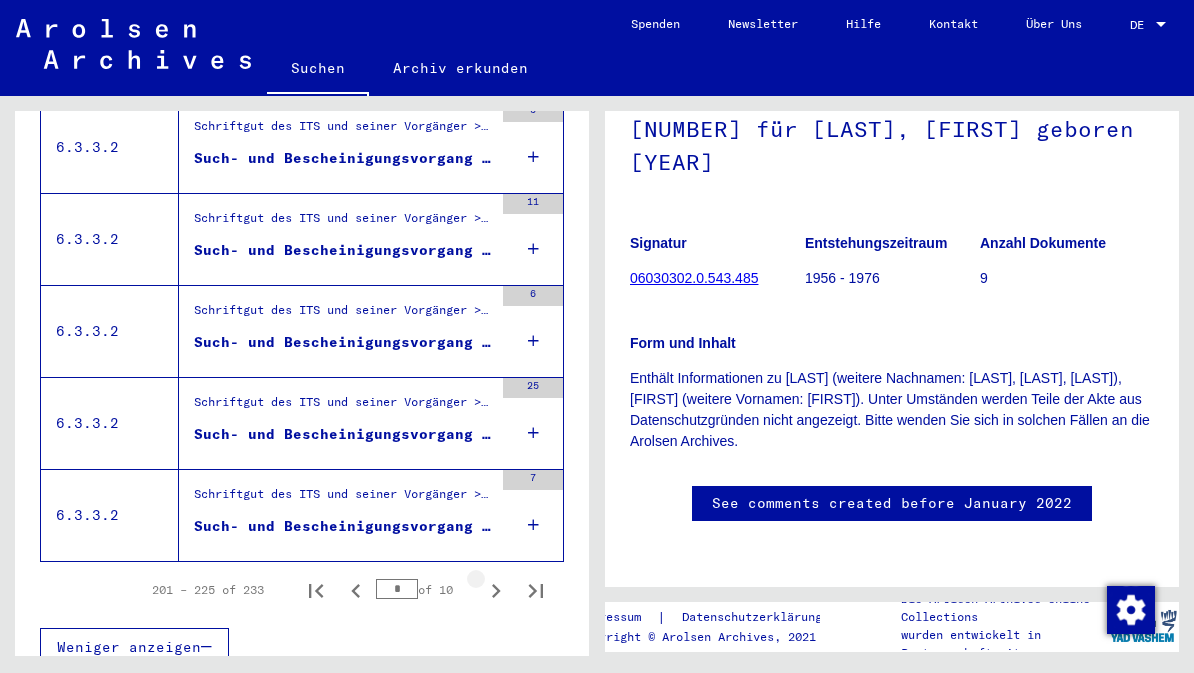 click 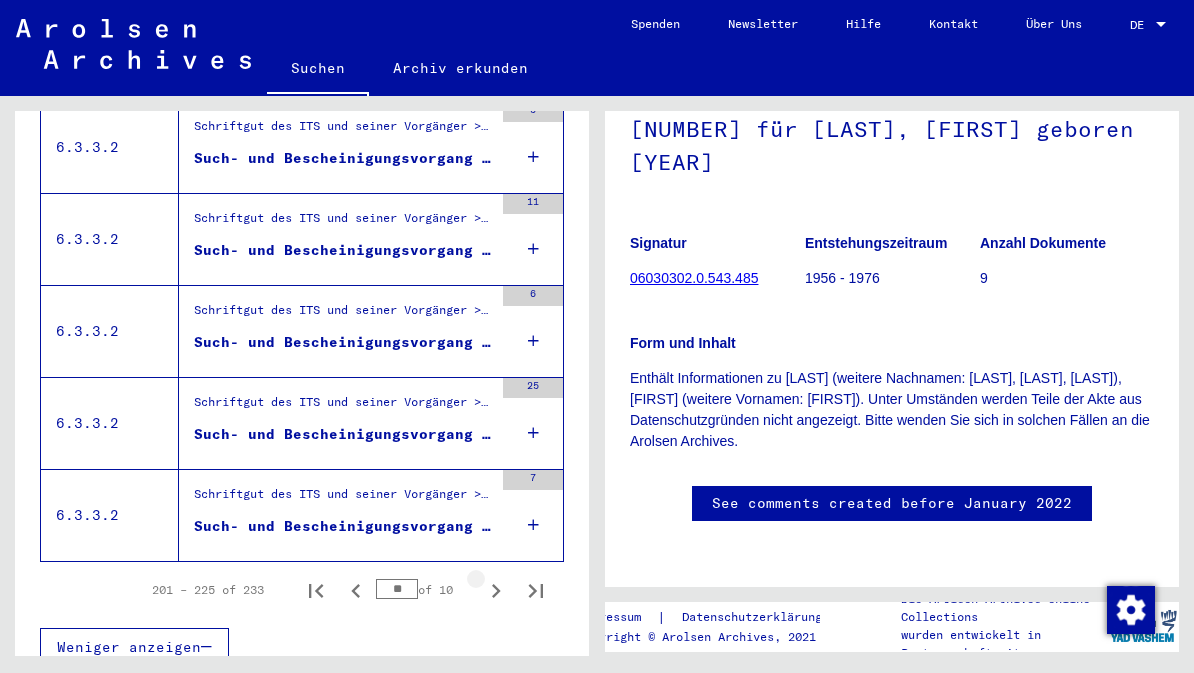 scroll, scrollTop: 697, scrollLeft: 0, axis: vertical 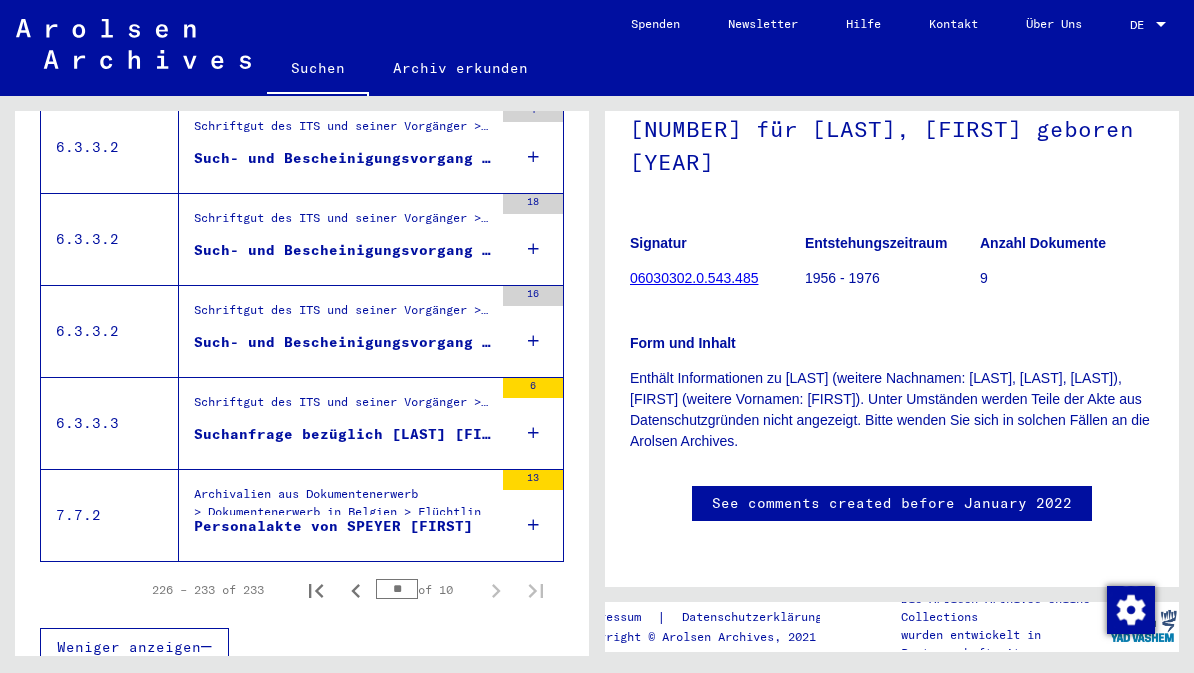 click on "Archivalien aus Dokumentenerwerb  > Dokumentenerwerb in Belgien > Flüchtlingsakten des Belgischen Nationalarchivs" at bounding box center (343, 508) 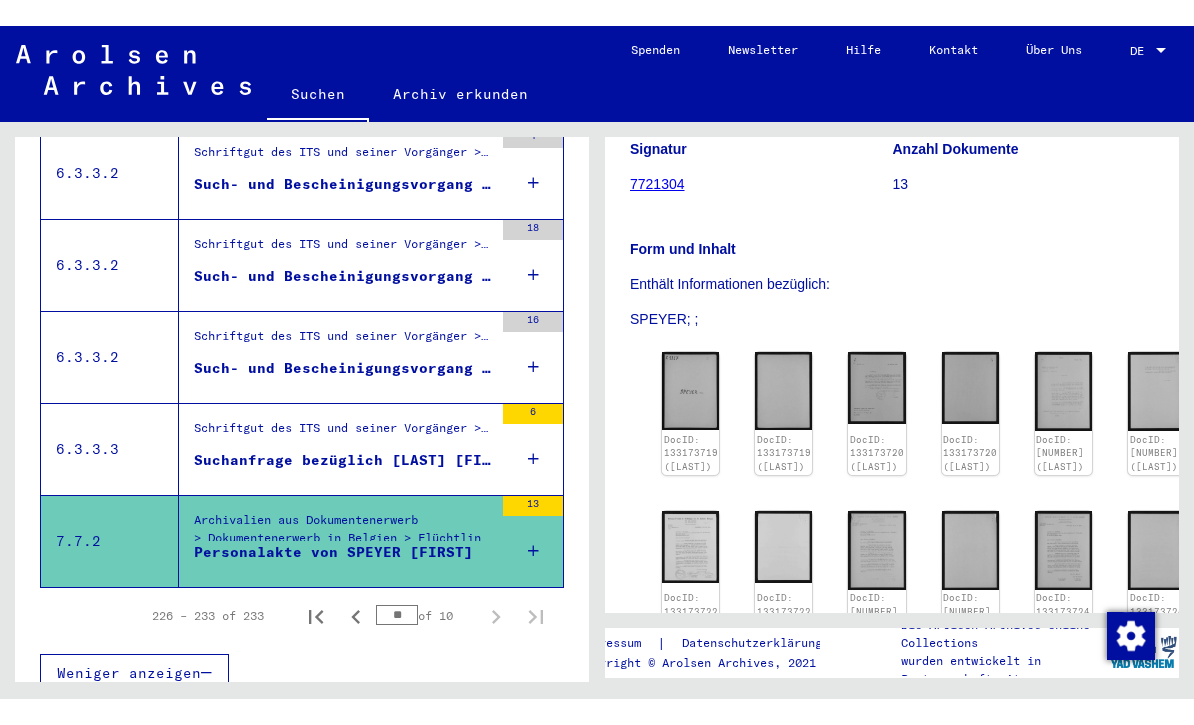 scroll, scrollTop: 260, scrollLeft: 0, axis: vertical 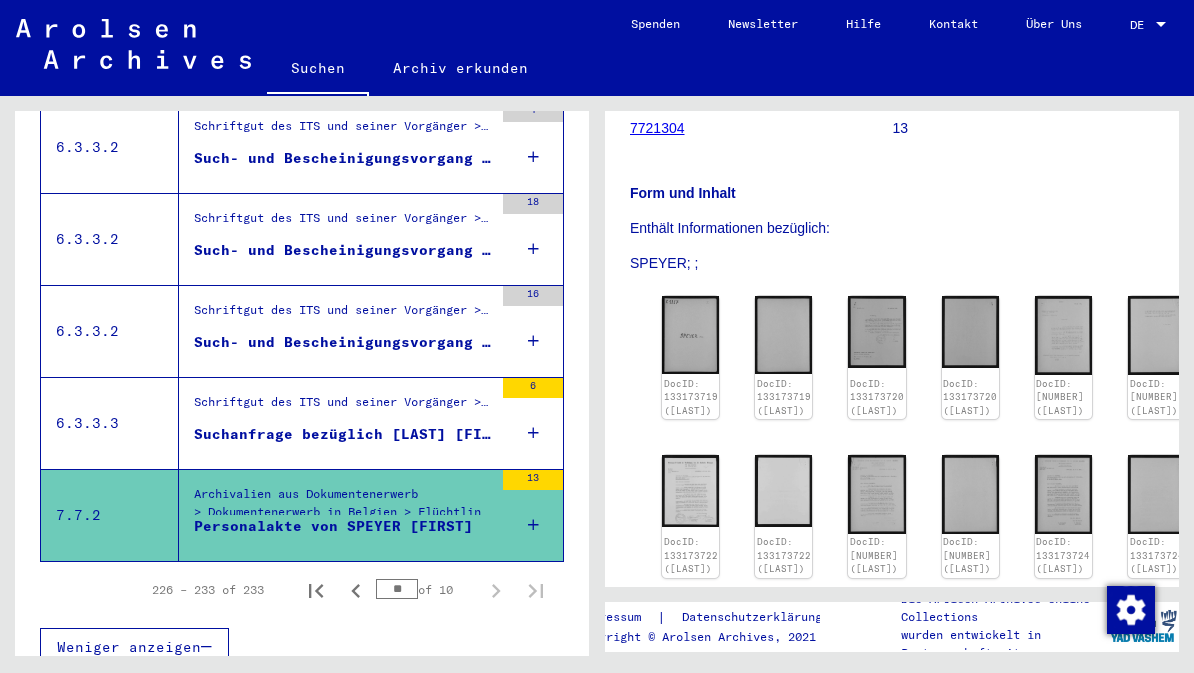 click 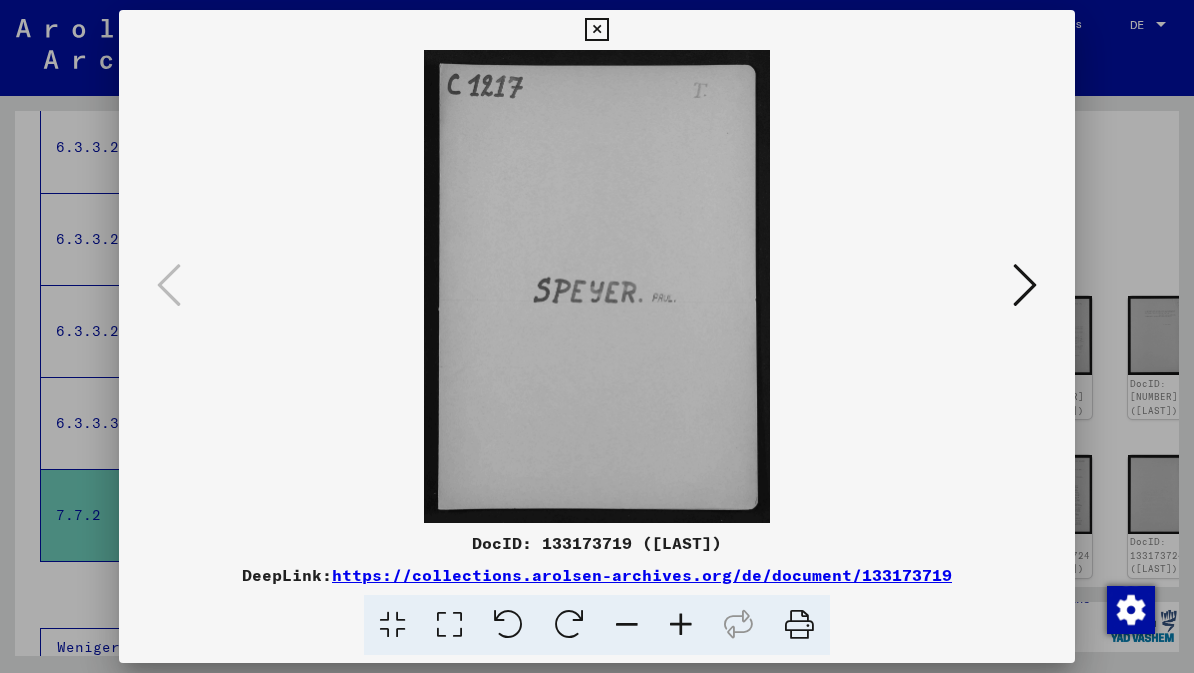 click at bounding box center [1025, 285] 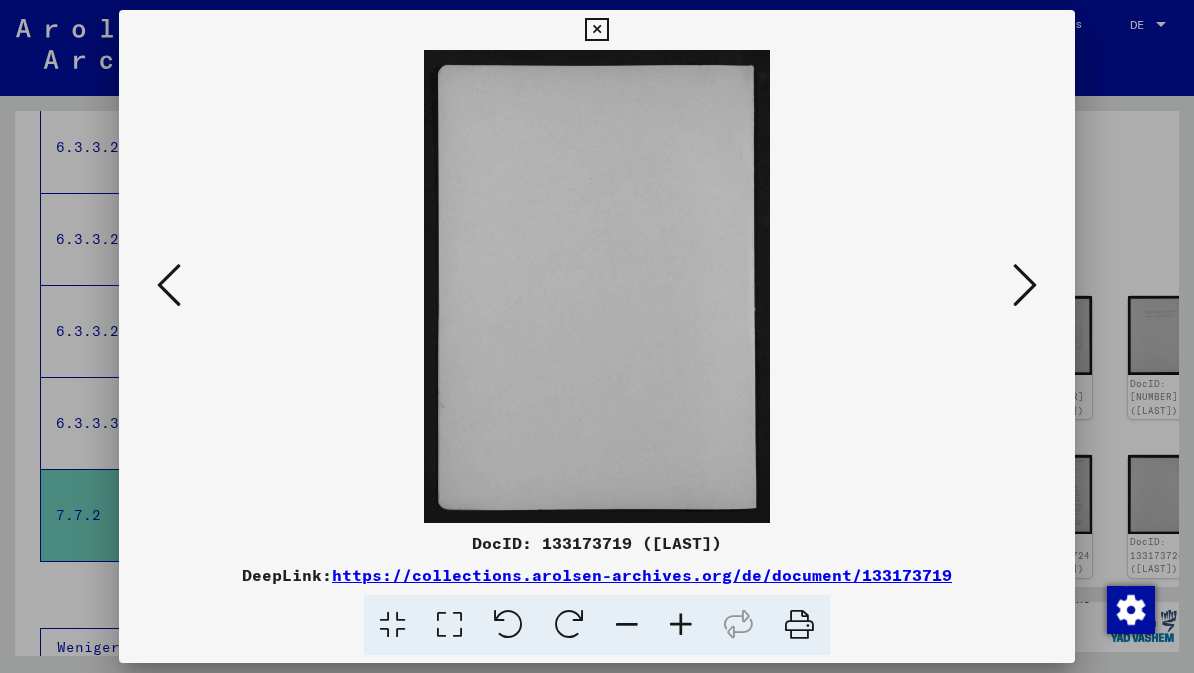 click at bounding box center [1025, 285] 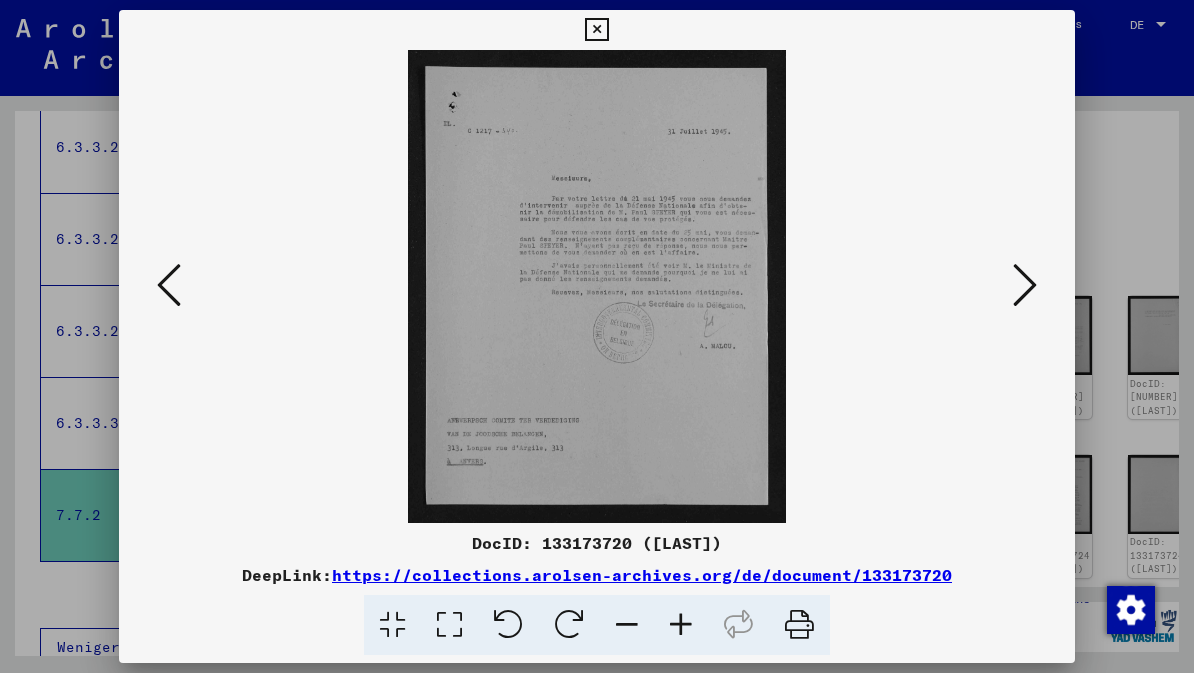 click at bounding box center [1025, 286] 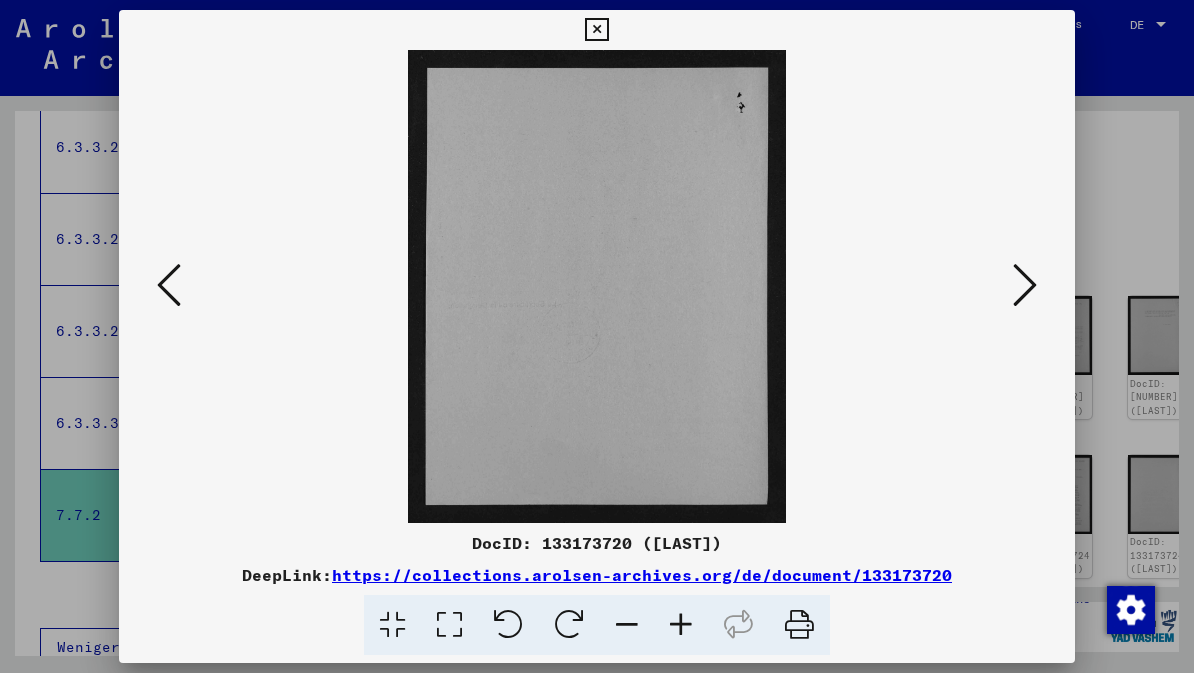 click at bounding box center (1025, 285) 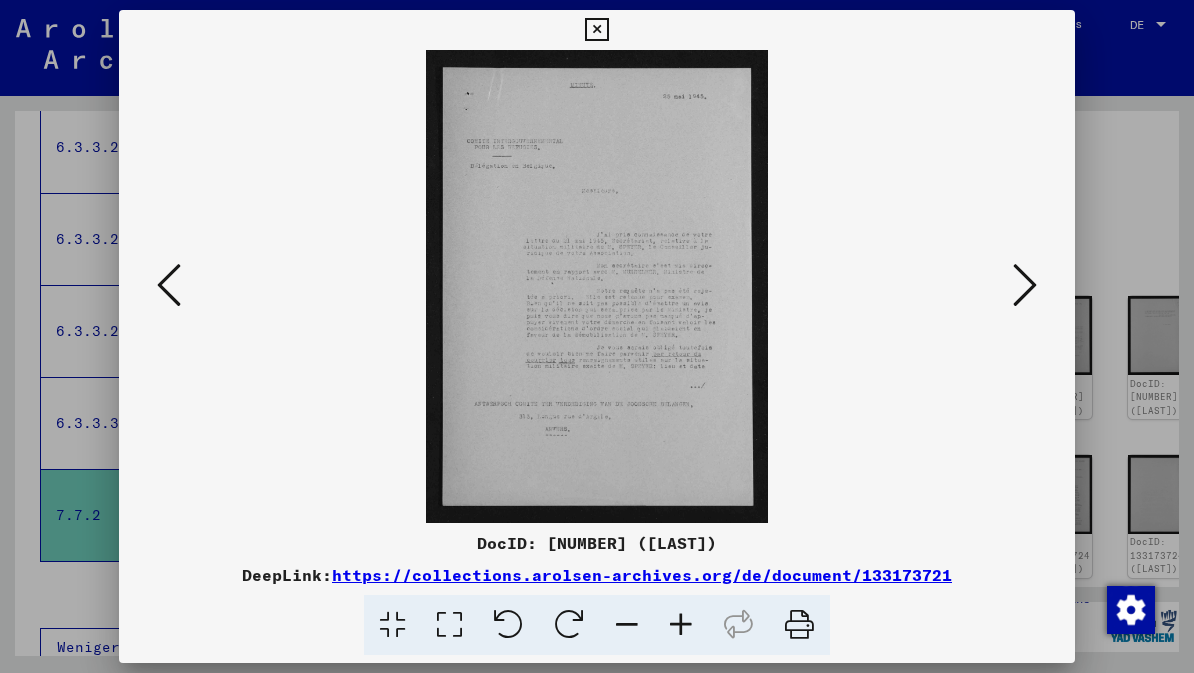 click at bounding box center [1025, 286] 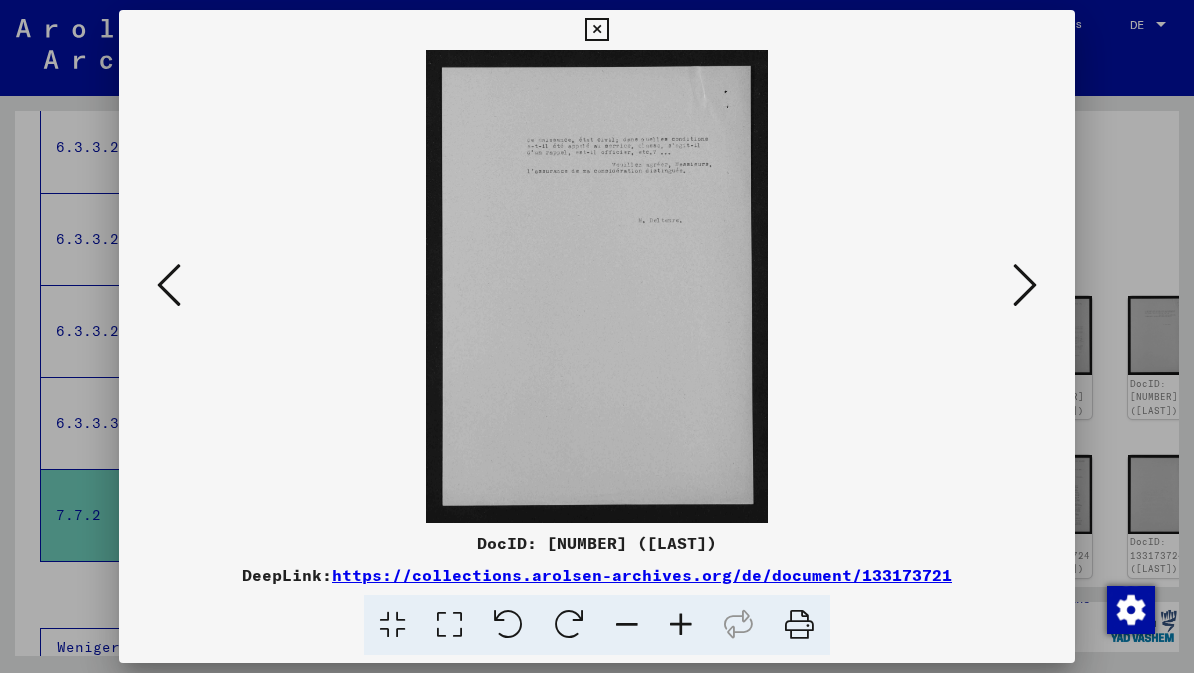click at bounding box center [1025, 286] 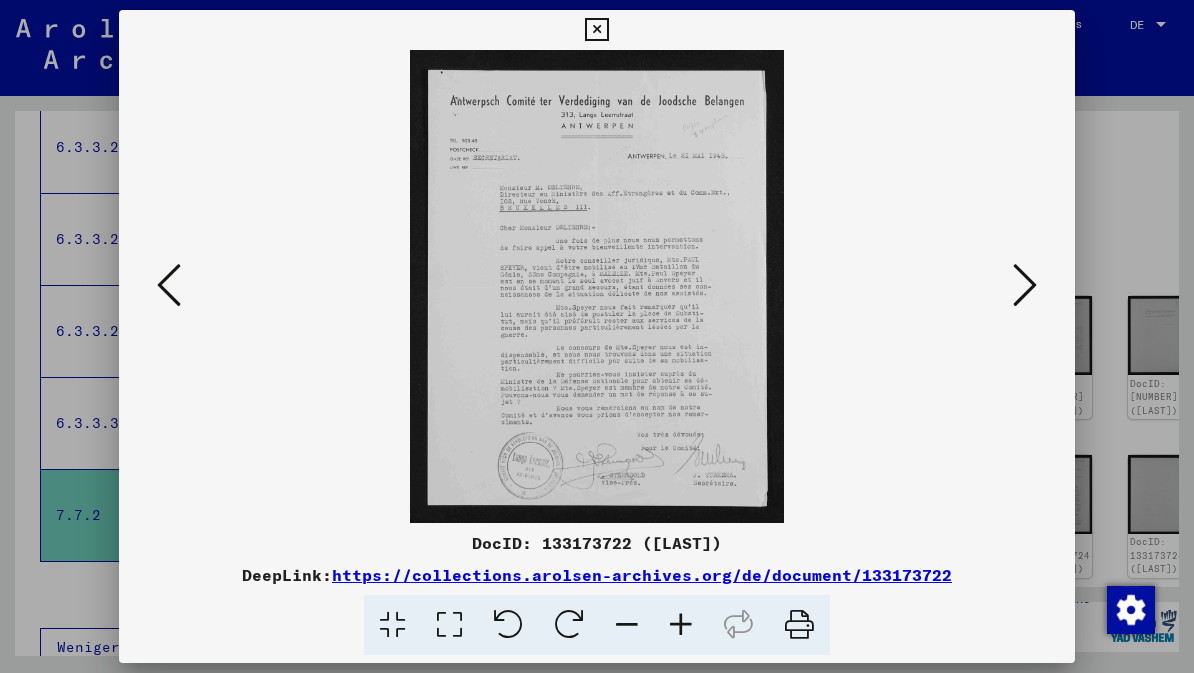 click at bounding box center (1025, 285) 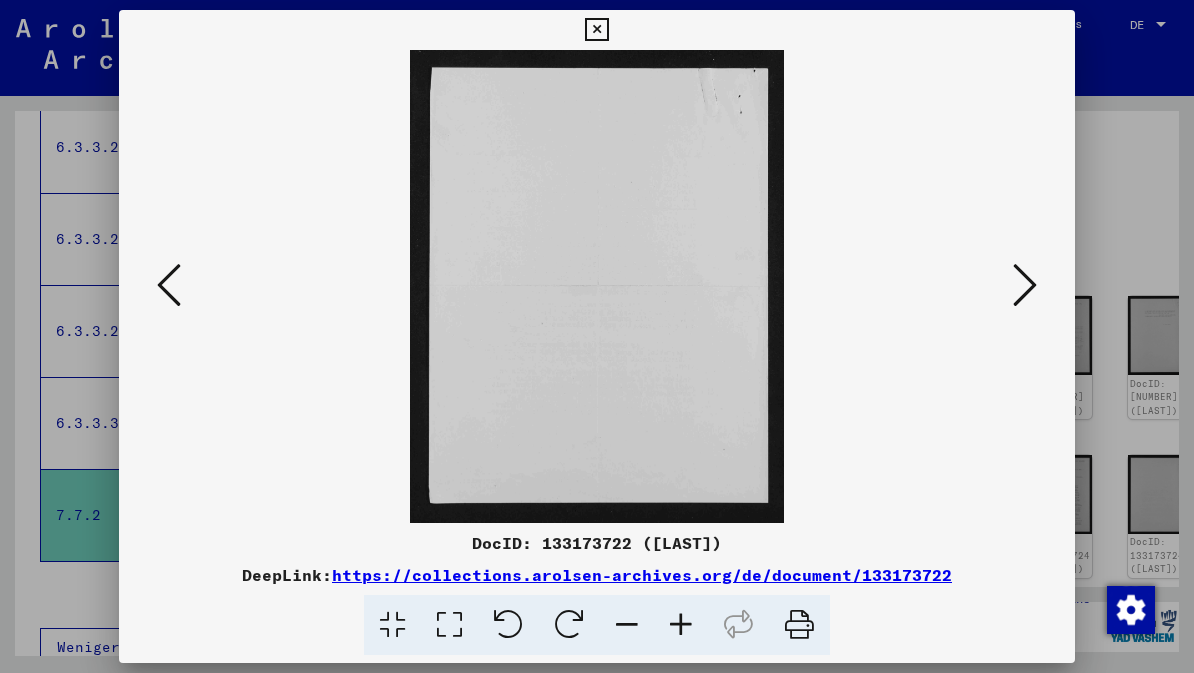 click at bounding box center (1025, 285) 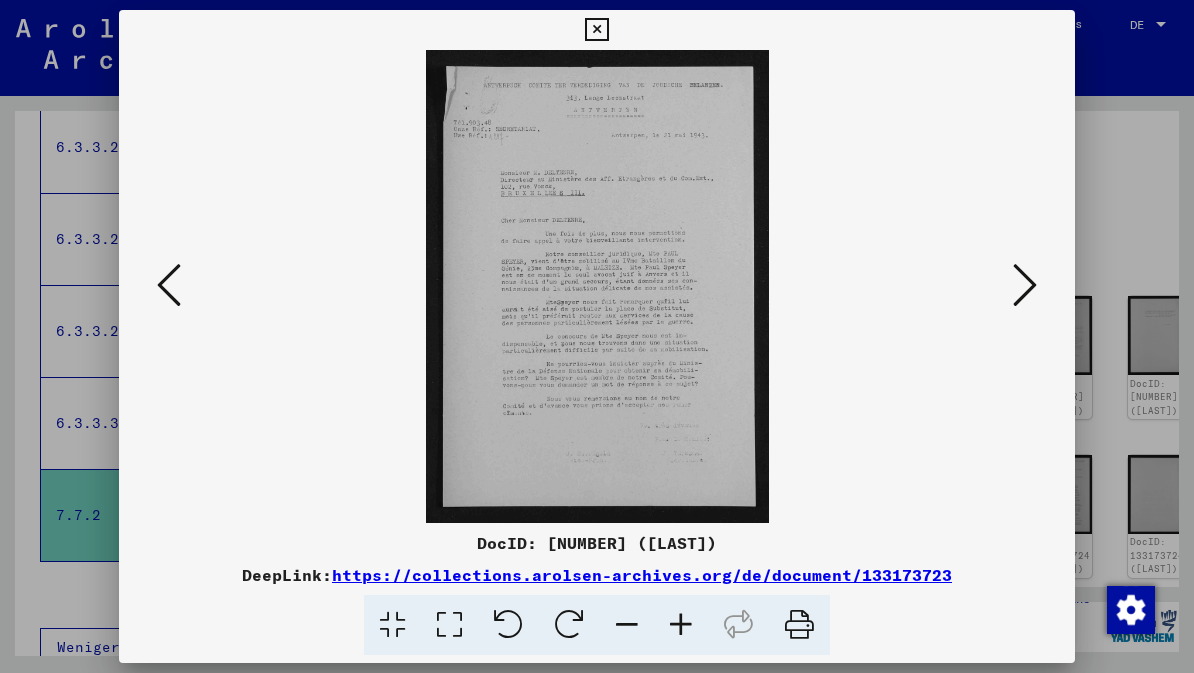 click at bounding box center (1025, 285) 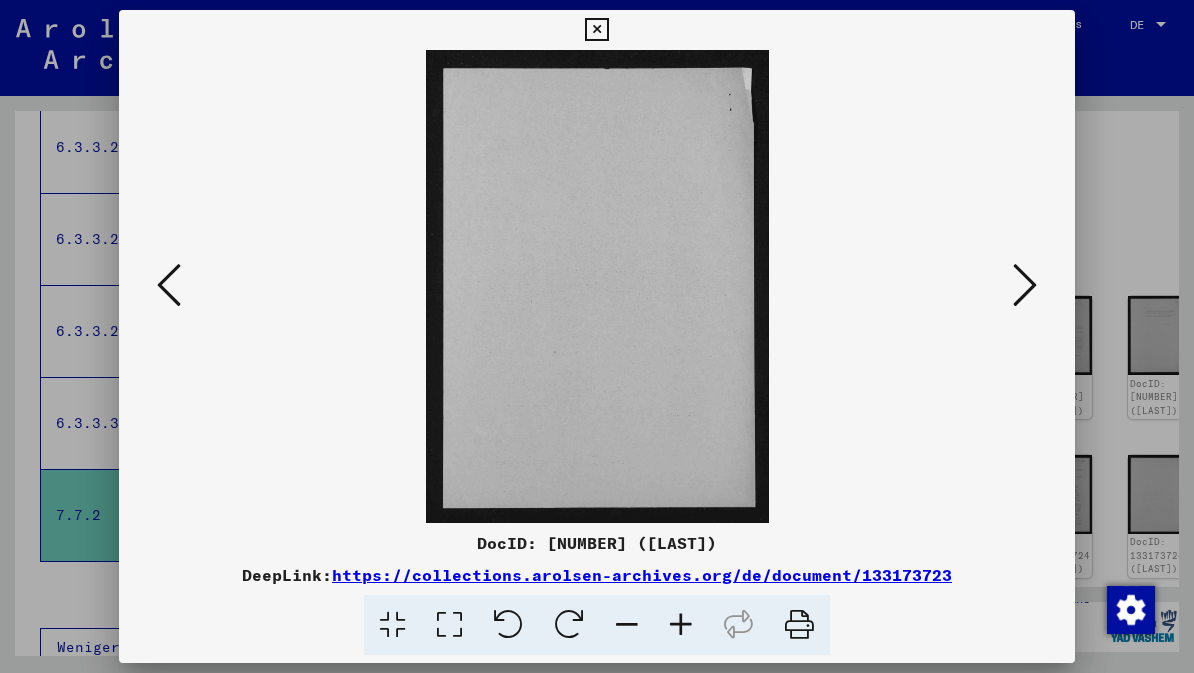 click at bounding box center (1025, 285) 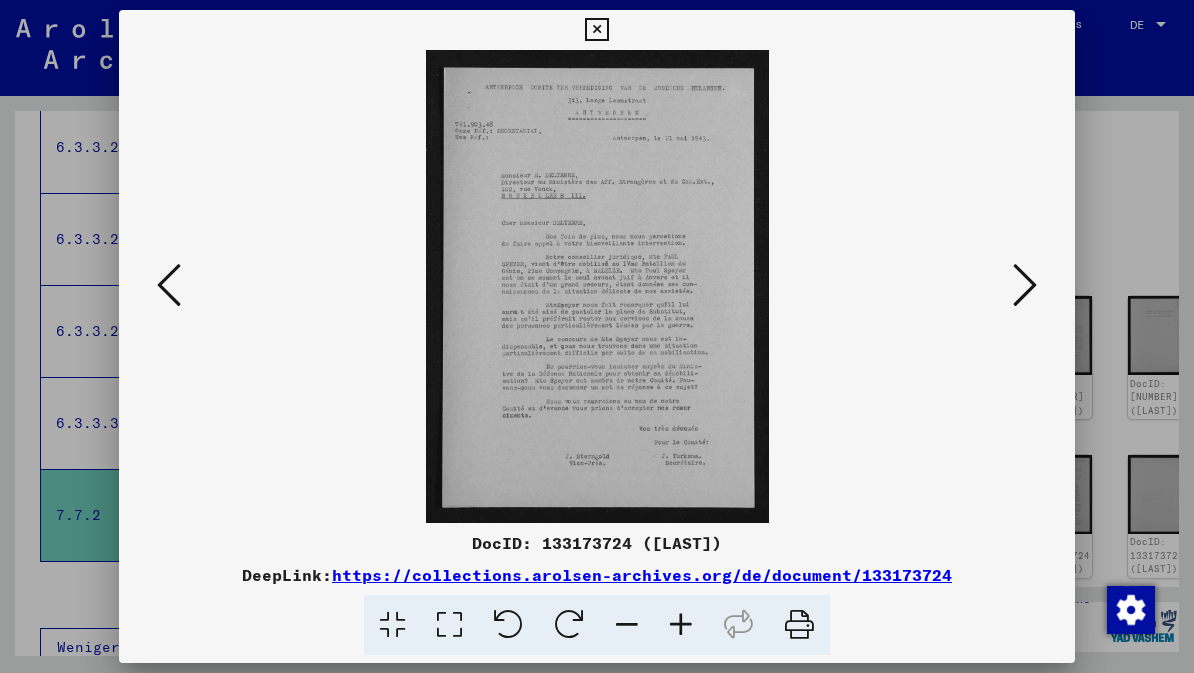 click at bounding box center [1025, 285] 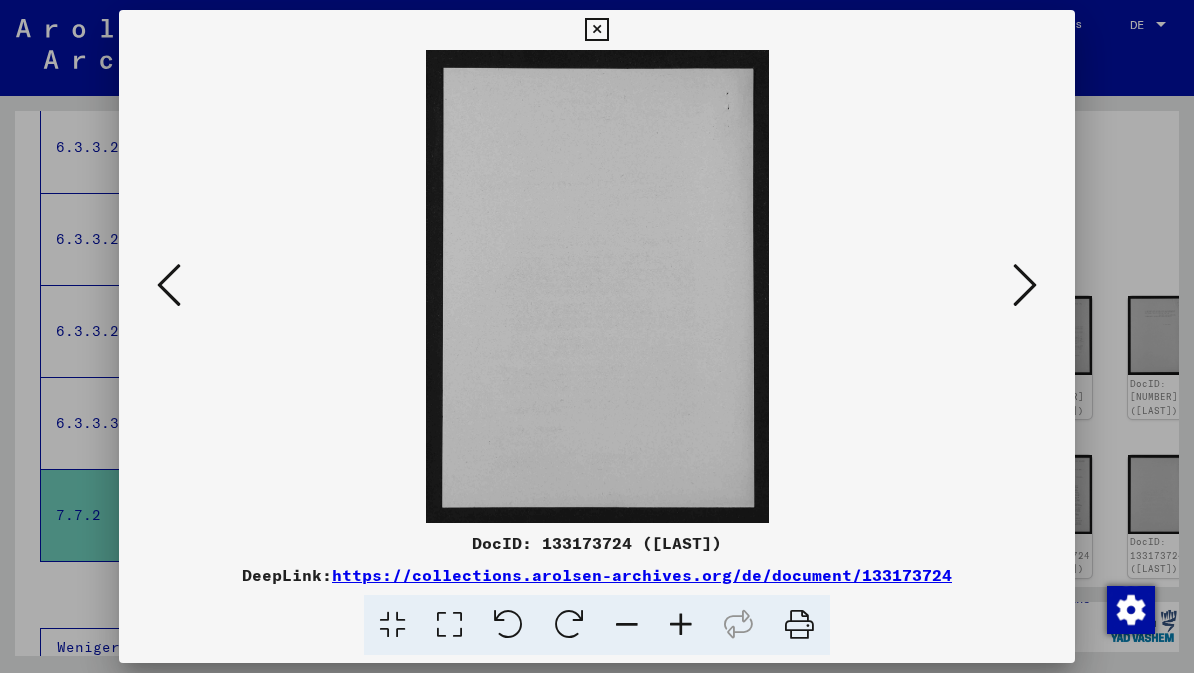 click at bounding box center [1025, 285] 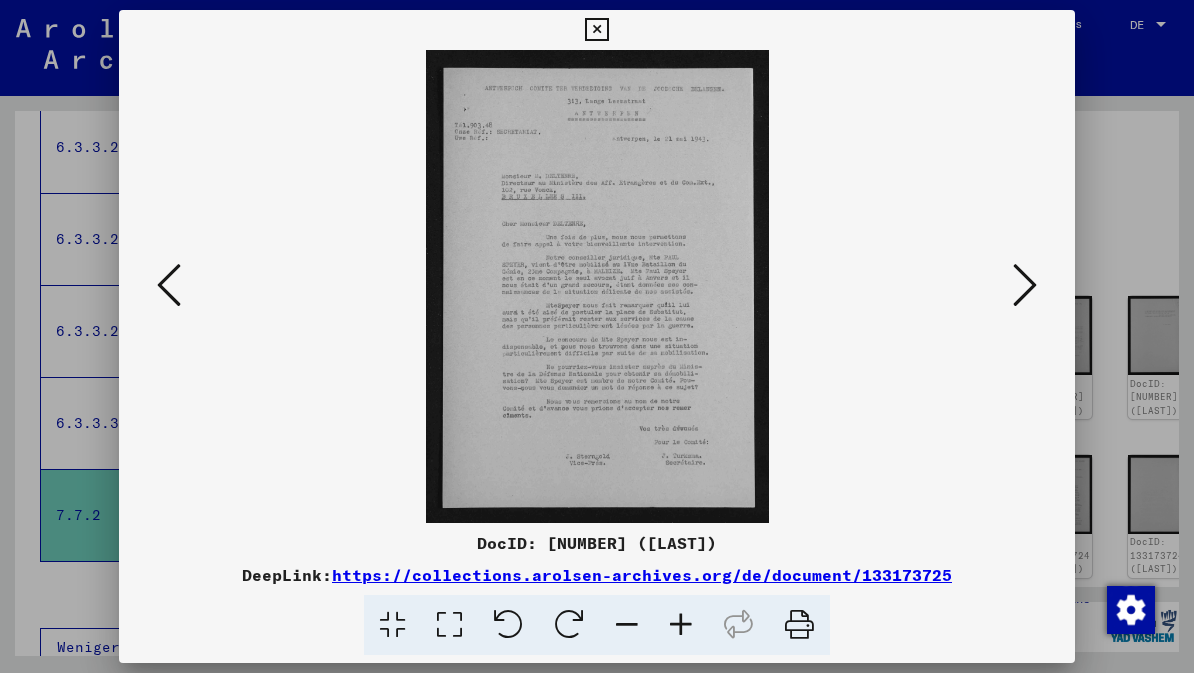 click at bounding box center [1025, 285] 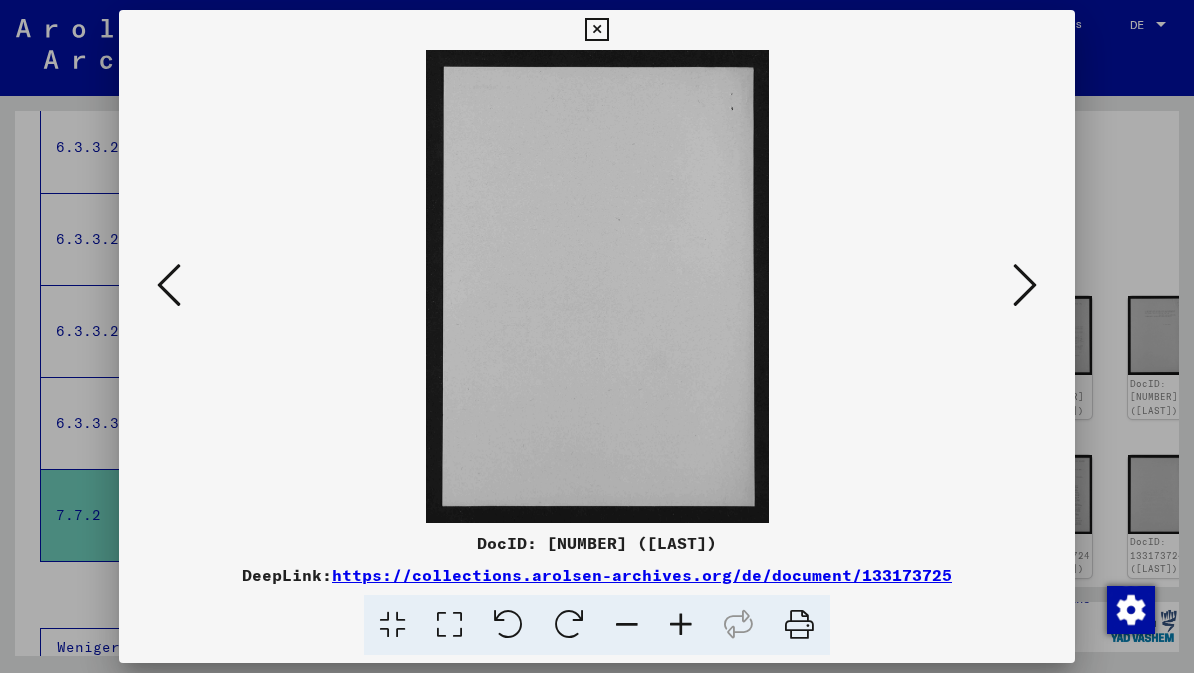 click at bounding box center (1025, 285) 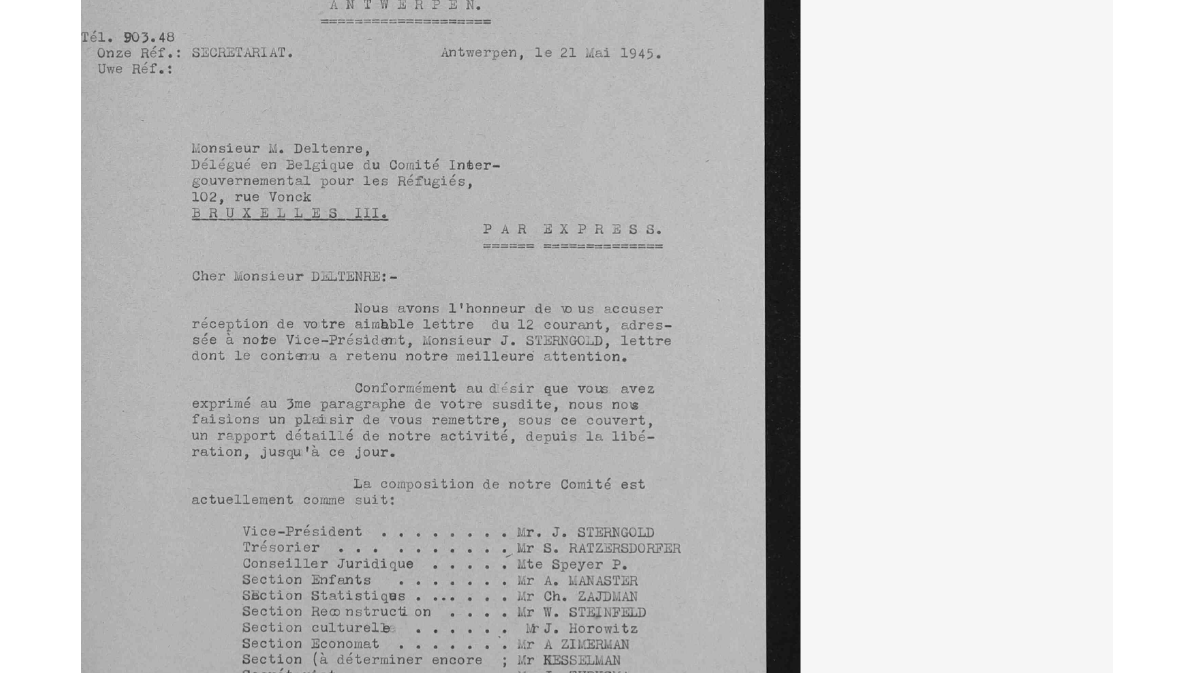 scroll, scrollTop: 560, scrollLeft: 0, axis: vertical 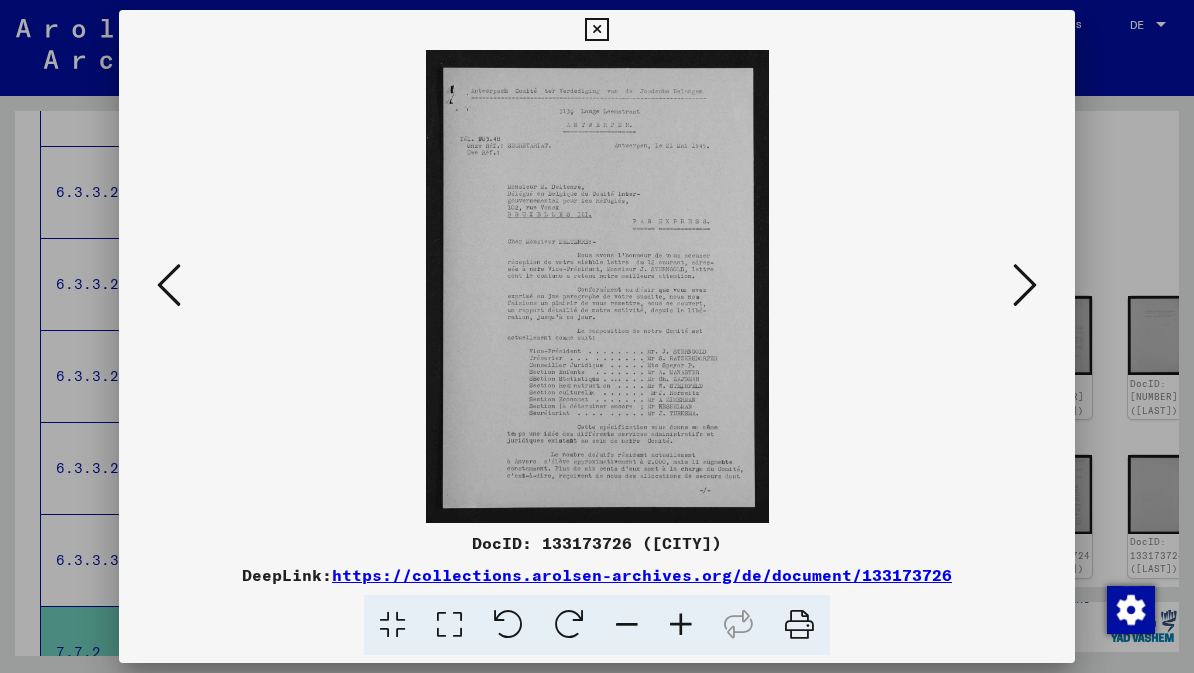 click at bounding box center [1025, 285] 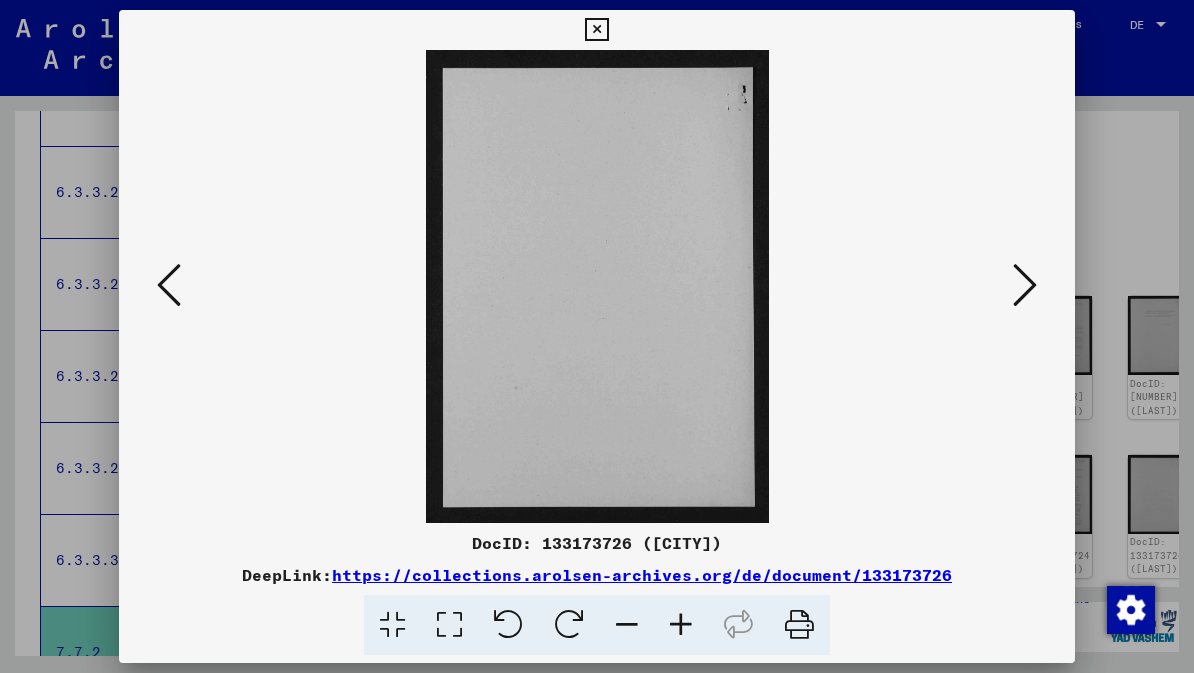 click at bounding box center (1025, 286) 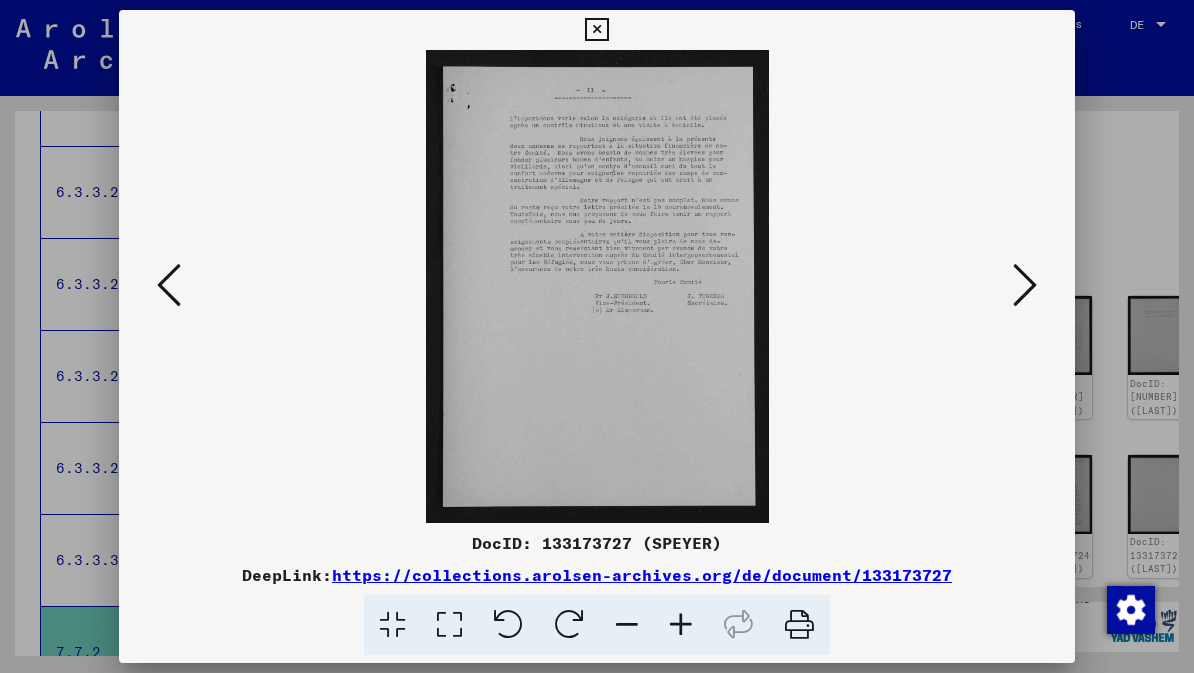 click at bounding box center (1025, 285) 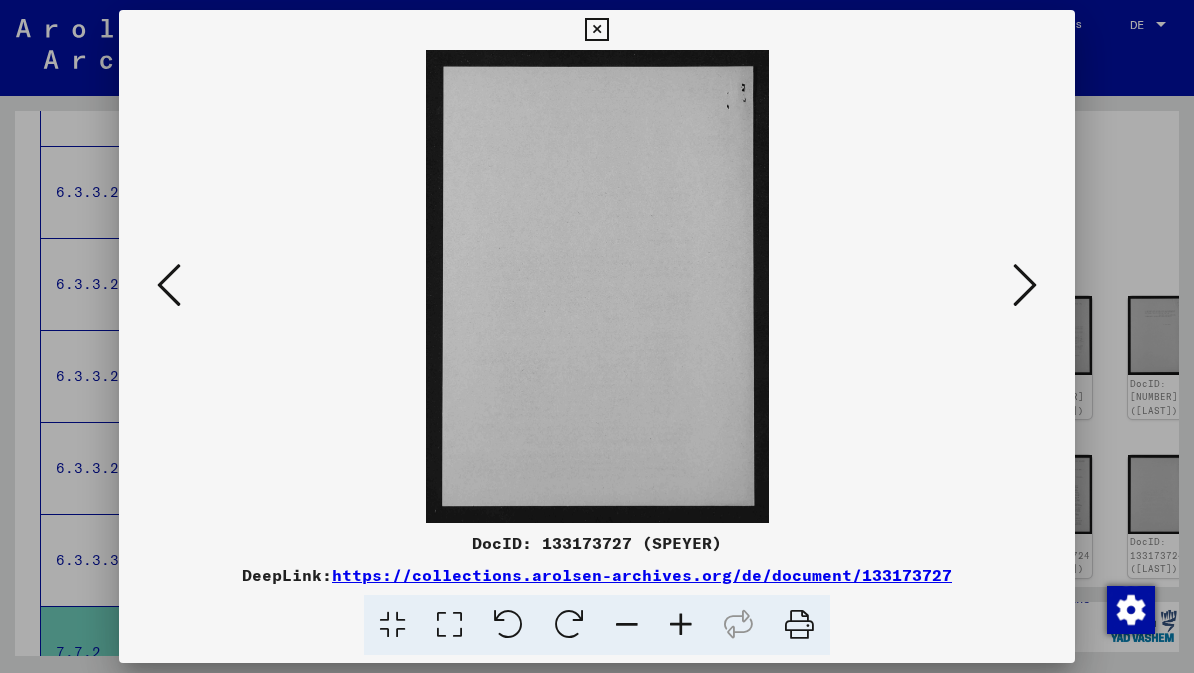 click at bounding box center (1025, 285) 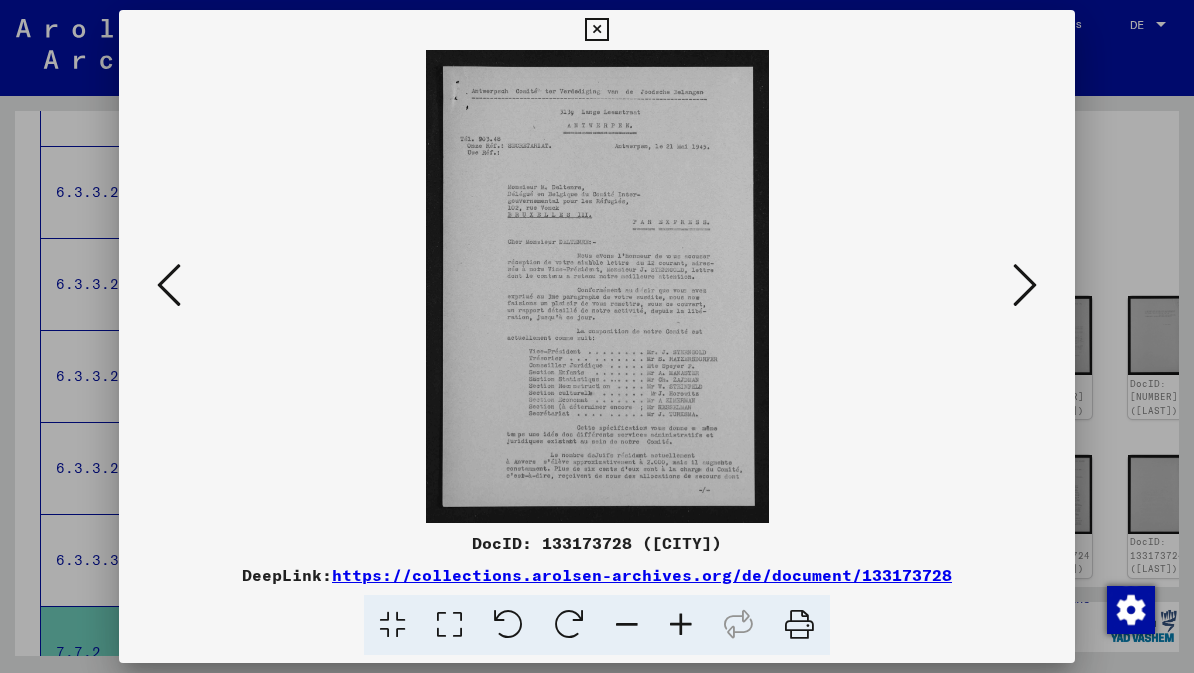 click at bounding box center [1025, 285] 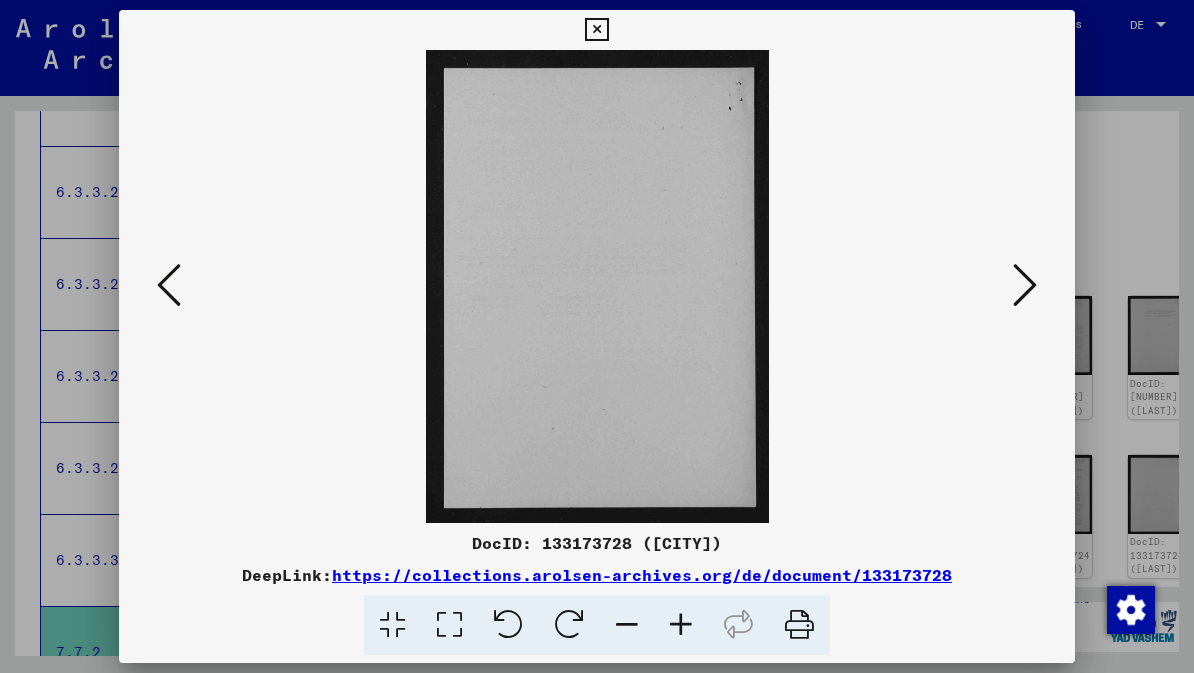 click at bounding box center (1025, 285) 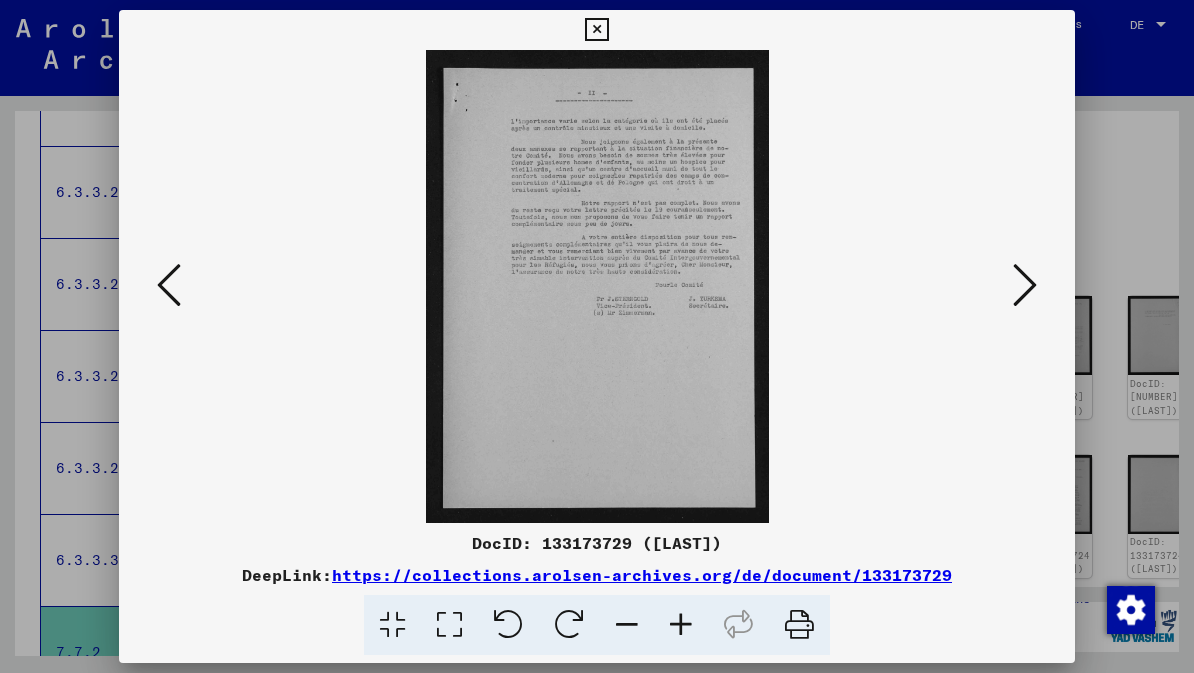 click at bounding box center (1025, 286) 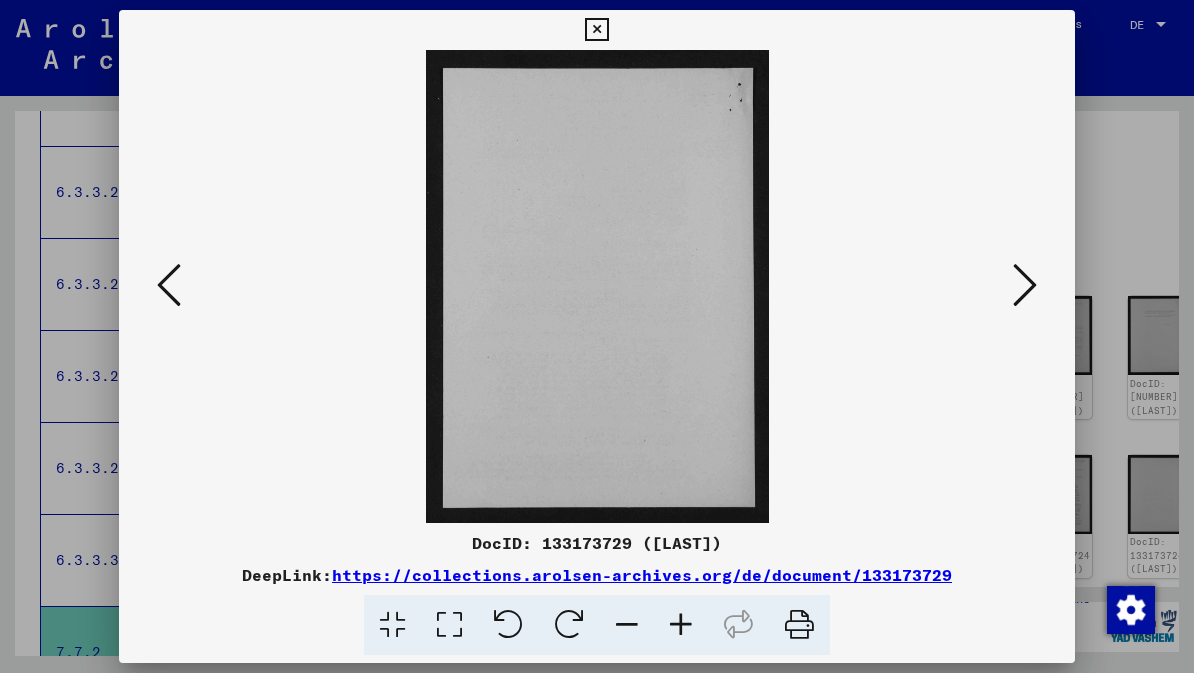 click at bounding box center [1025, 285] 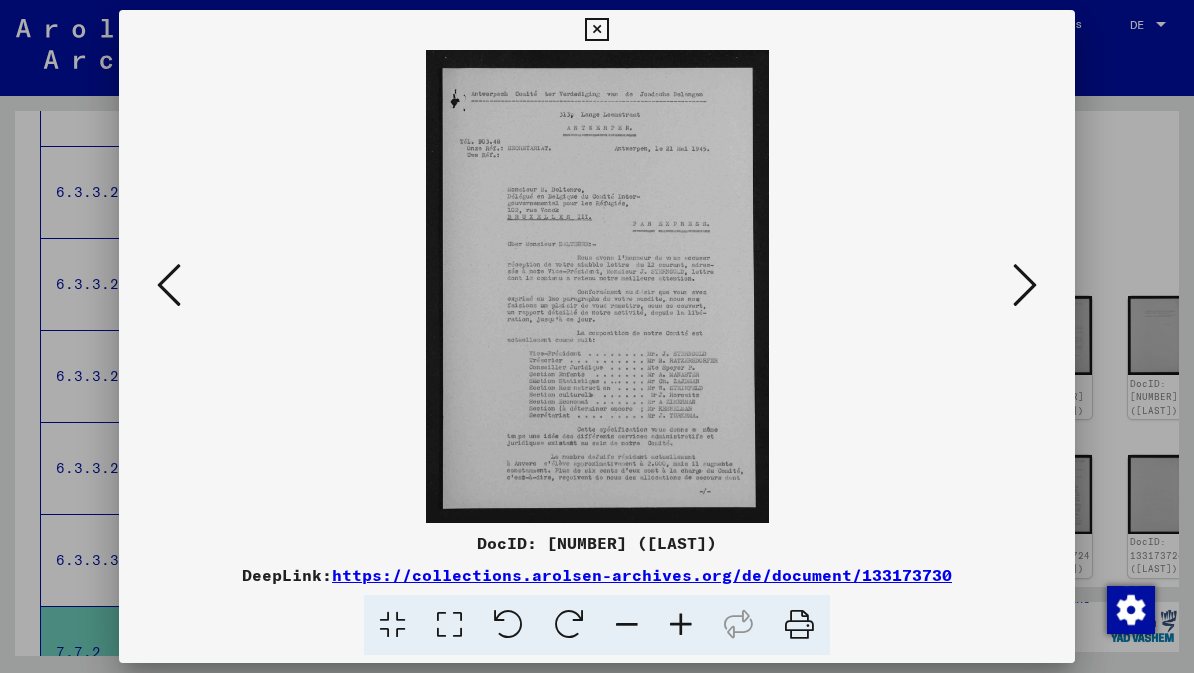 click at bounding box center (1025, 285) 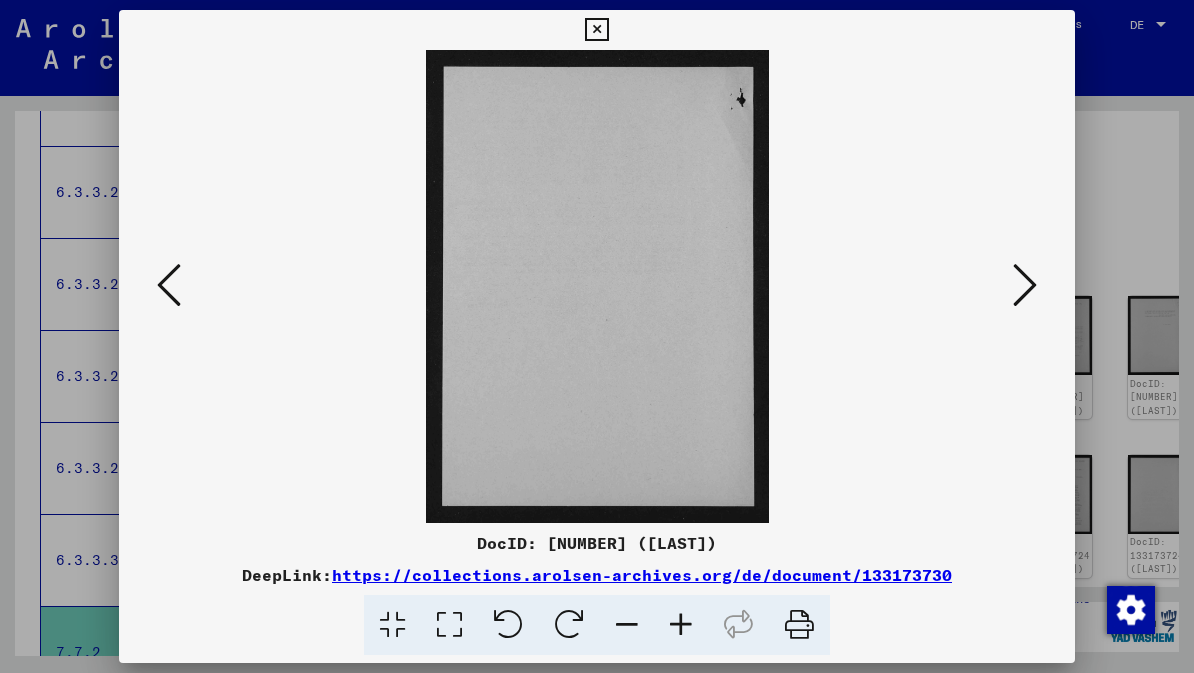 click at bounding box center [1025, 285] 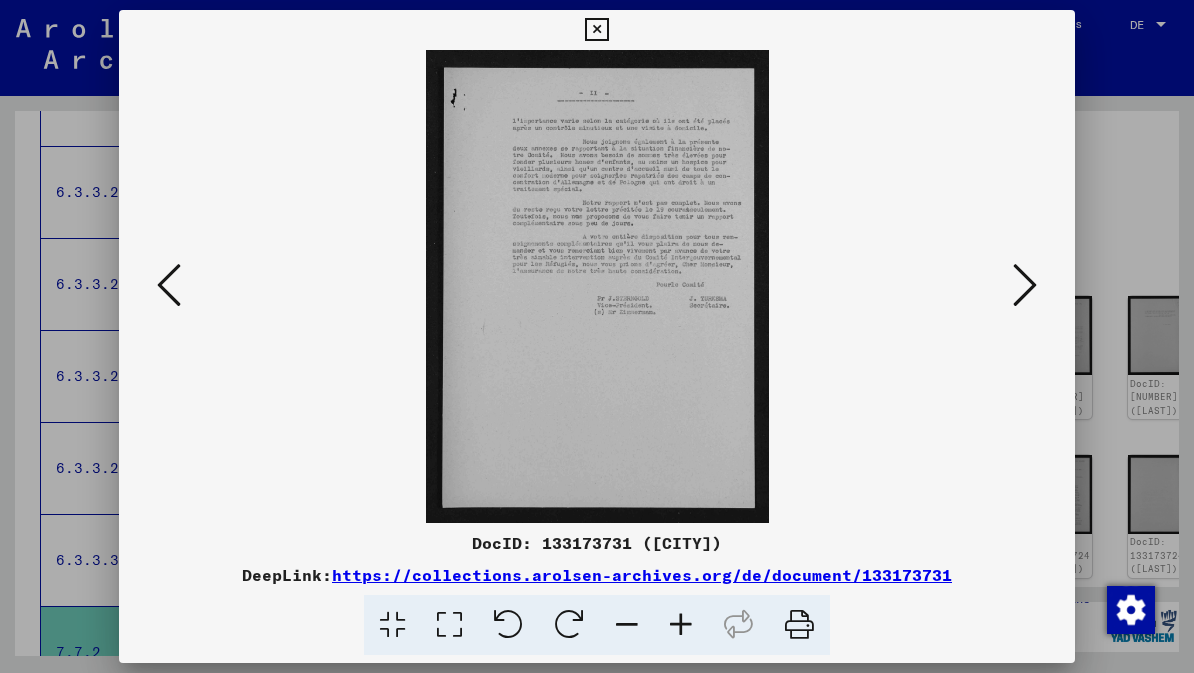 click at bounding box center [1025, 285] 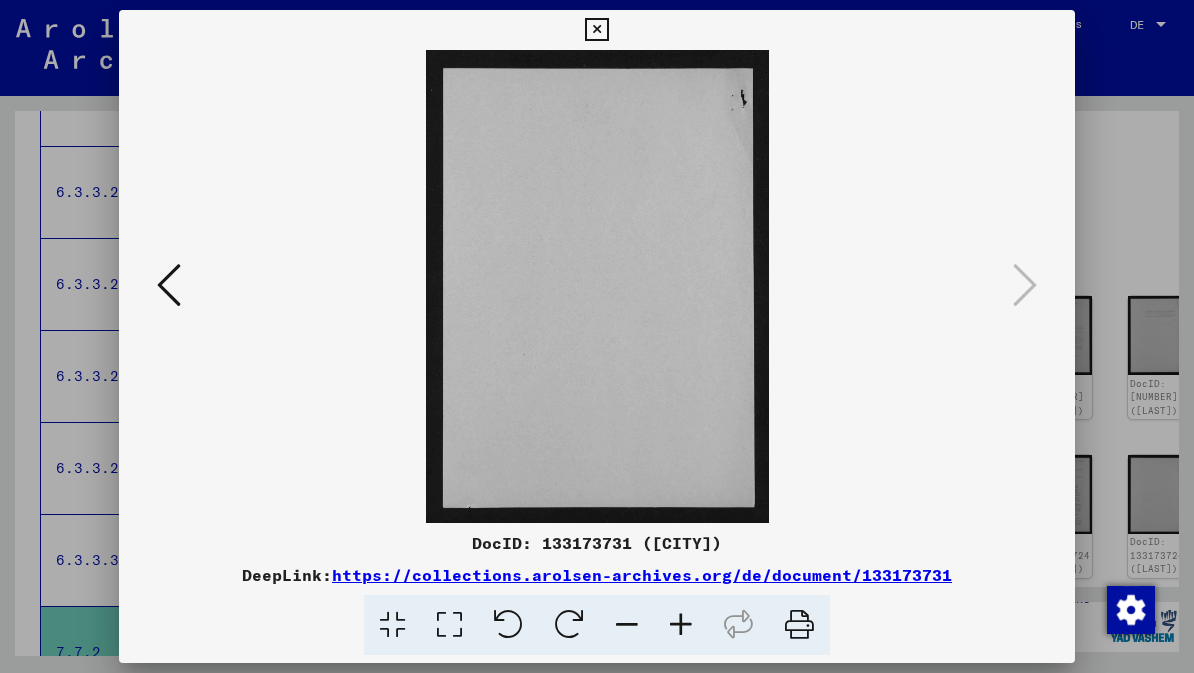 click at bounding box center (597, 336) 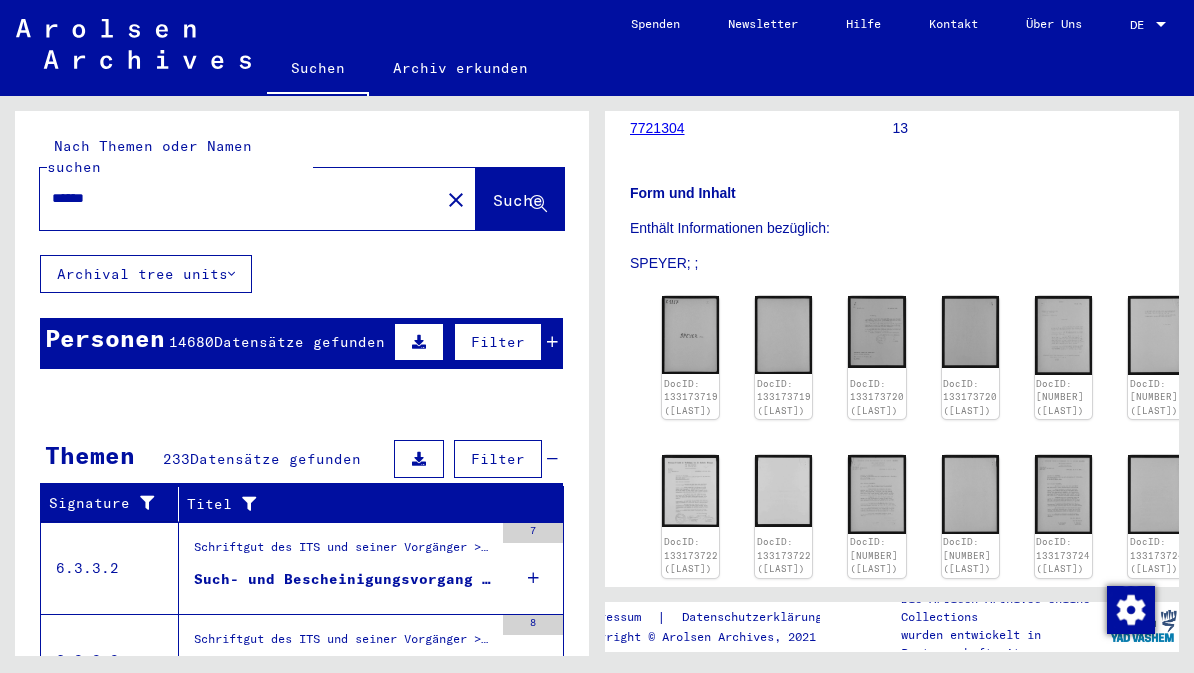 scroll, scrollTop: 0, scrollLeft: 0, axis: both 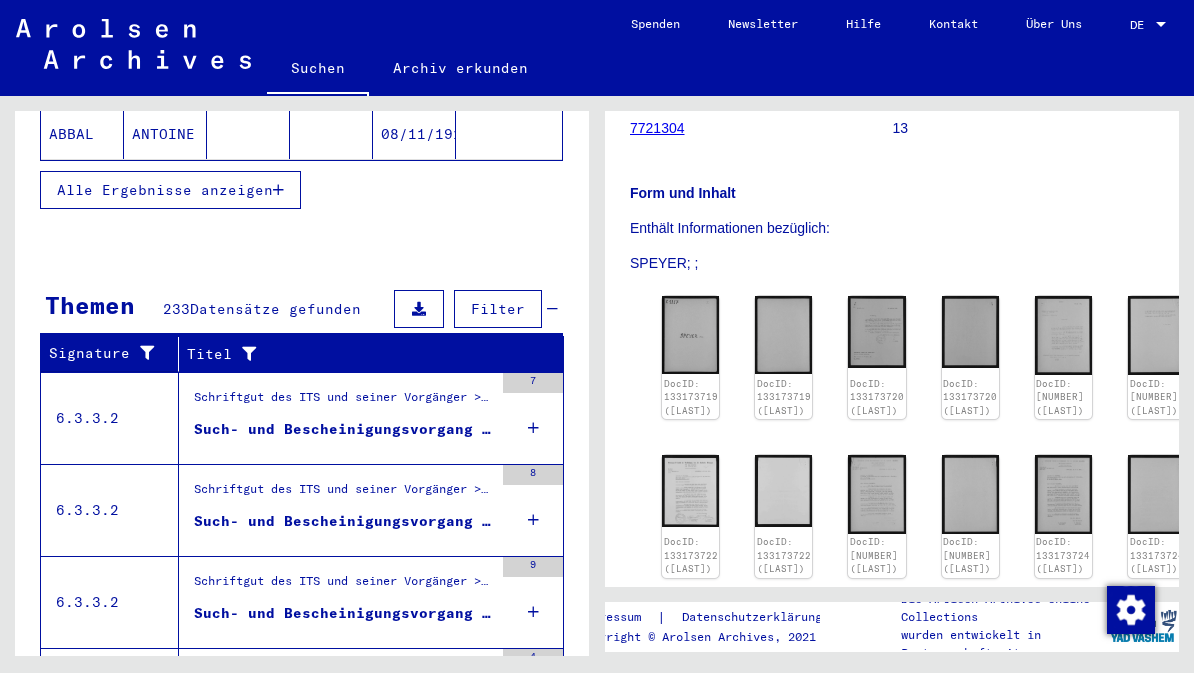 click on "Alle Ergebnisse anzeigen" at bounding box center [165, 190] 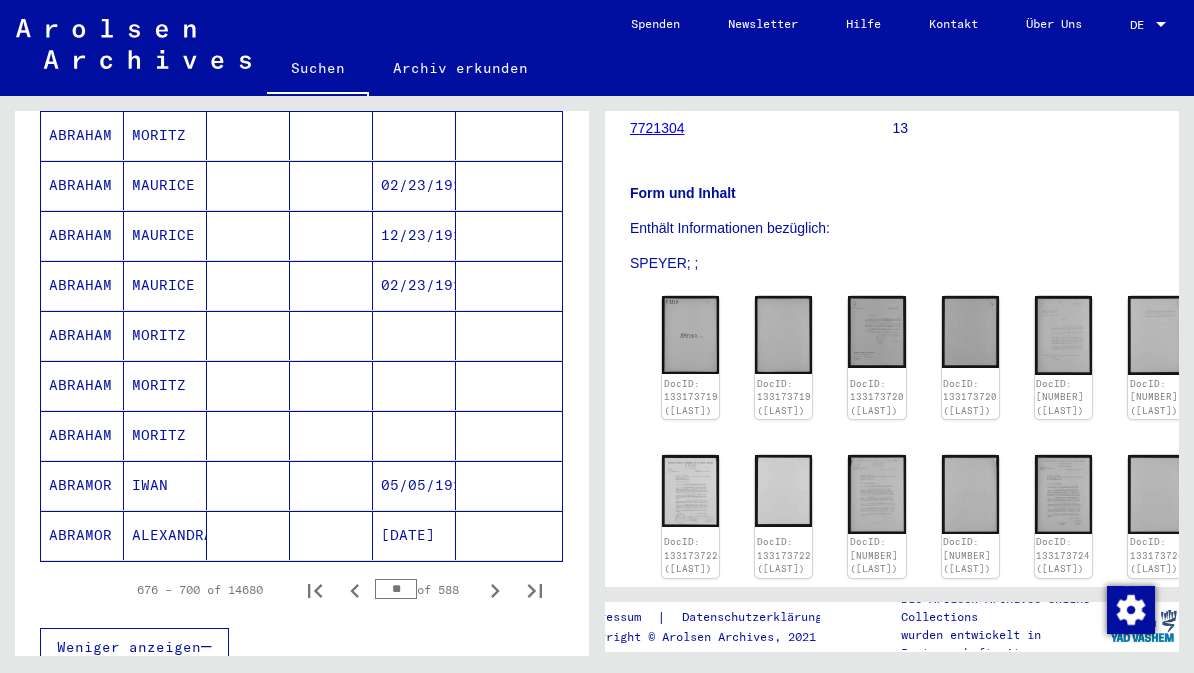 scroll, scrollTop: 1120, scrollLeft: 0, axis: vertical 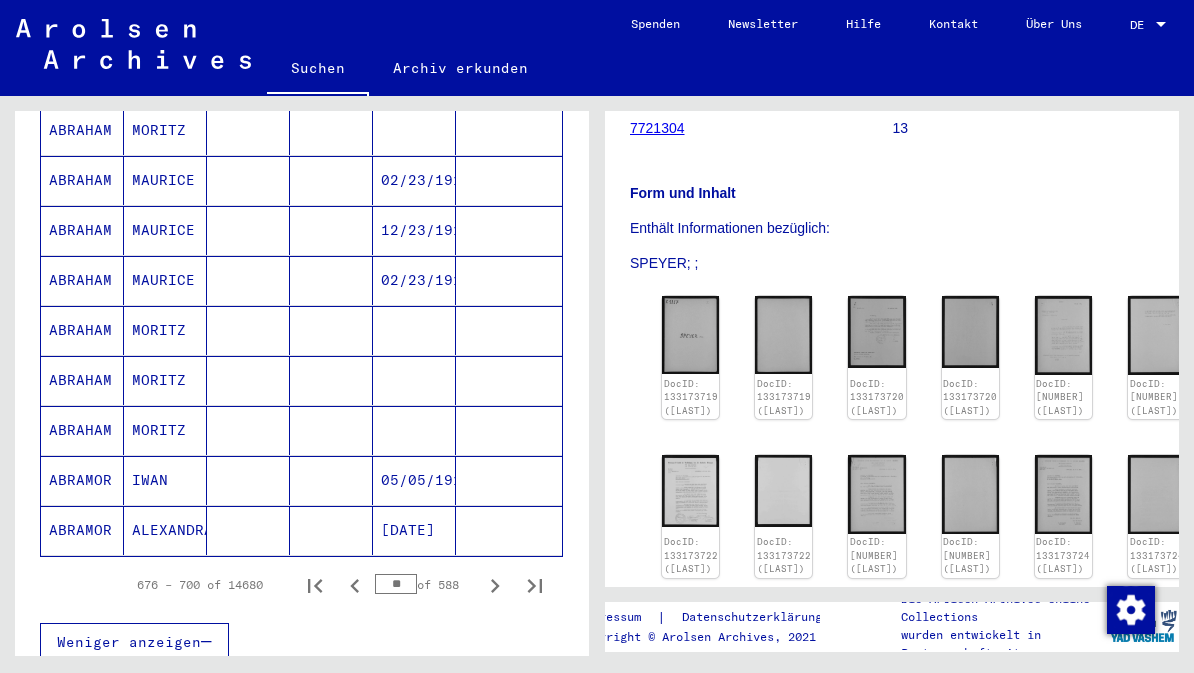 click 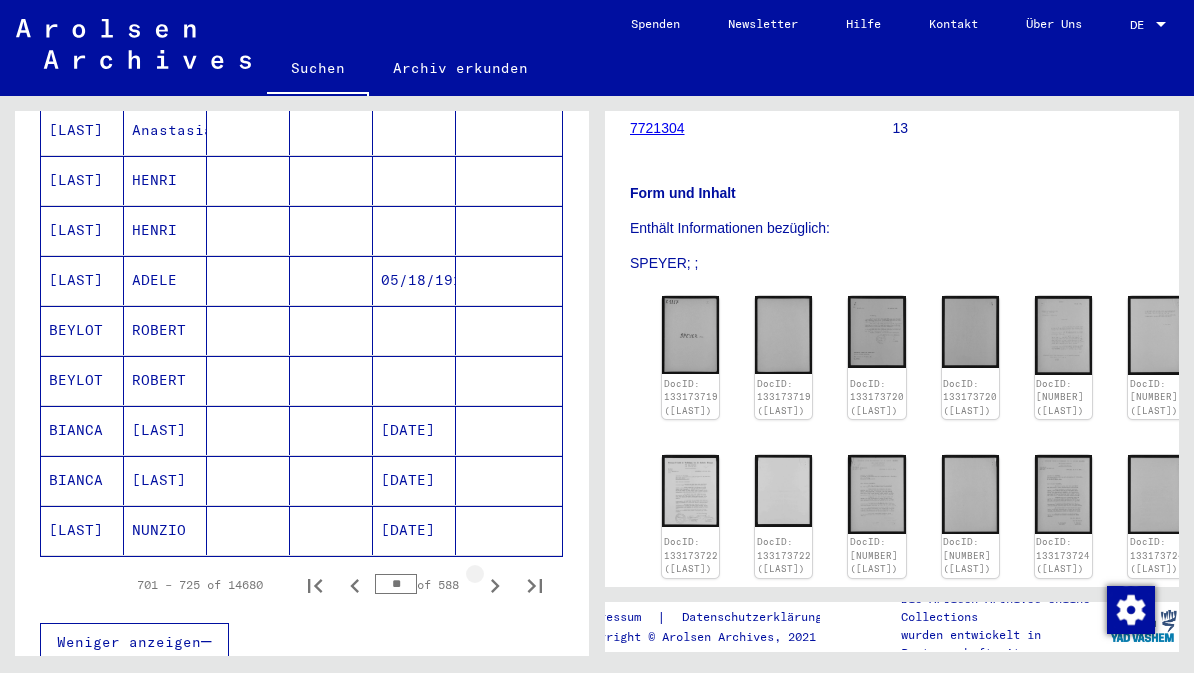 click 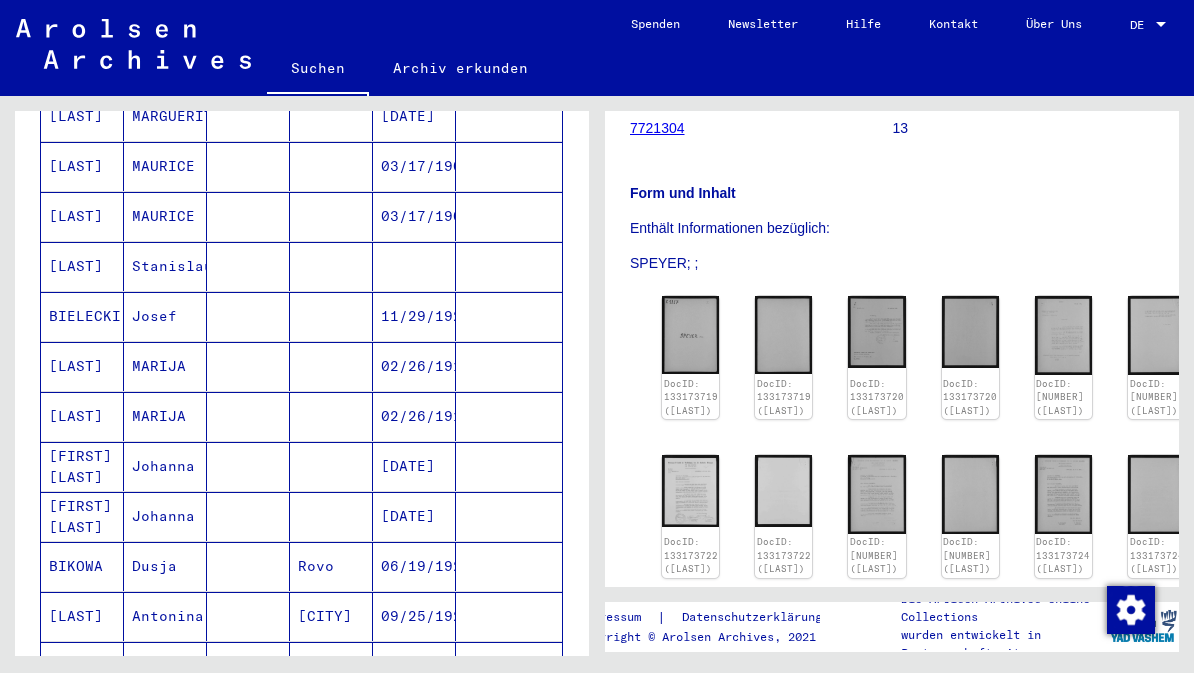 scroll, scrollTop: 378, scrollLeft: 0, axis: vertical 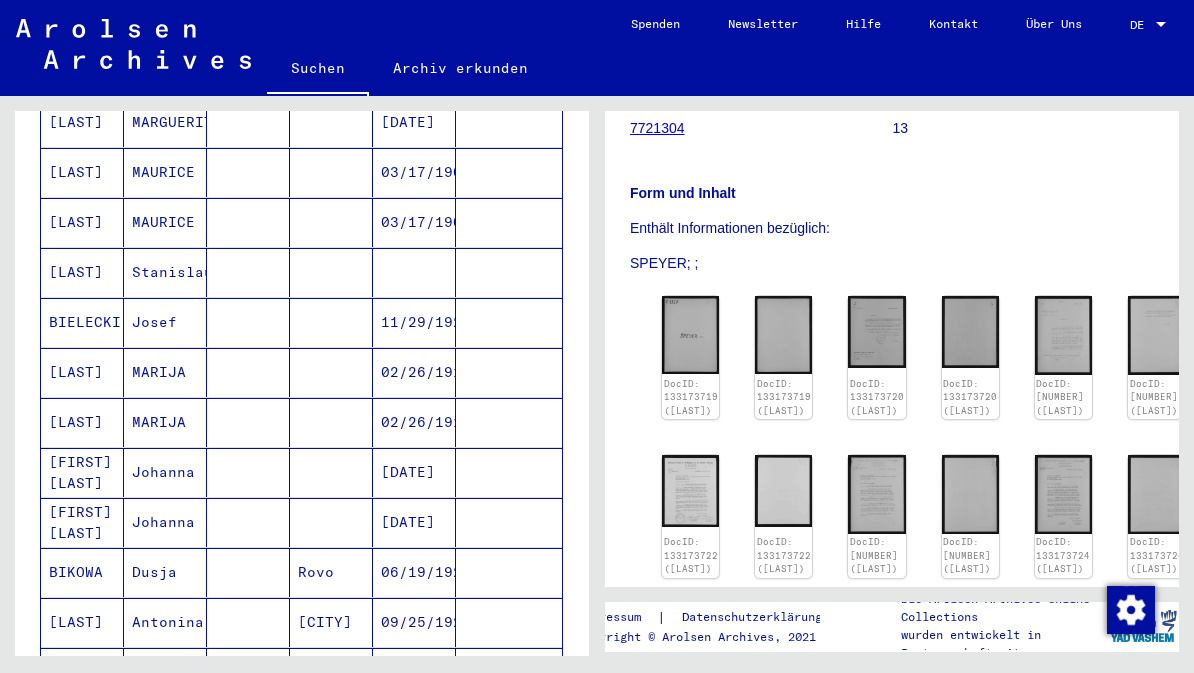 click on "BIELECKI" at bounding box center [82, 372] 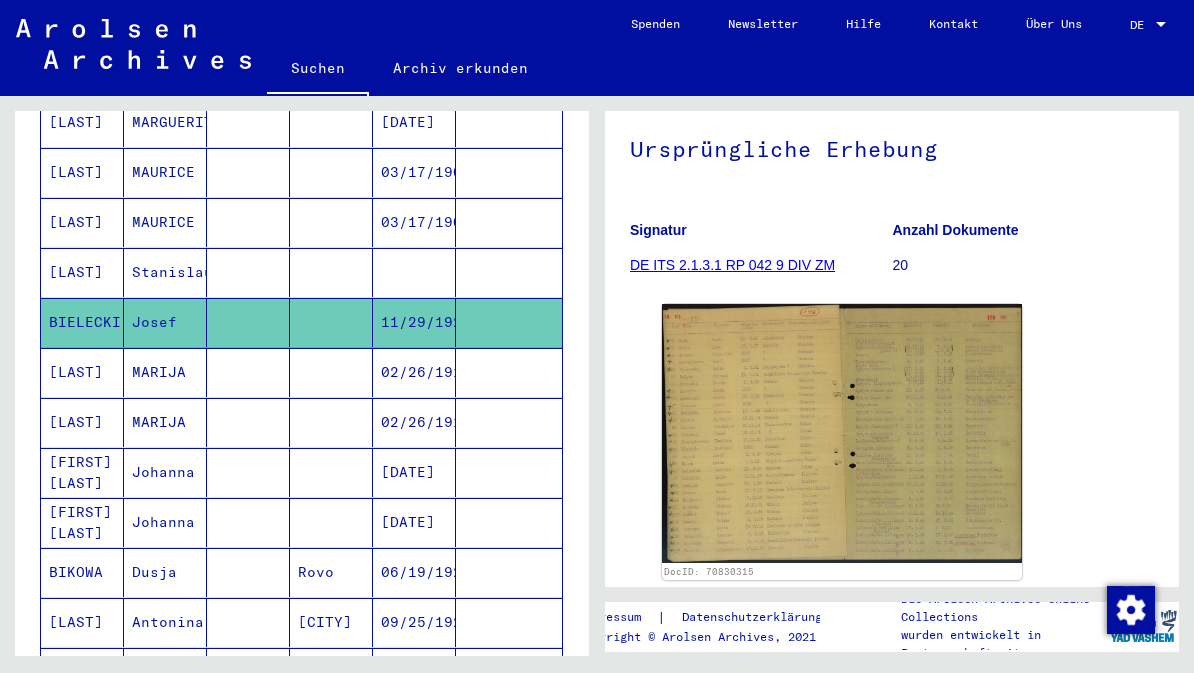 scroll, scrollTop: 185, scrollLeft: 0, axis: vertical 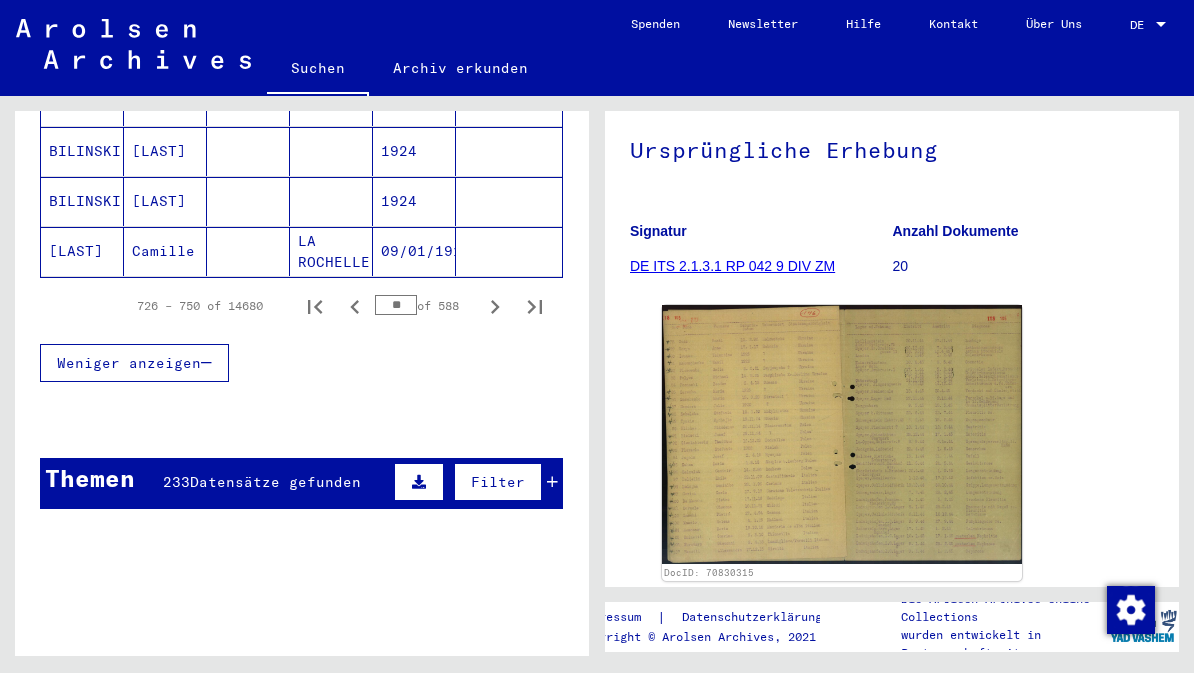 click 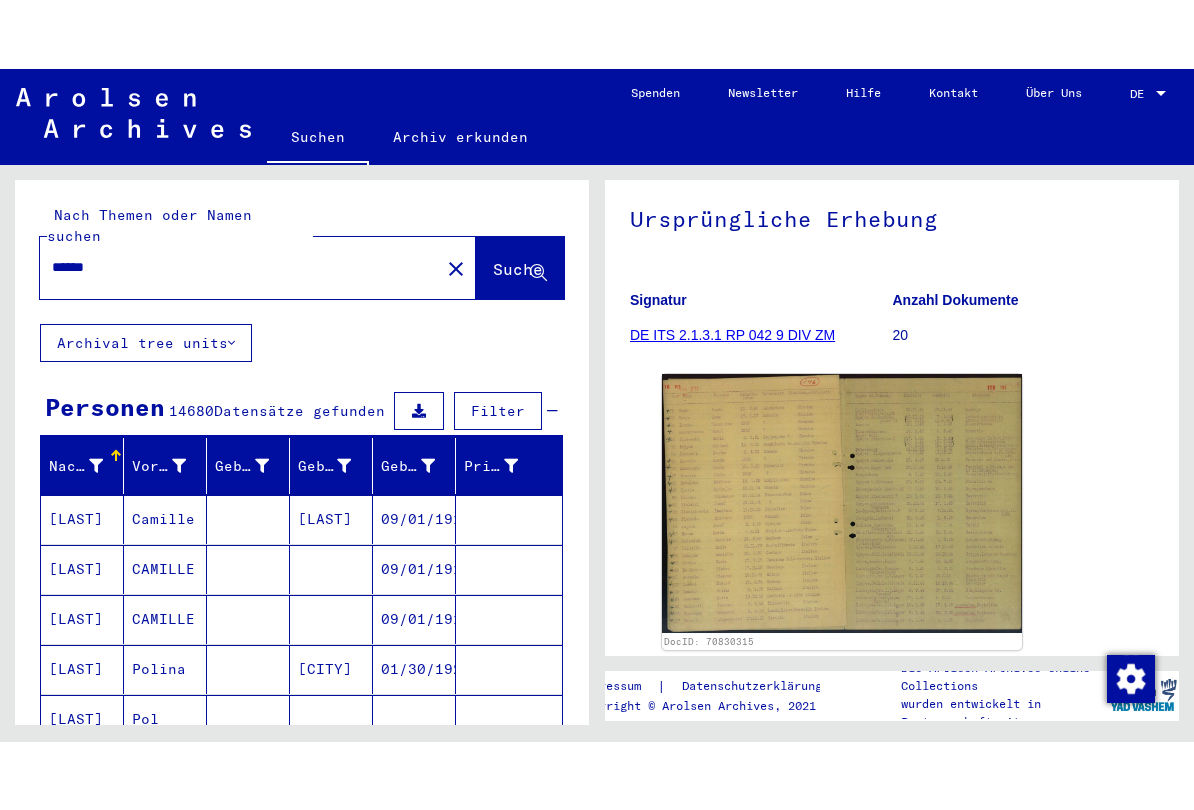 scroll, scrollTop: 0, scrollLeft: 0, axis: both 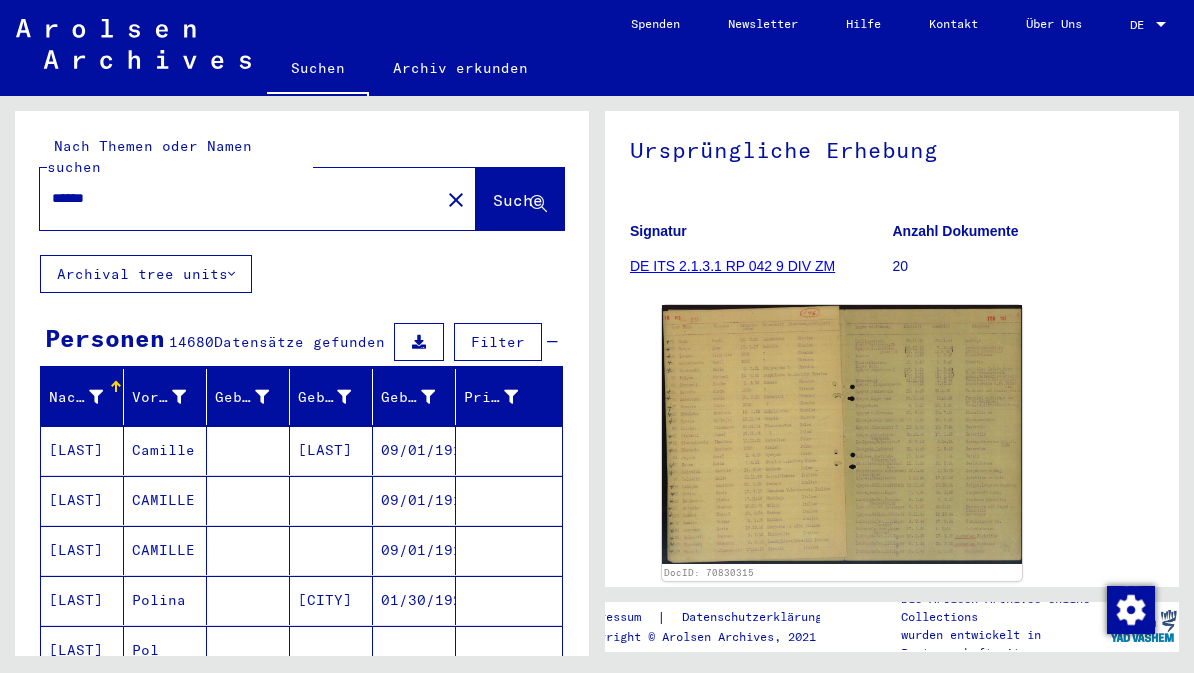 click on "close" 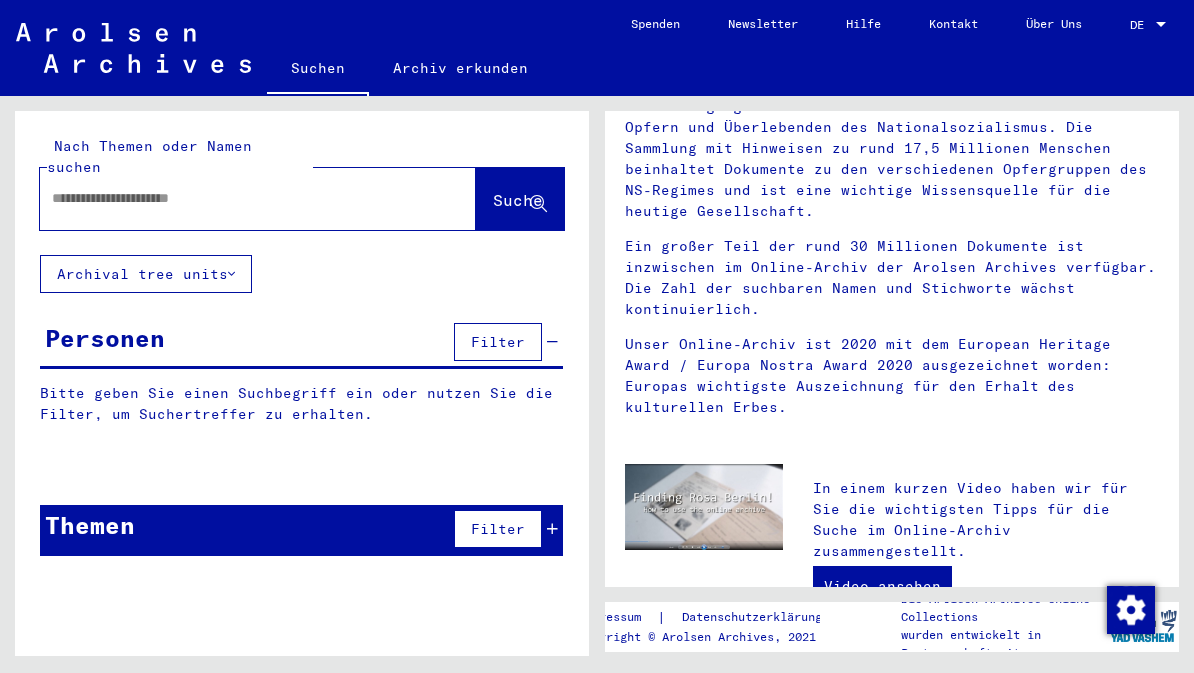 click 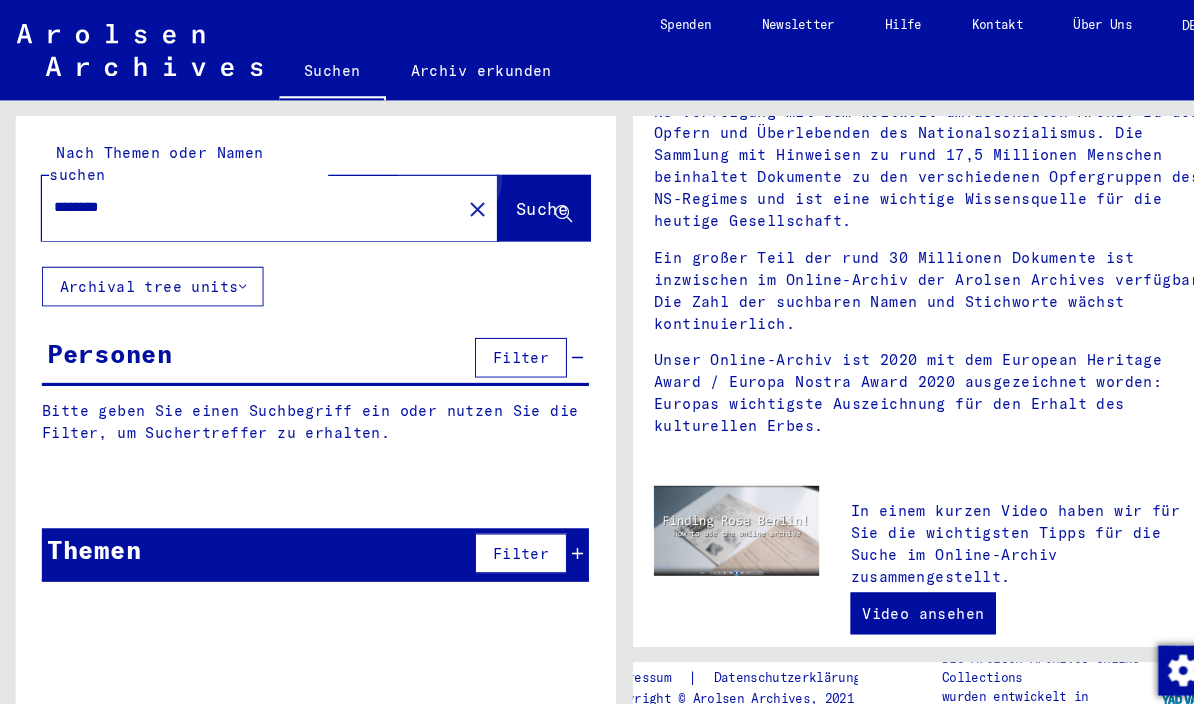 type on "********" 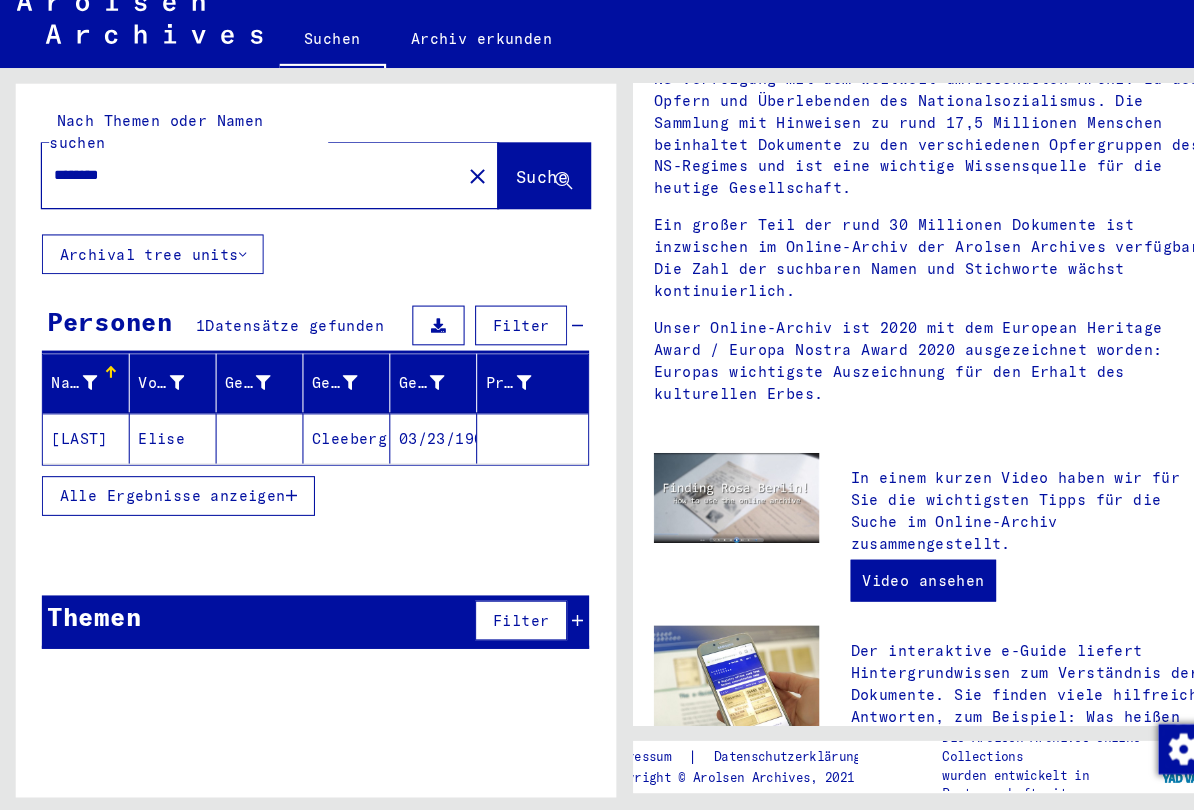click on "Alle Ergebnisse anzeigen" at bounding box center [165, 505] 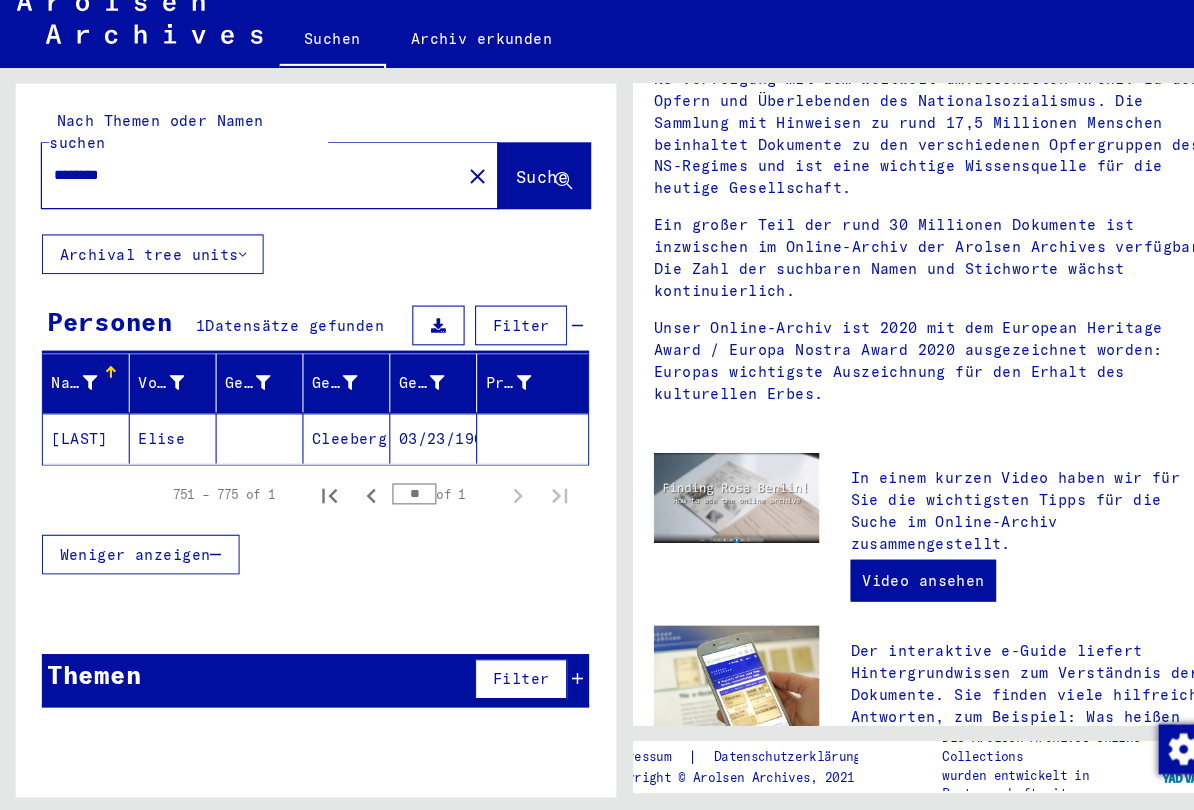 click on "[LAST]" 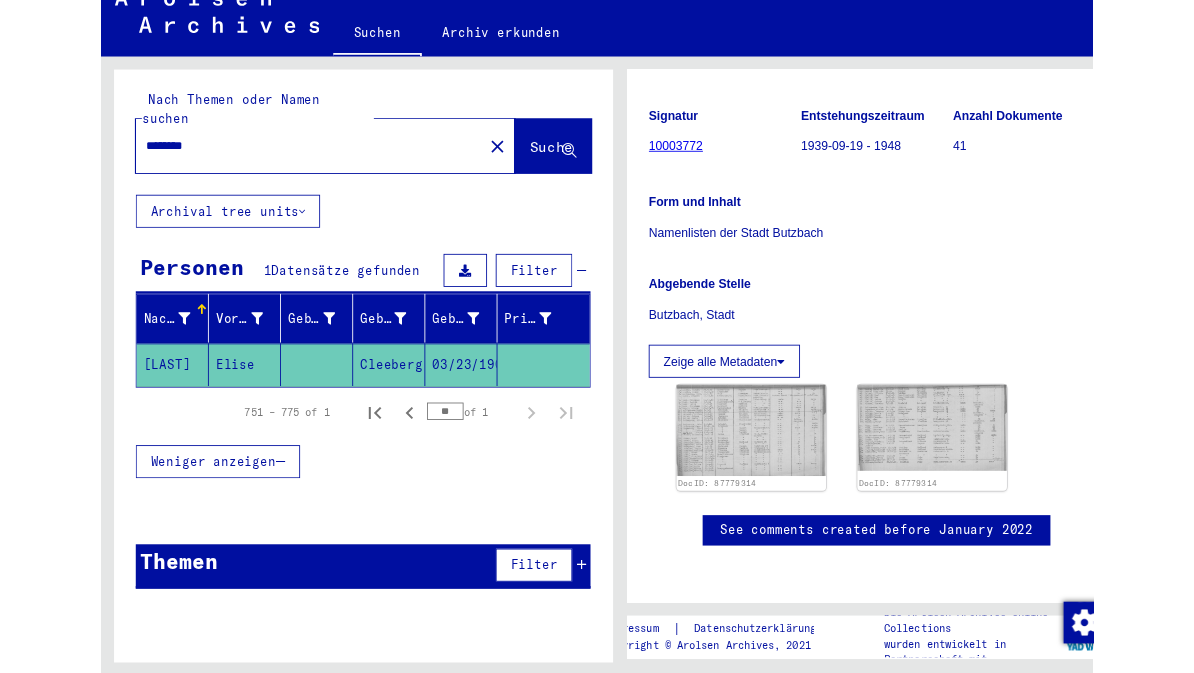 scroll, scrollTop: 285, scrollLeft: 0, axis: vertical 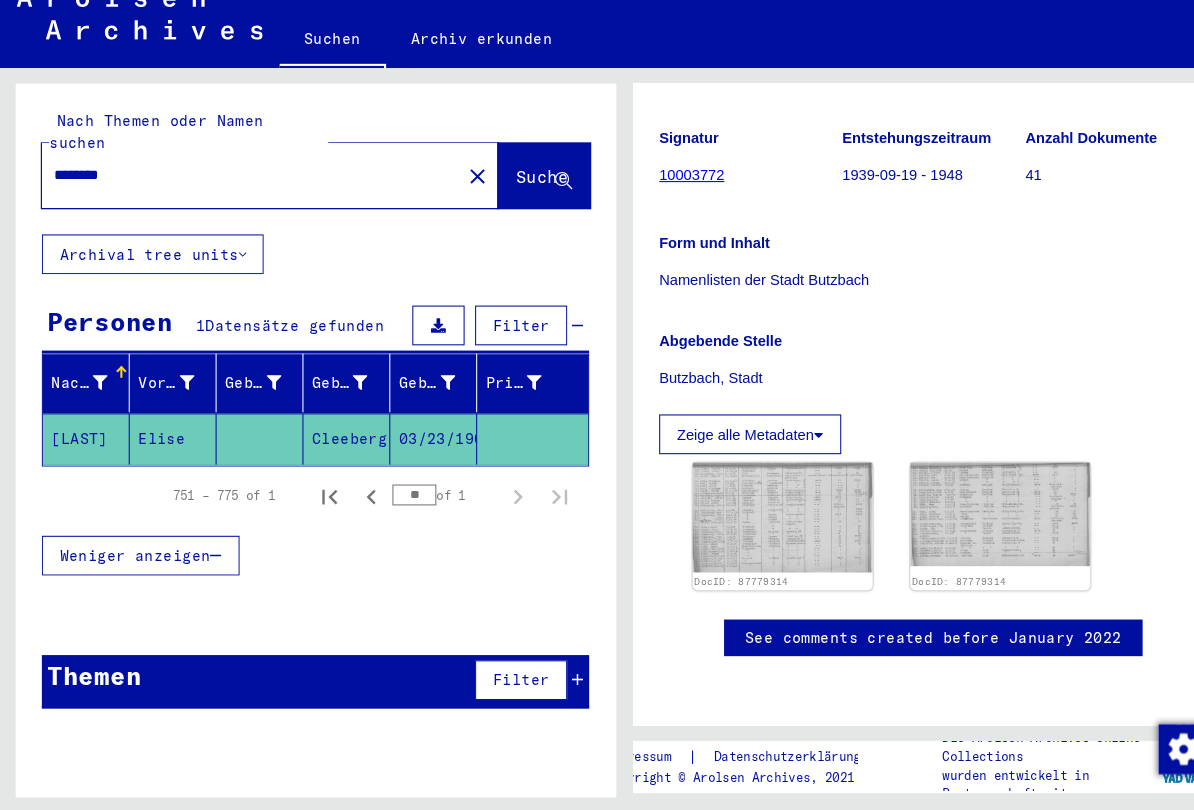 click 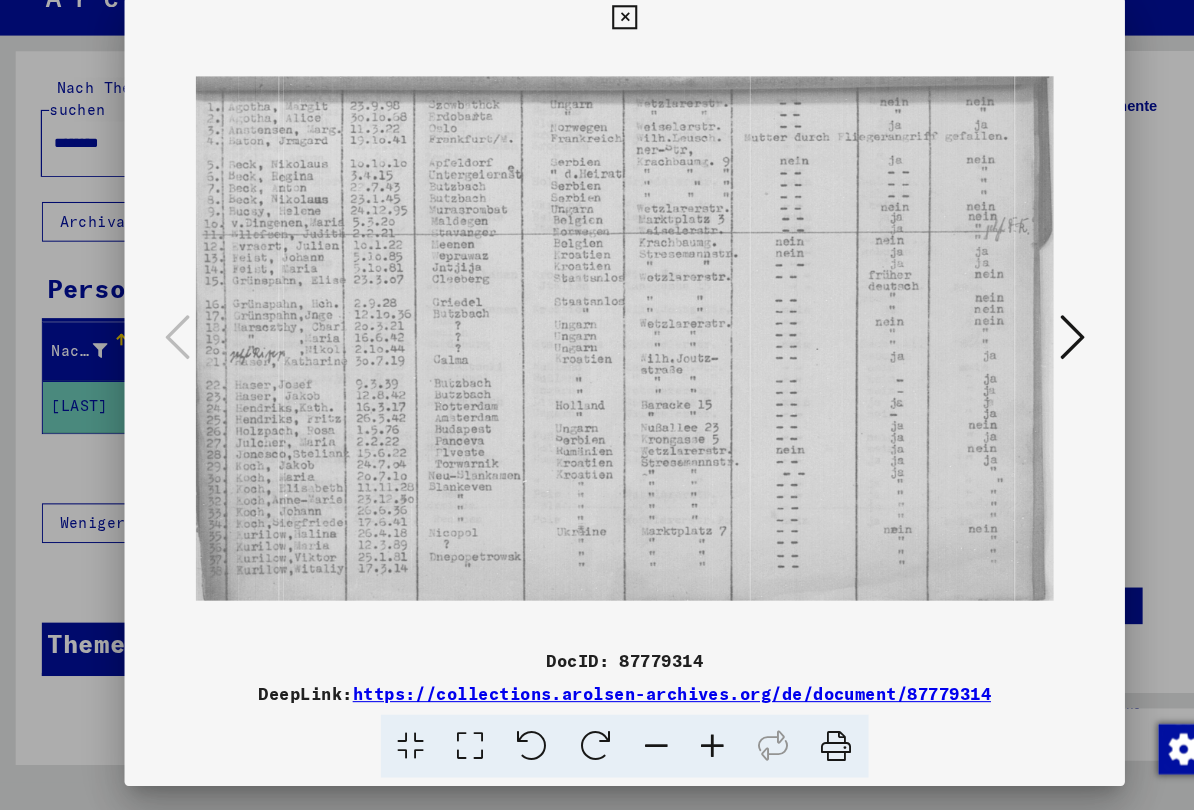click at bounding box center (1025, 353) 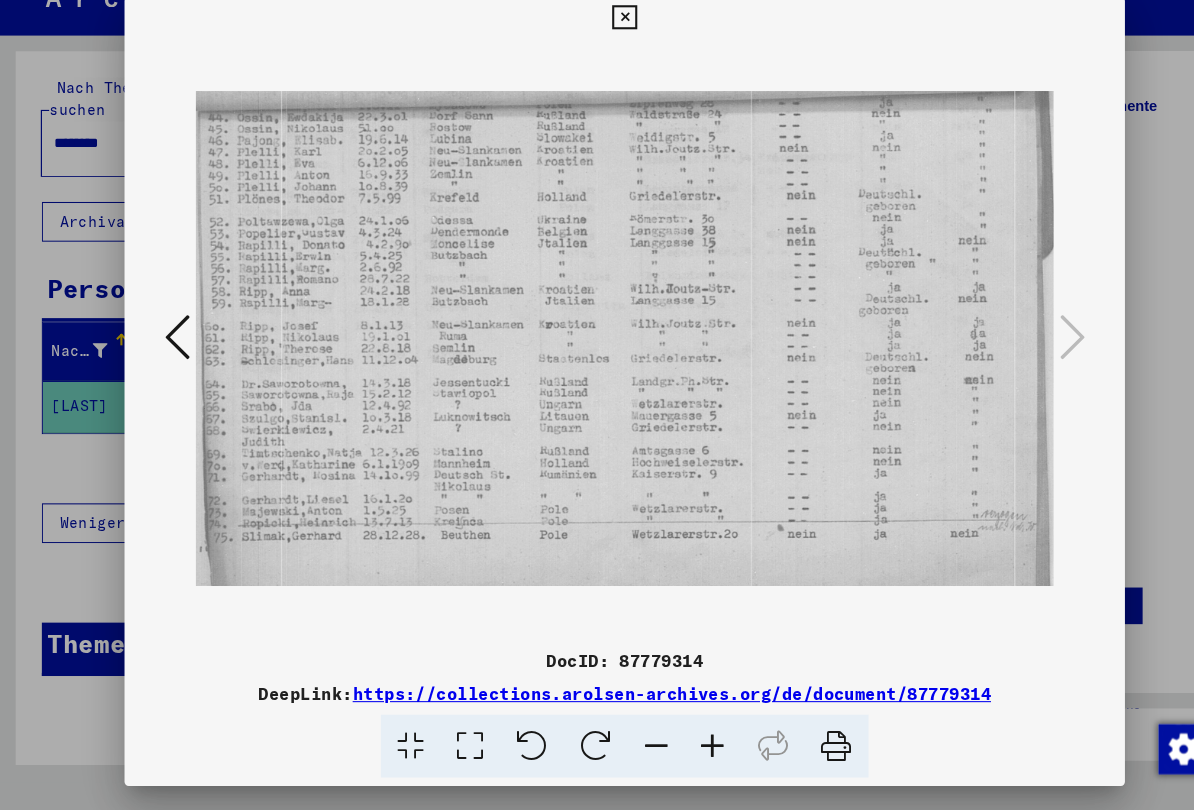 click at bounding box center [596, 48] 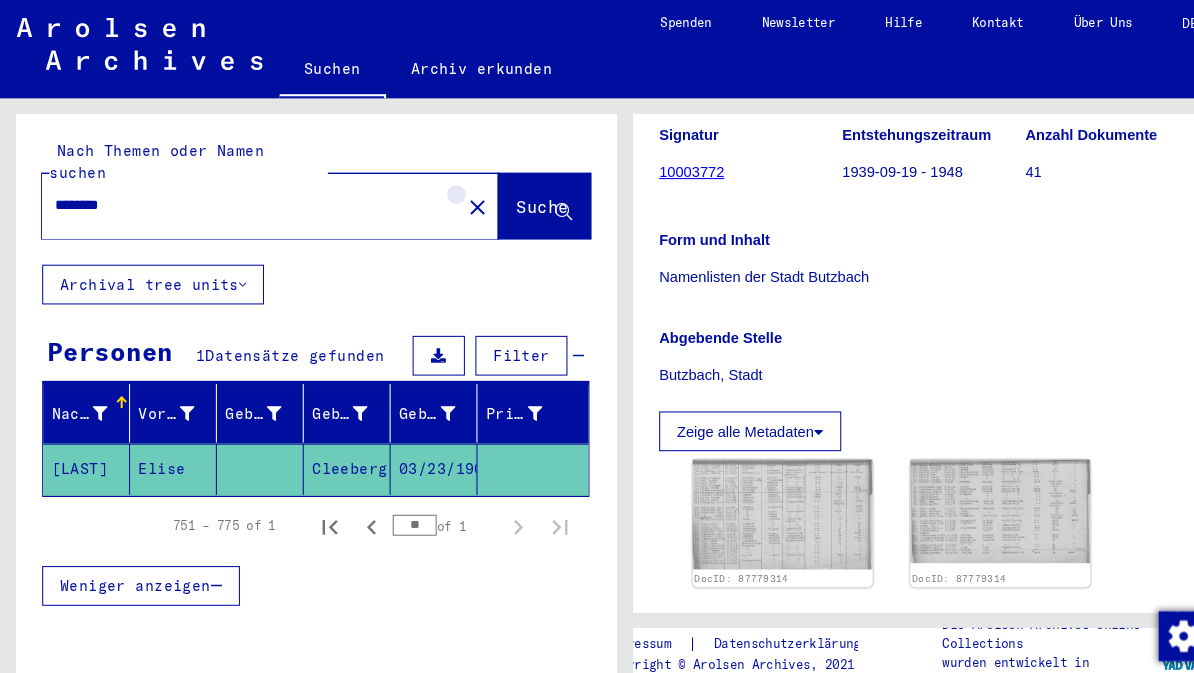 click on "close" 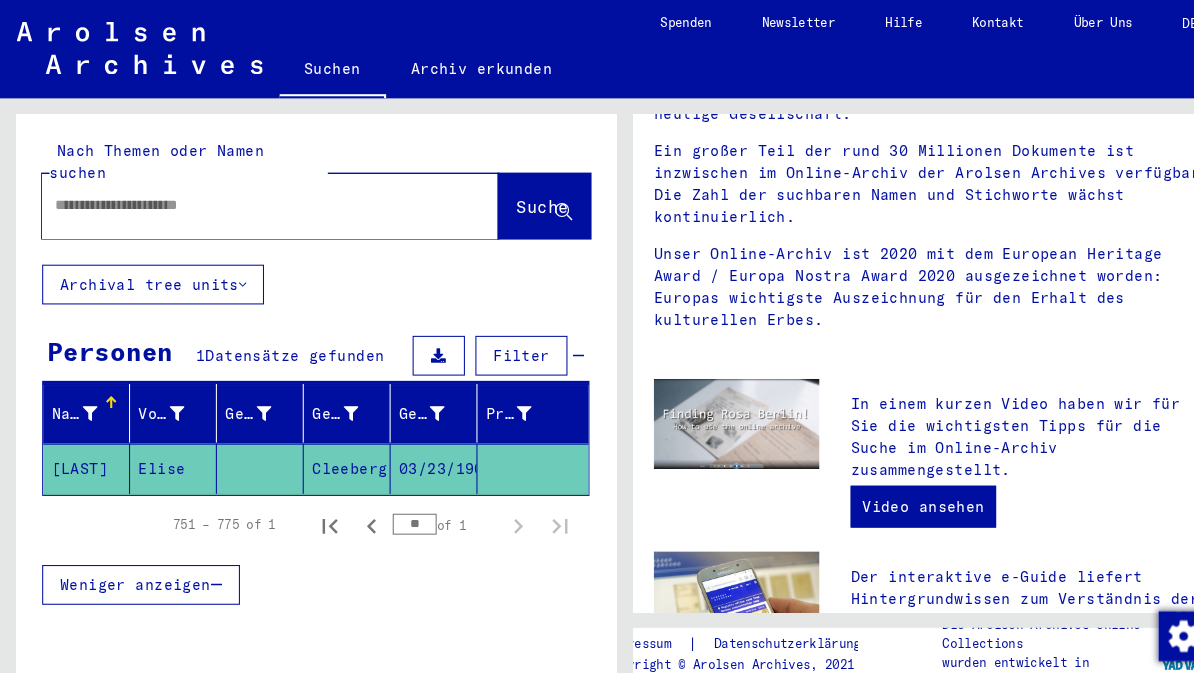 scroll, scrollTop: 0, scrollLeft: 0, axis: both 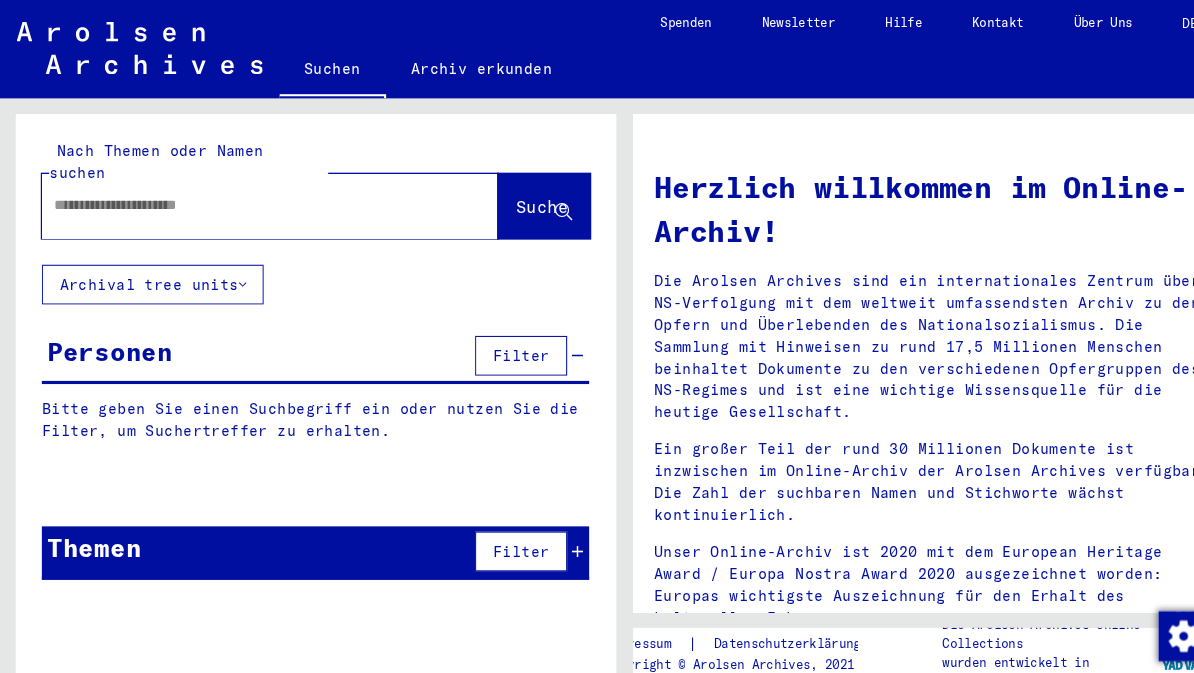 click at bounding box center (234, 198) 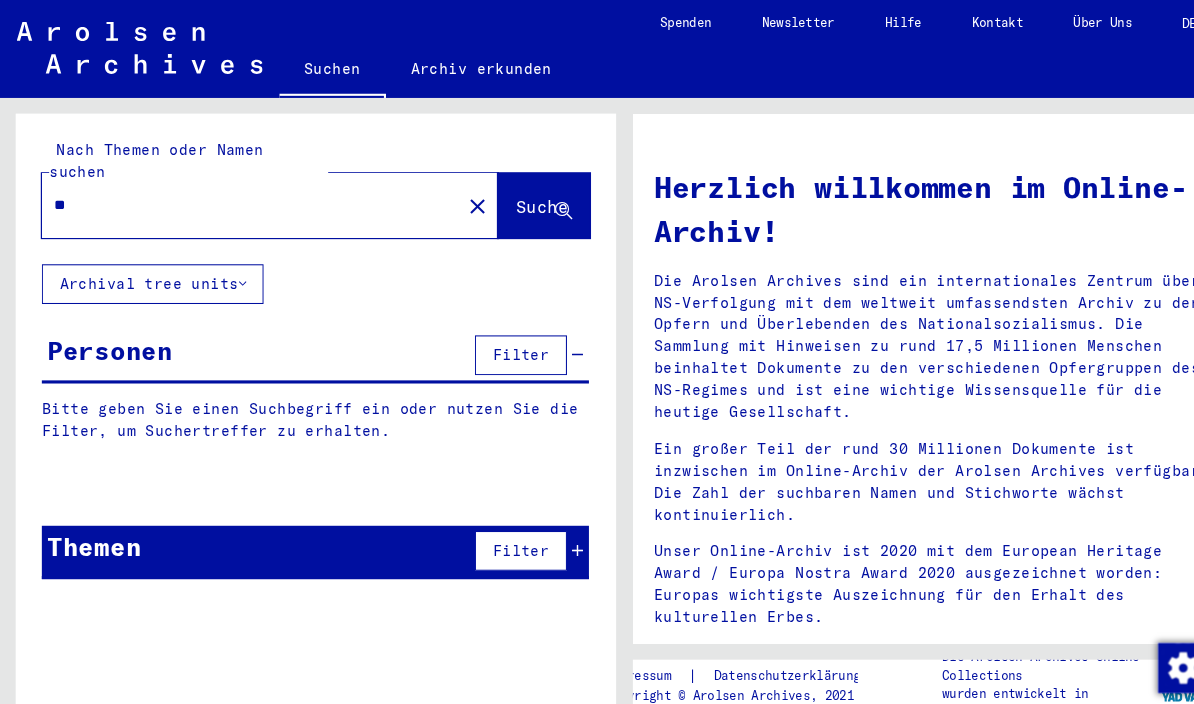 type on "*" 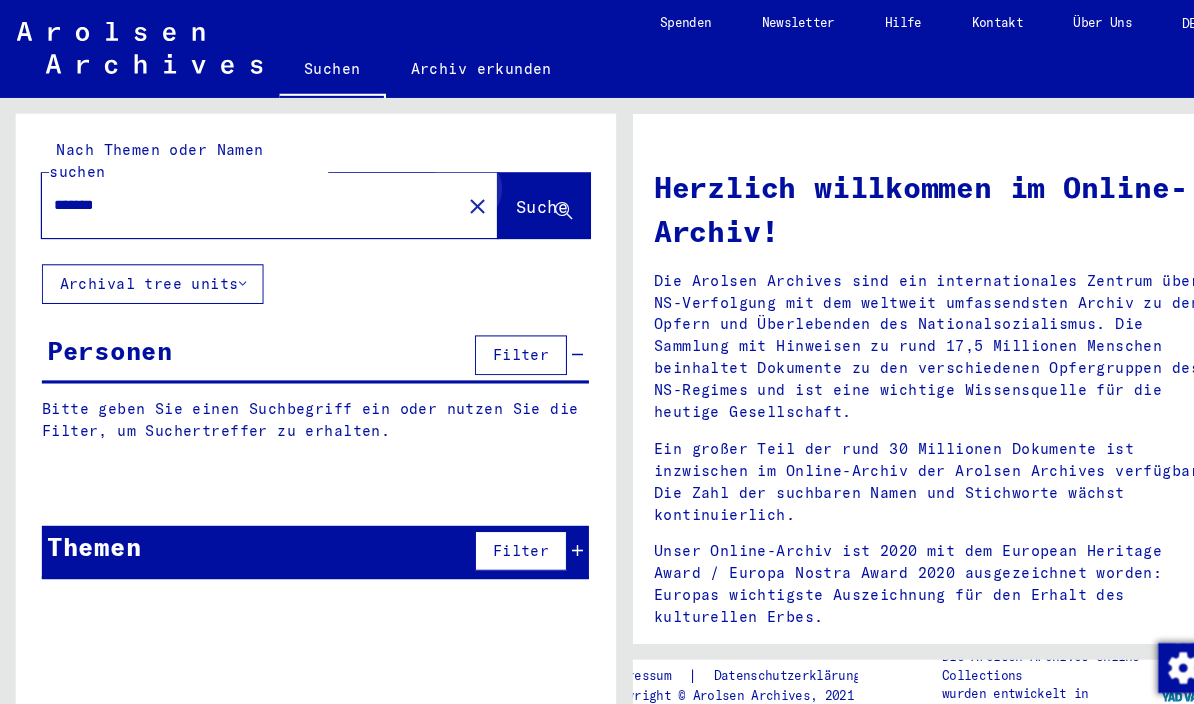 type on "*******" 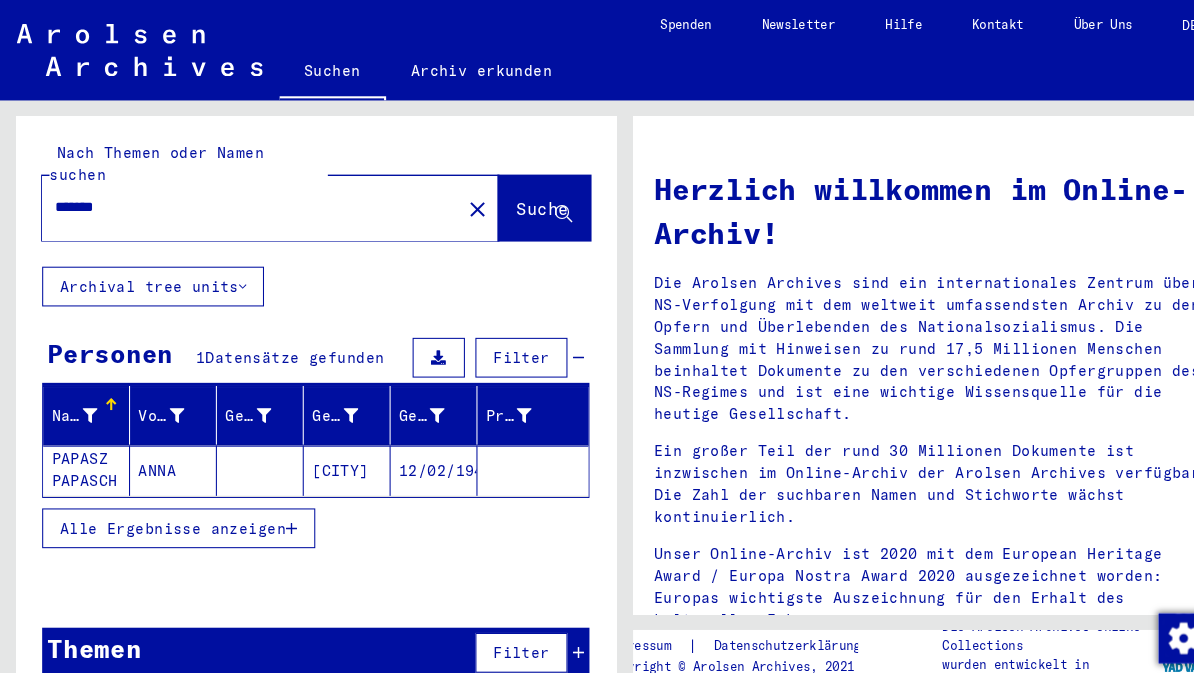 click on "PAPASZ PAPASCH" 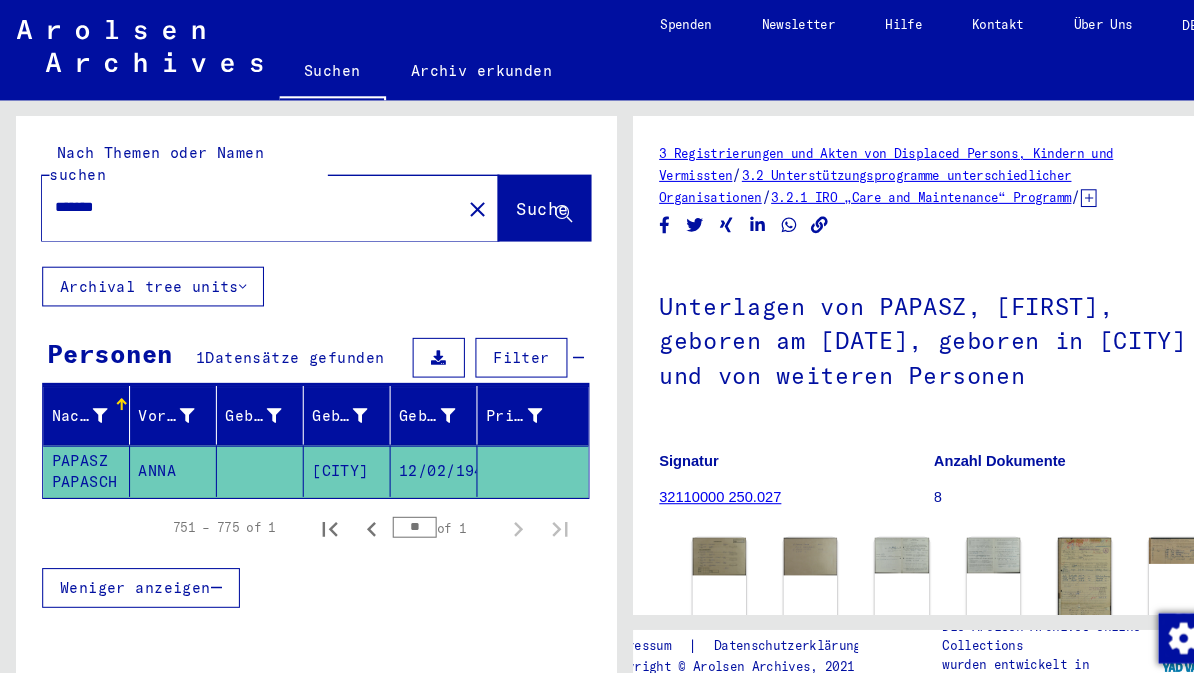 click 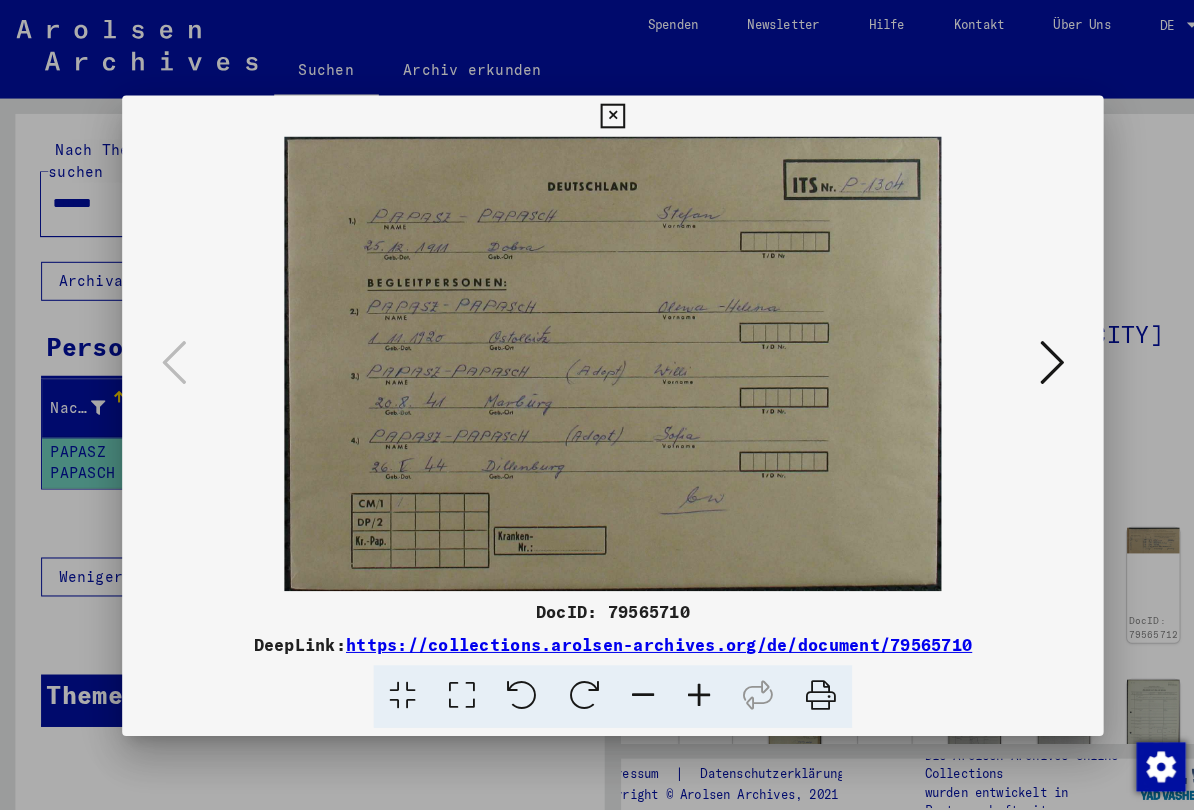 click at bounding box center [1025, 353] 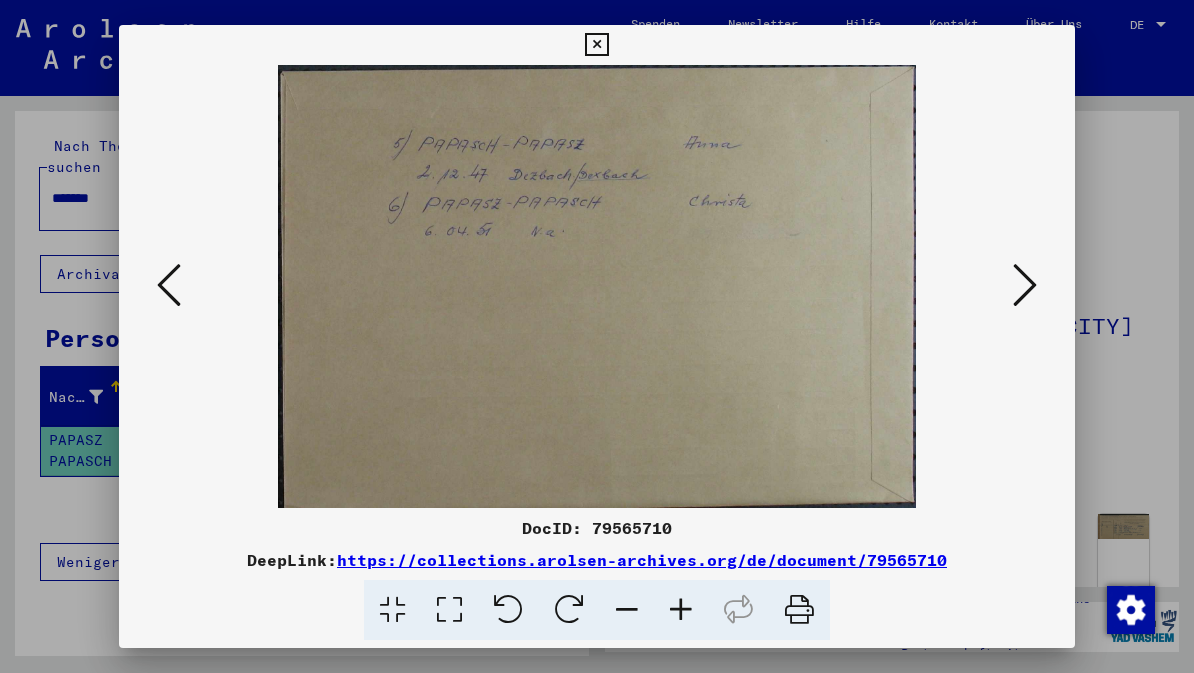 click at bounding box center [1025, 285] 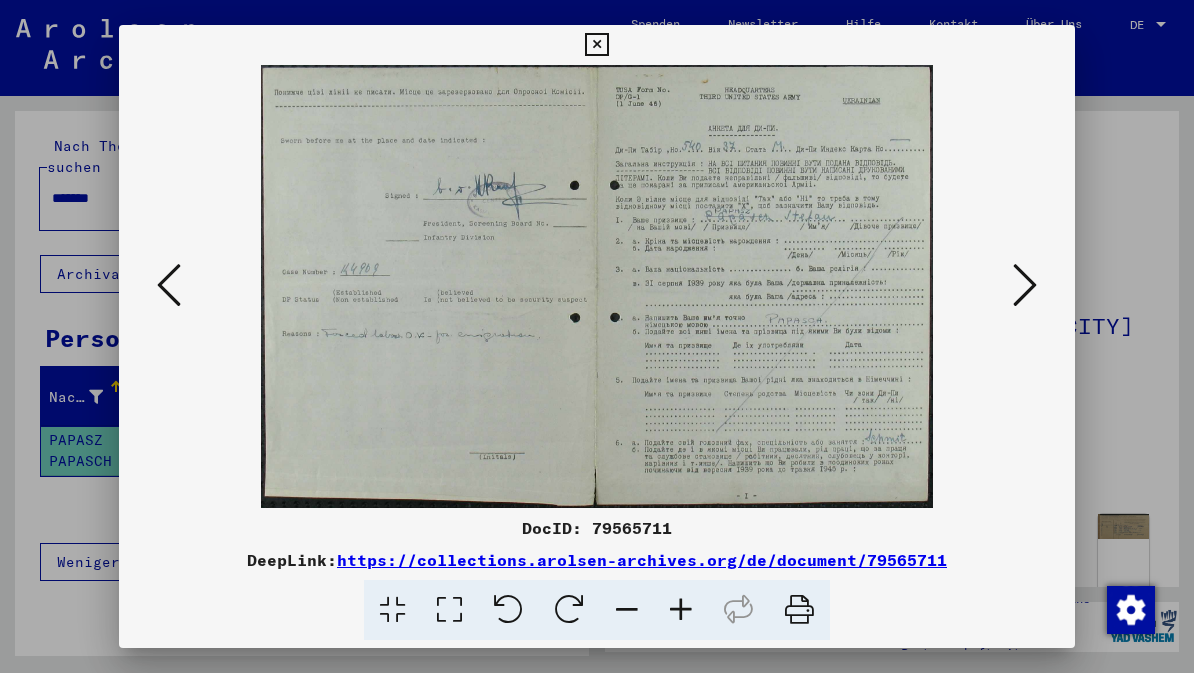 click at bounding box center (1025, 285) 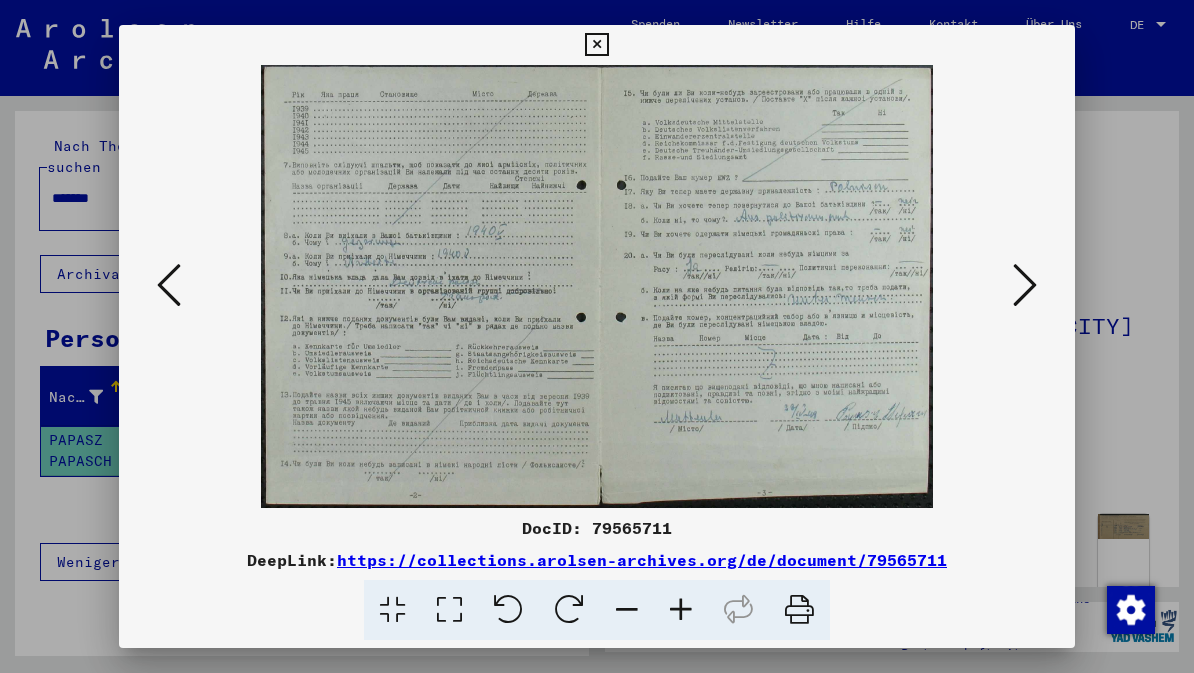 click at bounding box center (1025, 285) 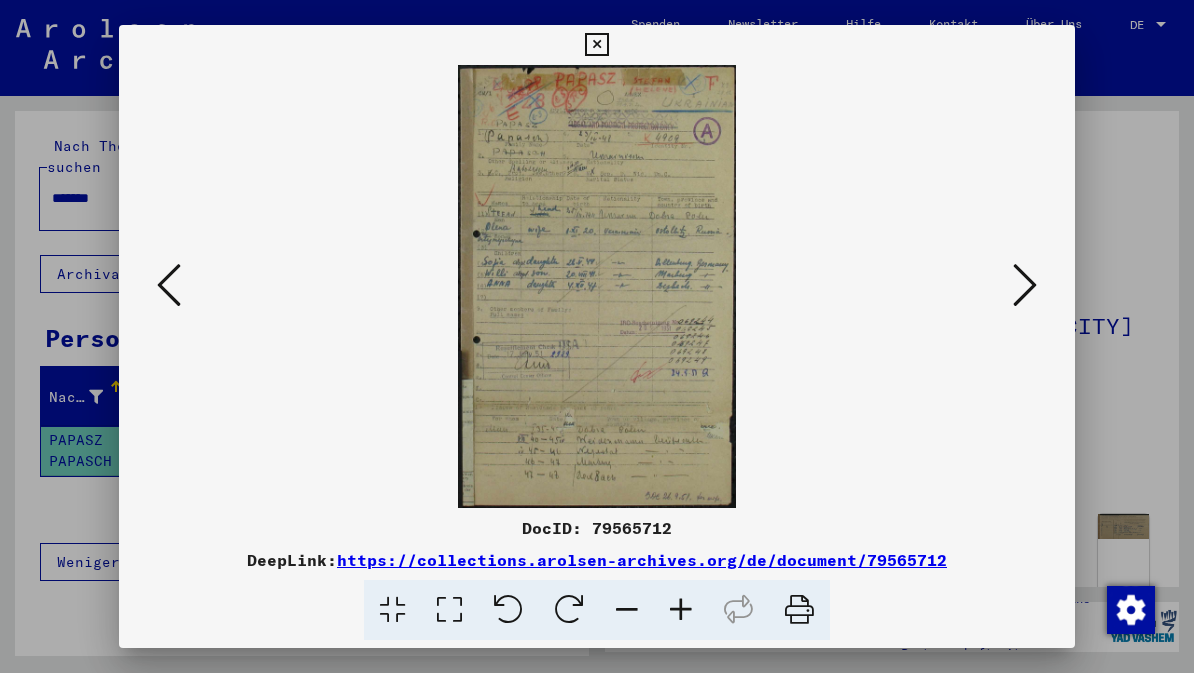 click at bounding box center [1025, 285] 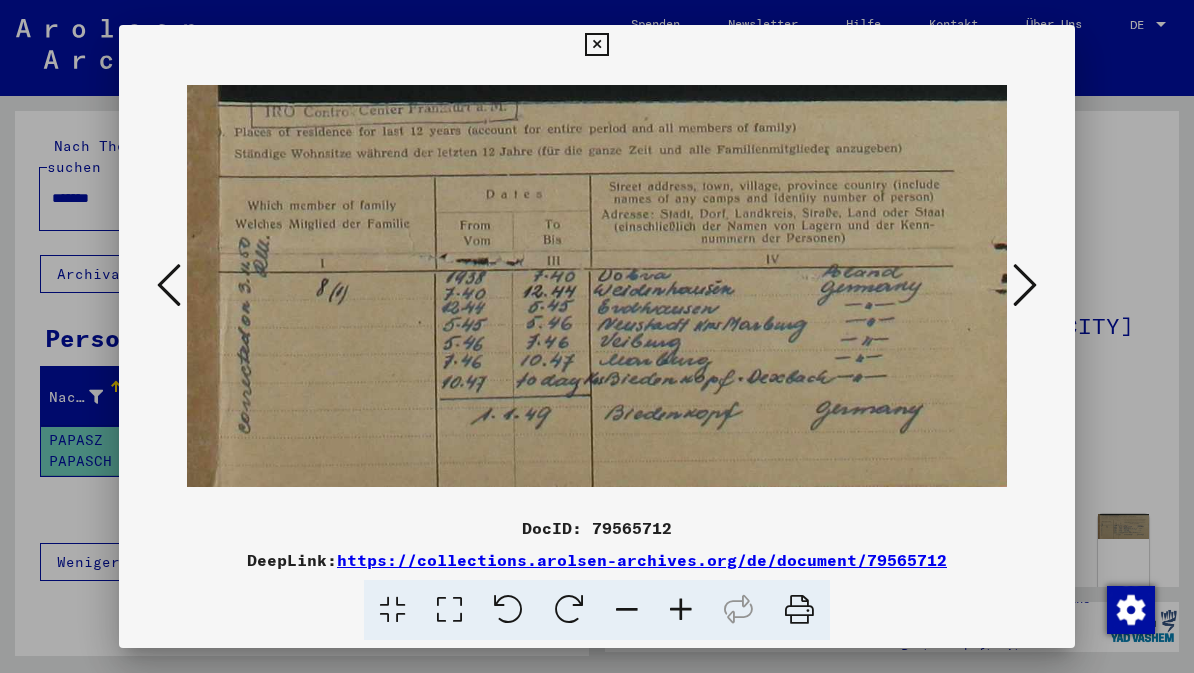 click at bounding box center (1025, 285) 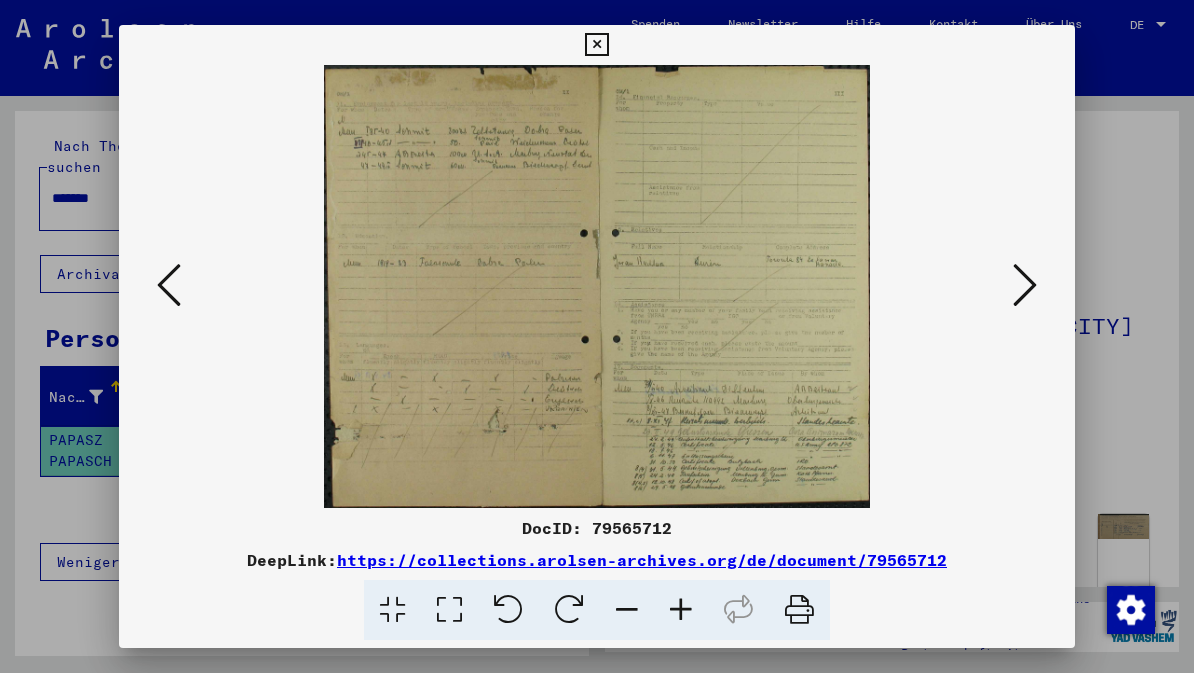 click at bounding box center (1025, 285) 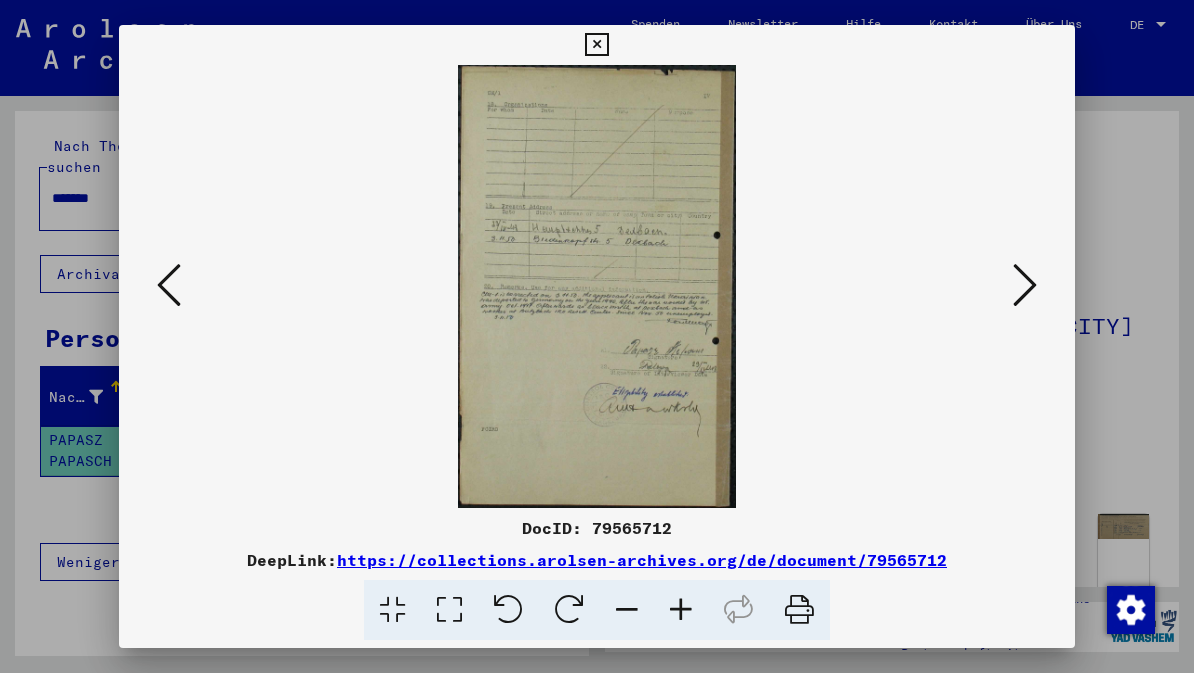 click at bounding box center [1025, 285] 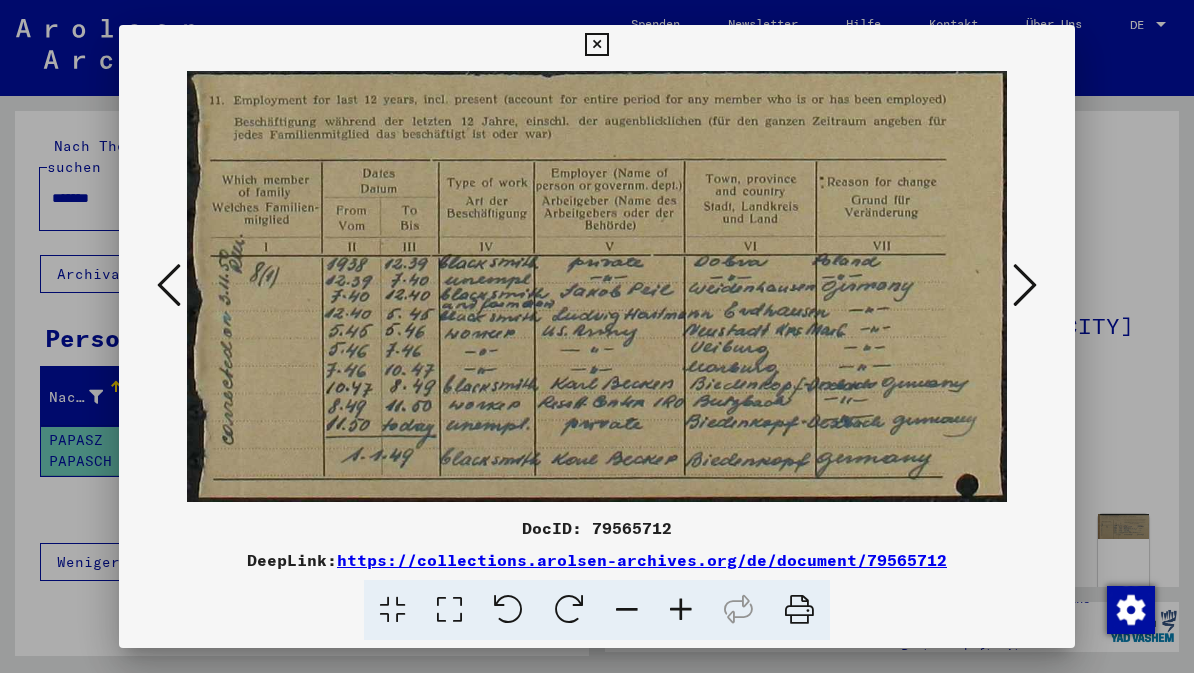 click at bounding box center (1025, 285) 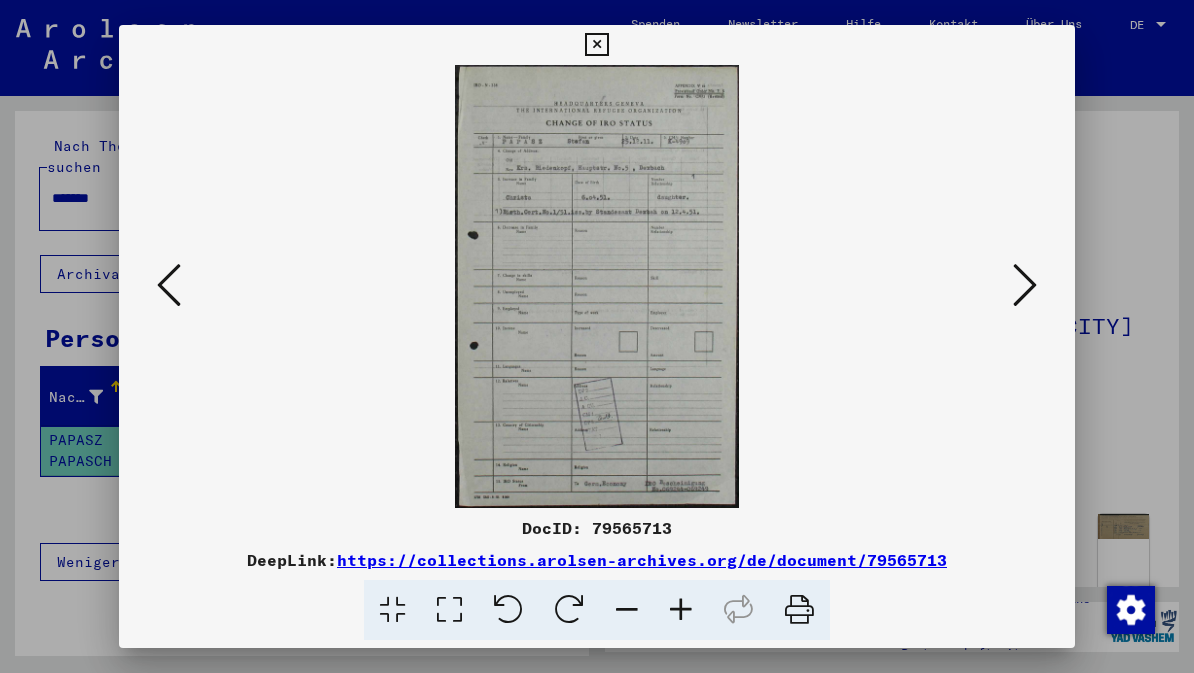 click at bounding box center [1025, 285] 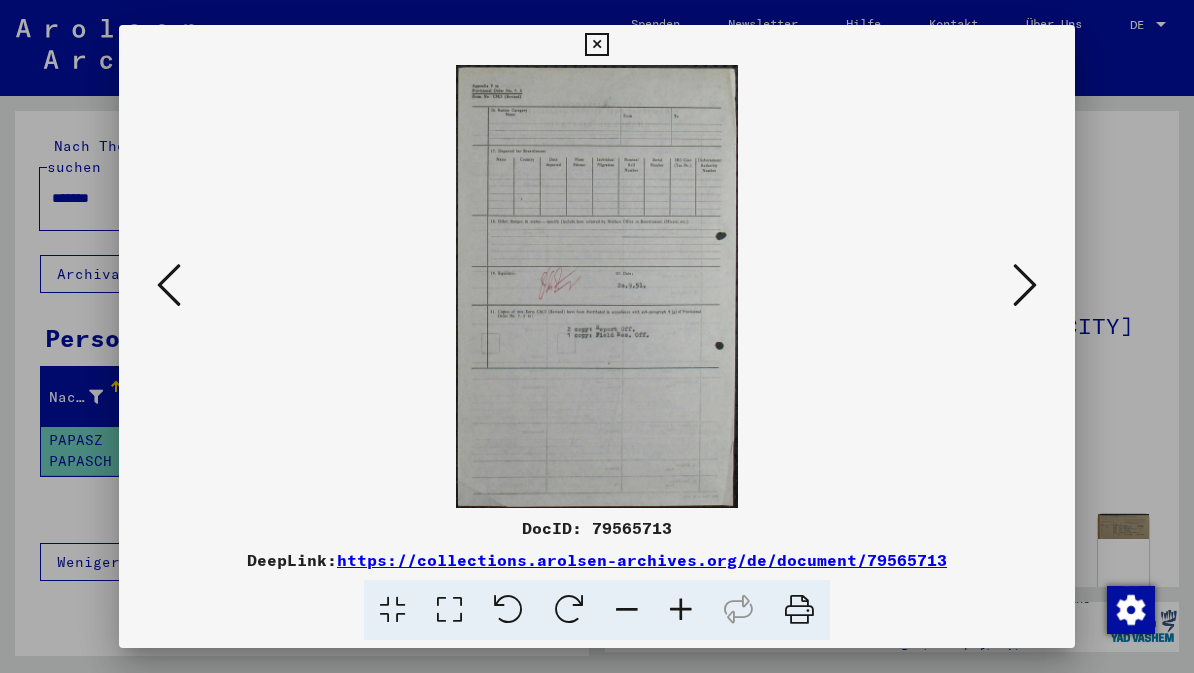 click at bounding box center [1025, 285] 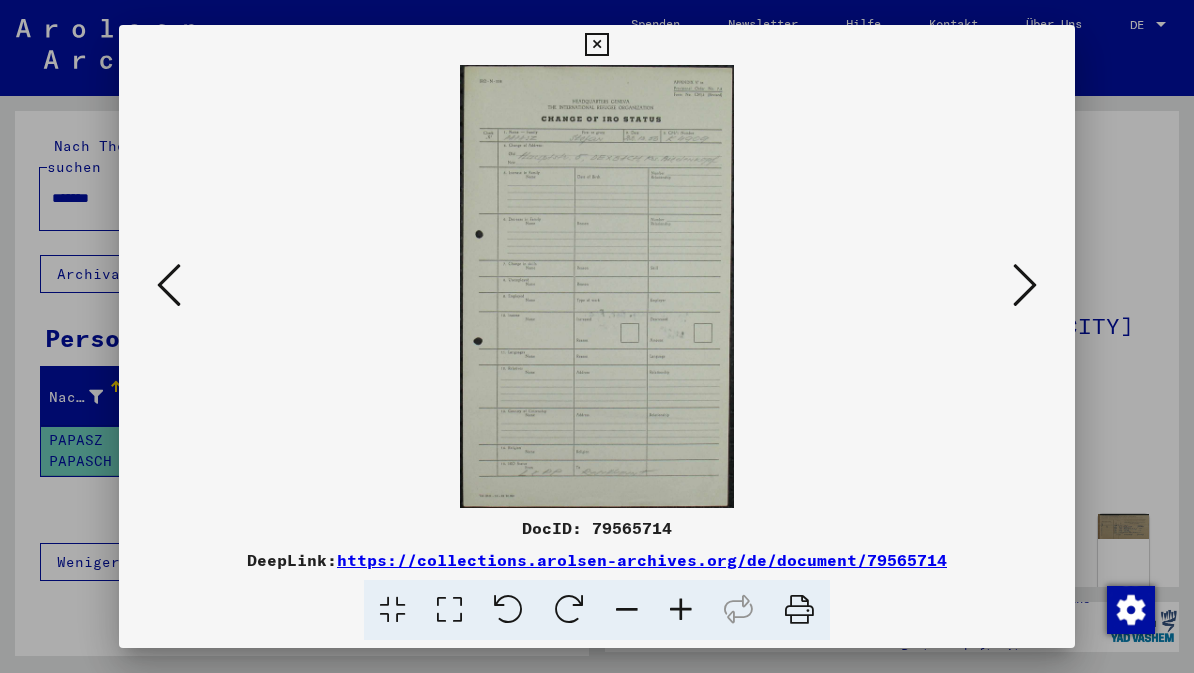 click at bounding box center (1025, 285) 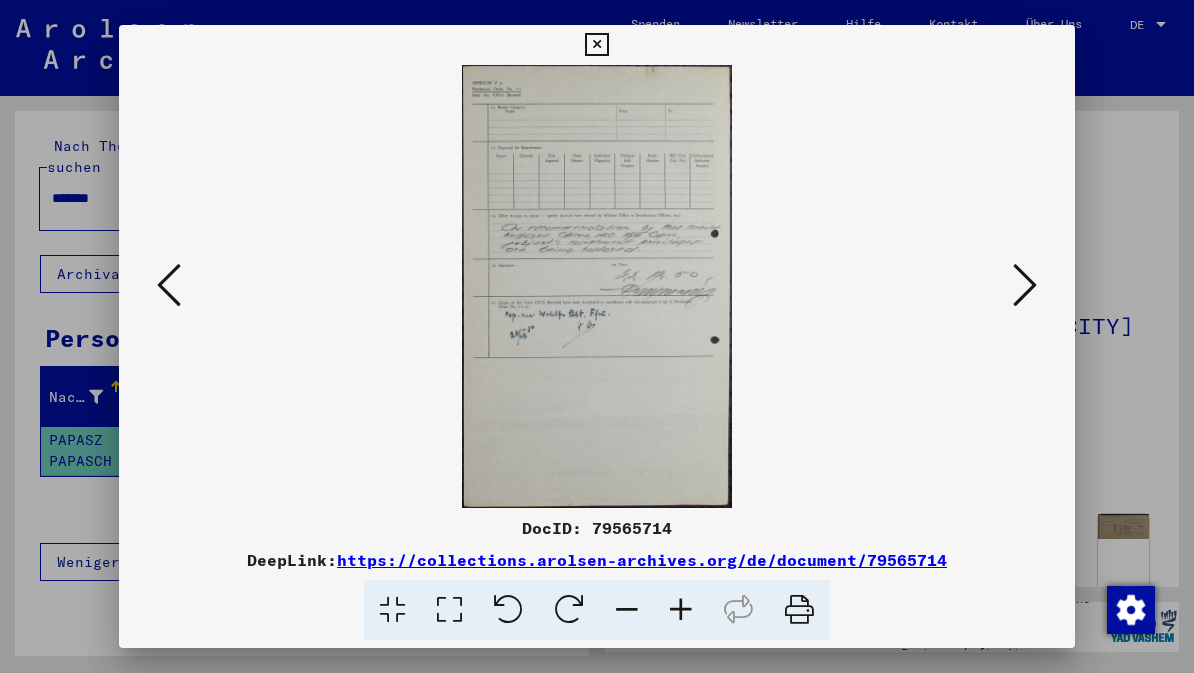click at bounding box center (1025, 285) 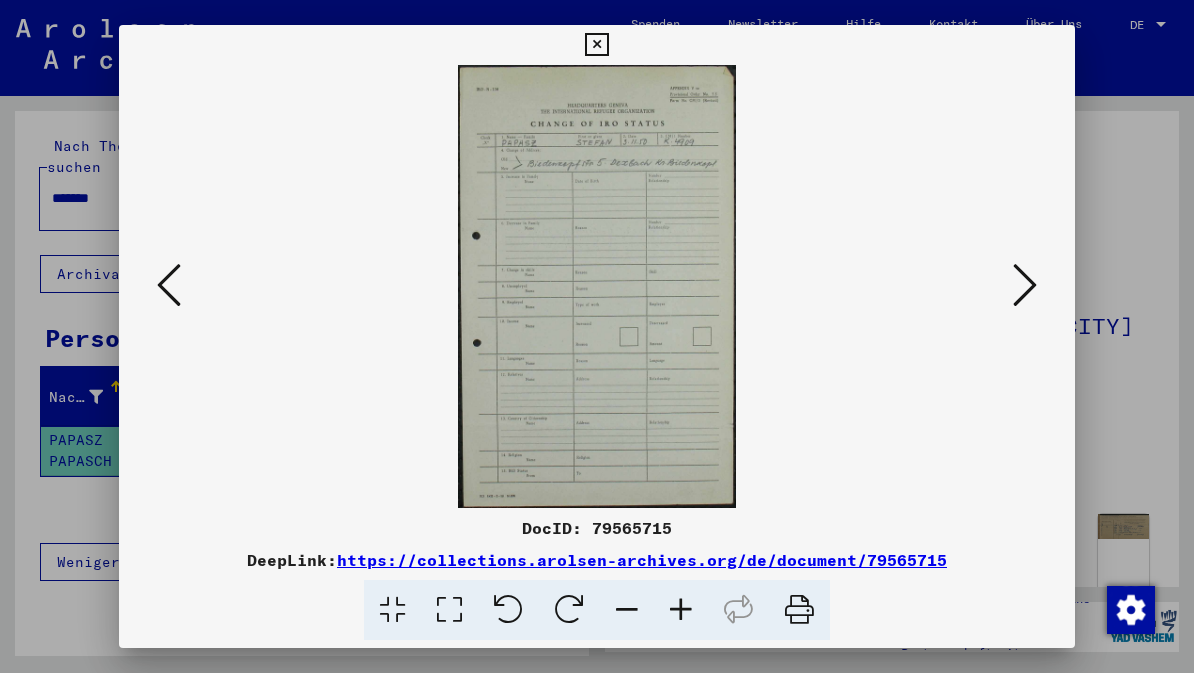 click at bounding box center (1025, 285) 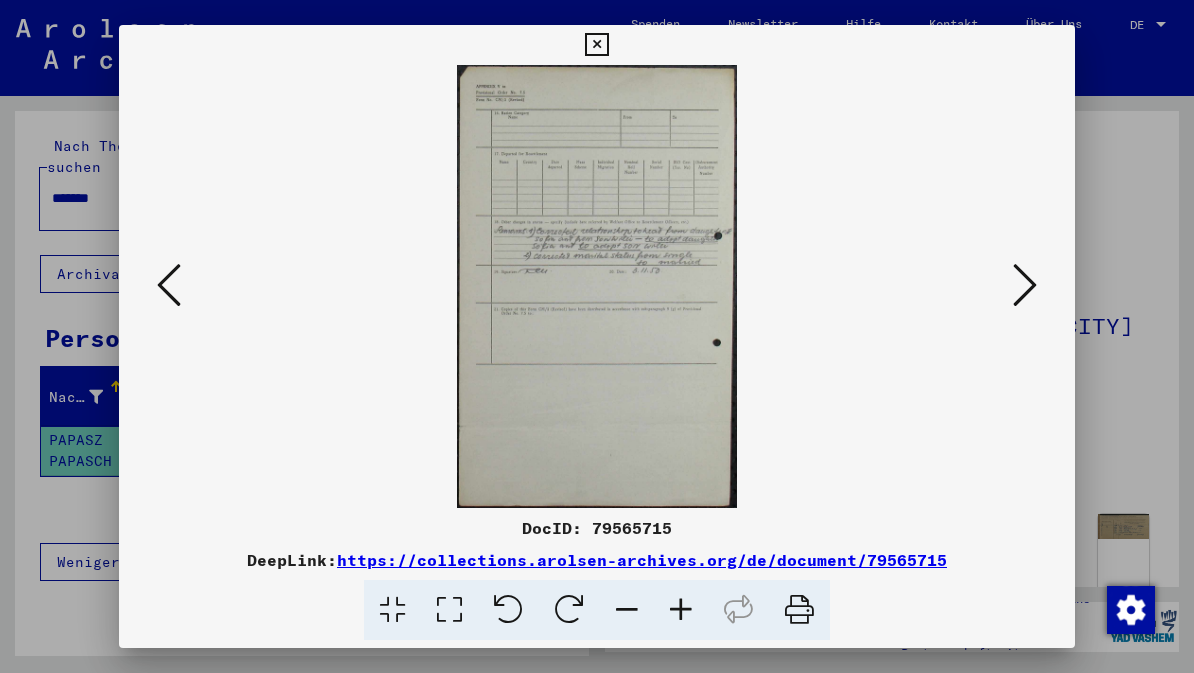 click at bounding box center (1025, 285) 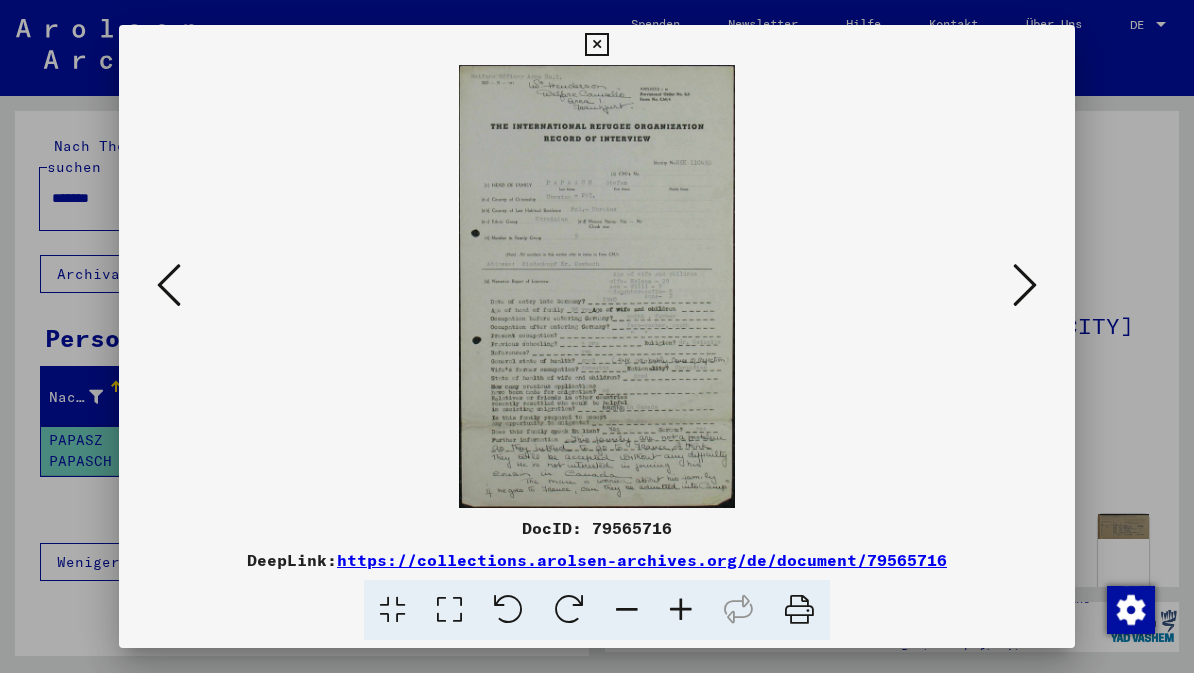 click at bounding box center (1025, 285) 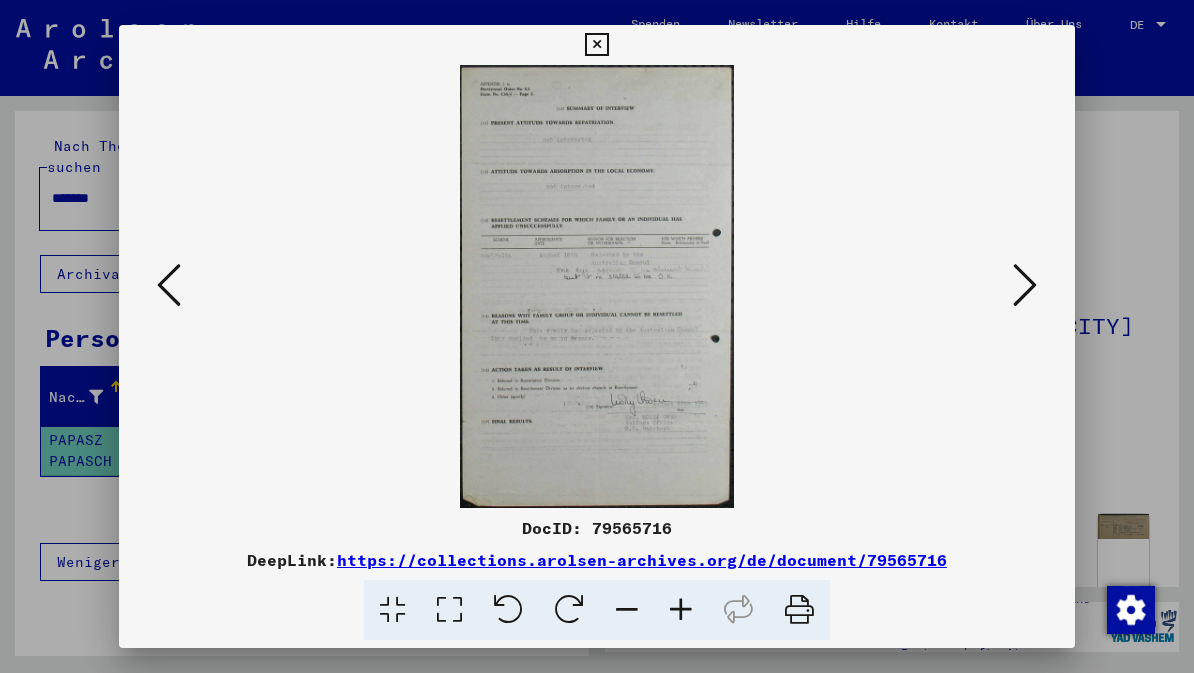 click at bounding box center (1025, 285) 